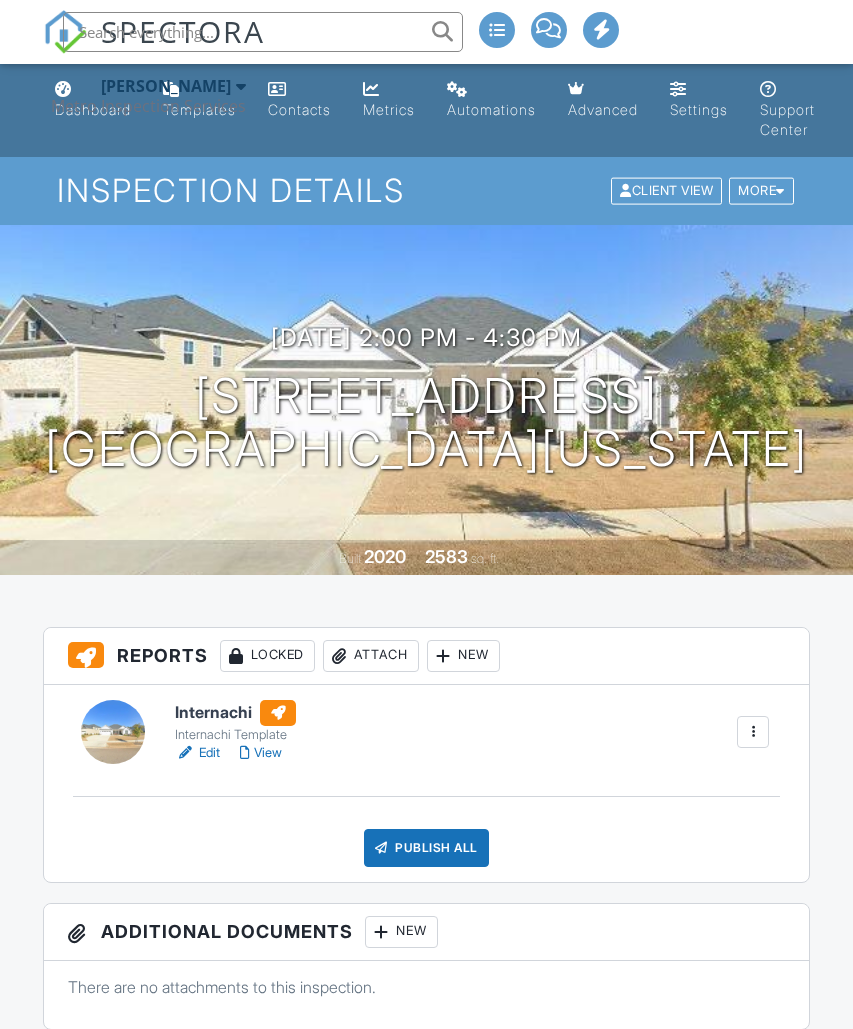 scroll, scrollTop: 0, scrollLeft: 0, axis: both 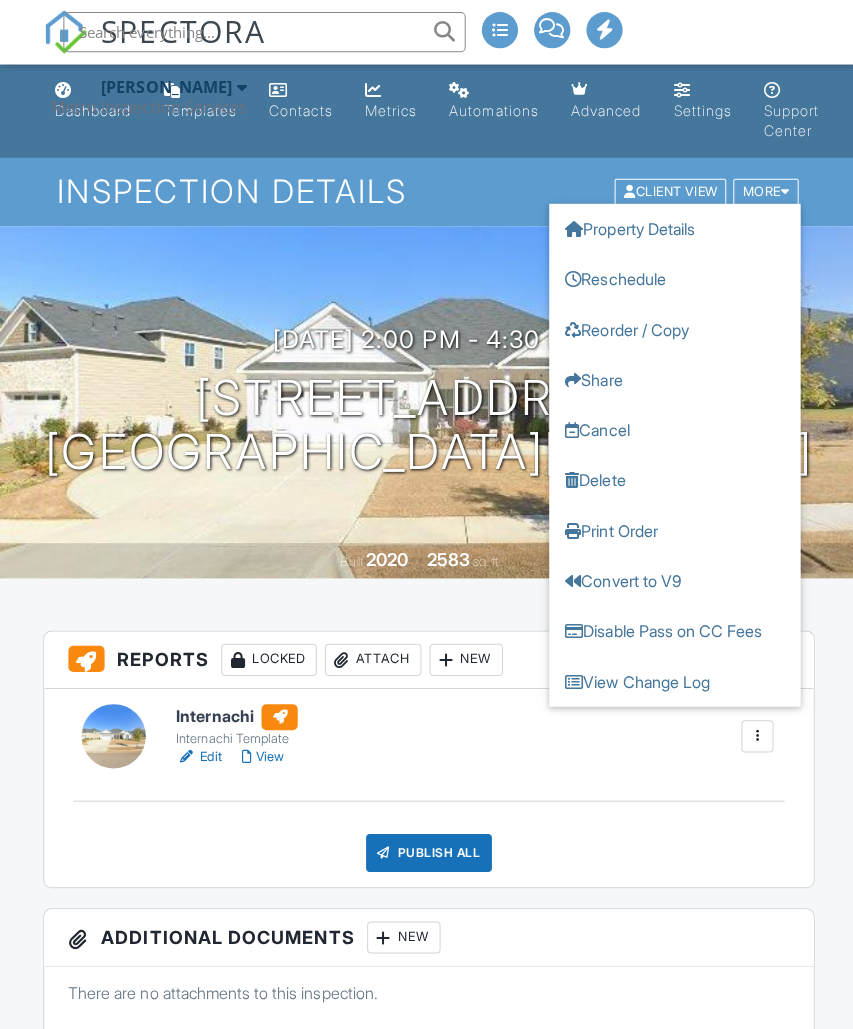 click on "Cancel" at bounding box center (671, 428) 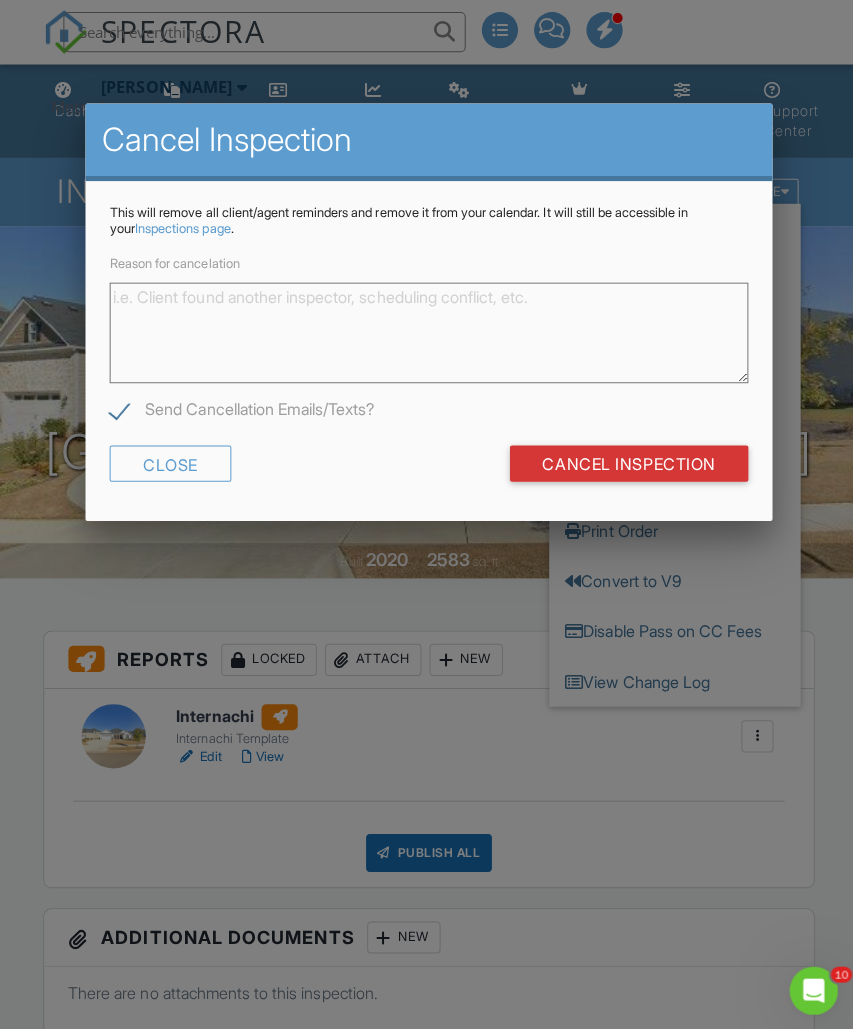 scroll, scrollTop: 0, scrollLeft: 0, axis: both 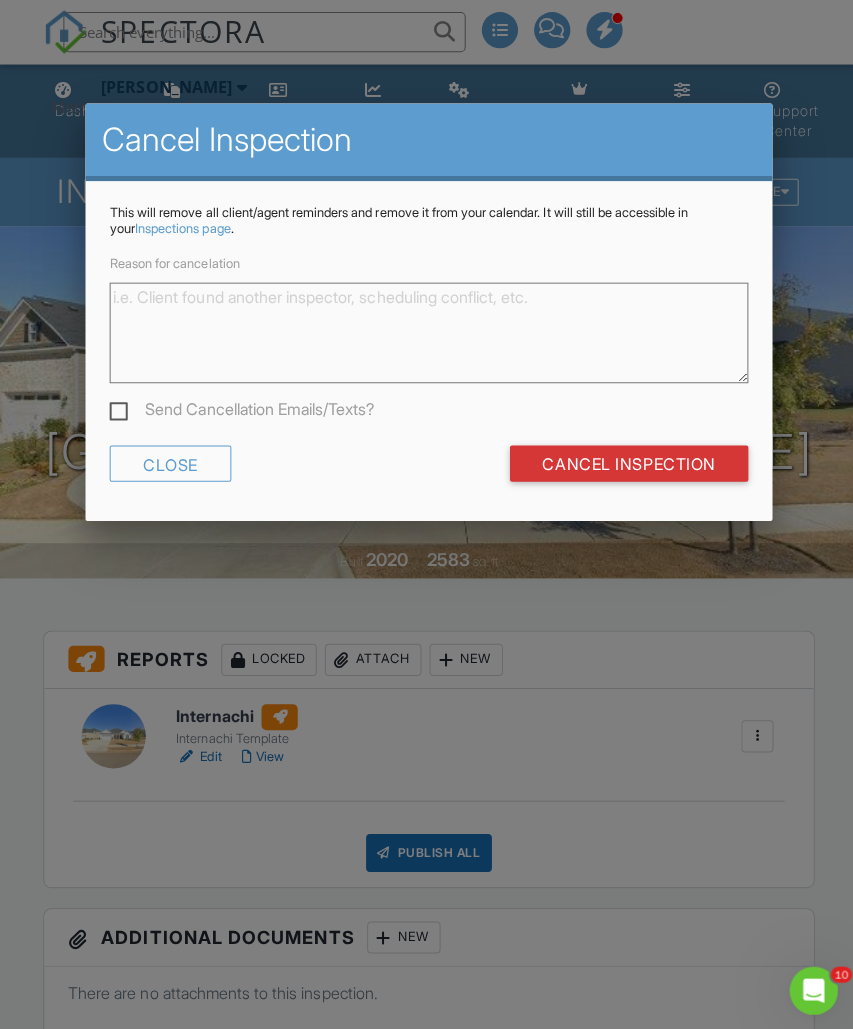 click on "Cancel Inspection" at bounding box center [625, 461] 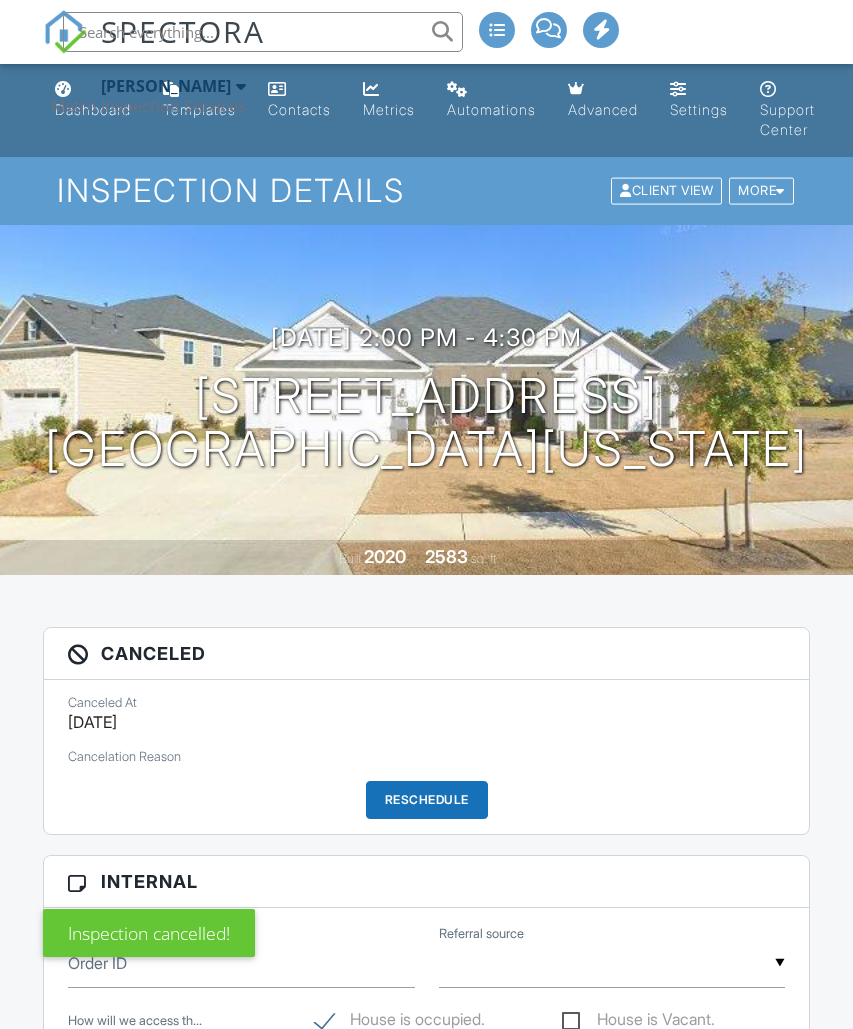 scroll, scrollTop: 0, scrollLeft: 0, axis: both 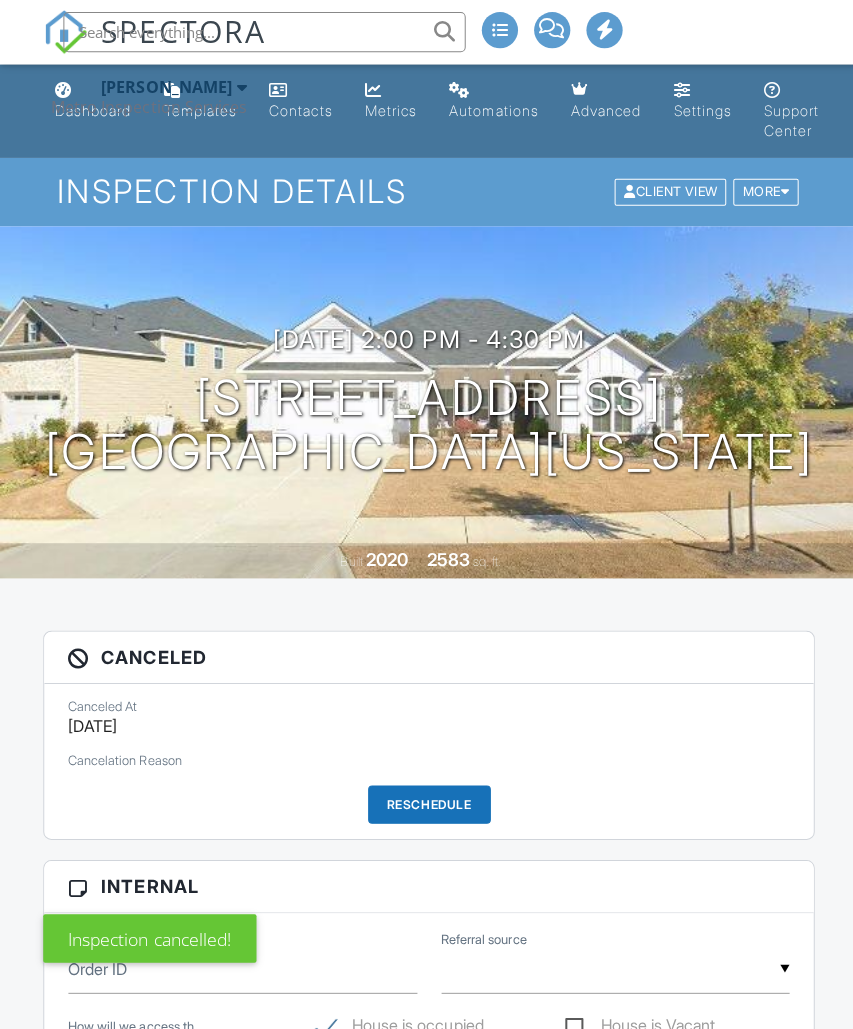 click on "Shane Johnson
Metro Inspection Services" at bounding box center [148, 96] 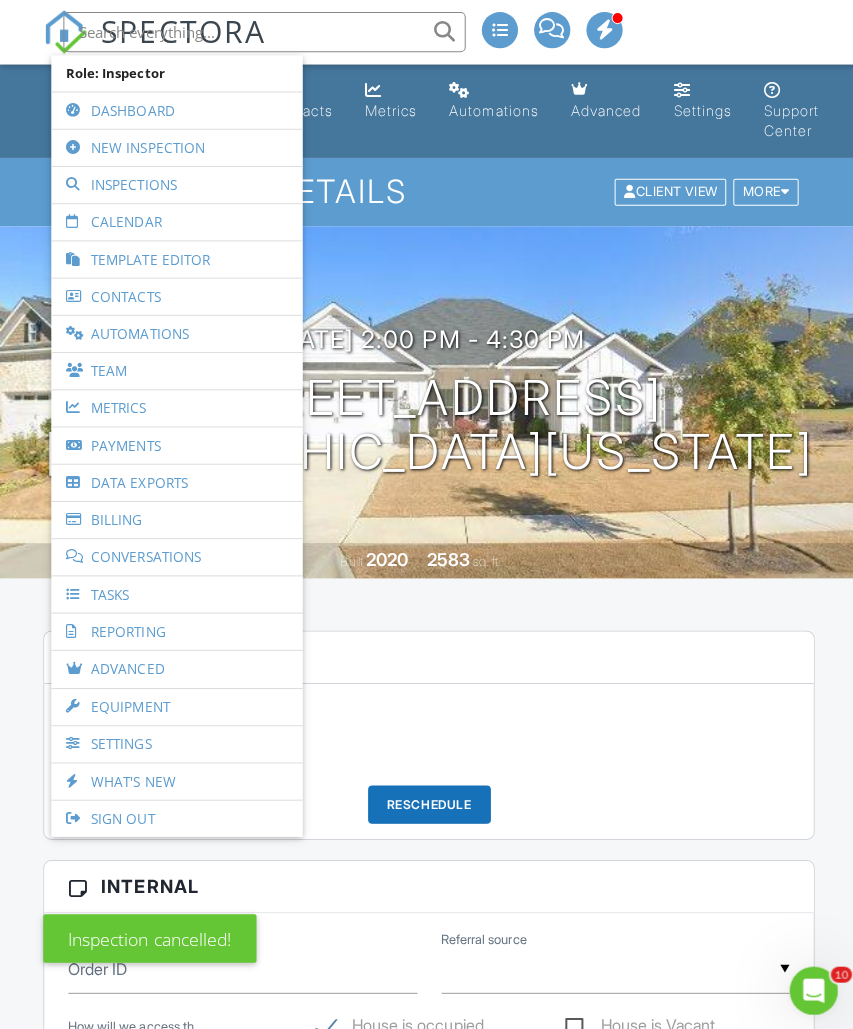 scroll, scrollTop: 0, scrollLeft: 0, axis: both 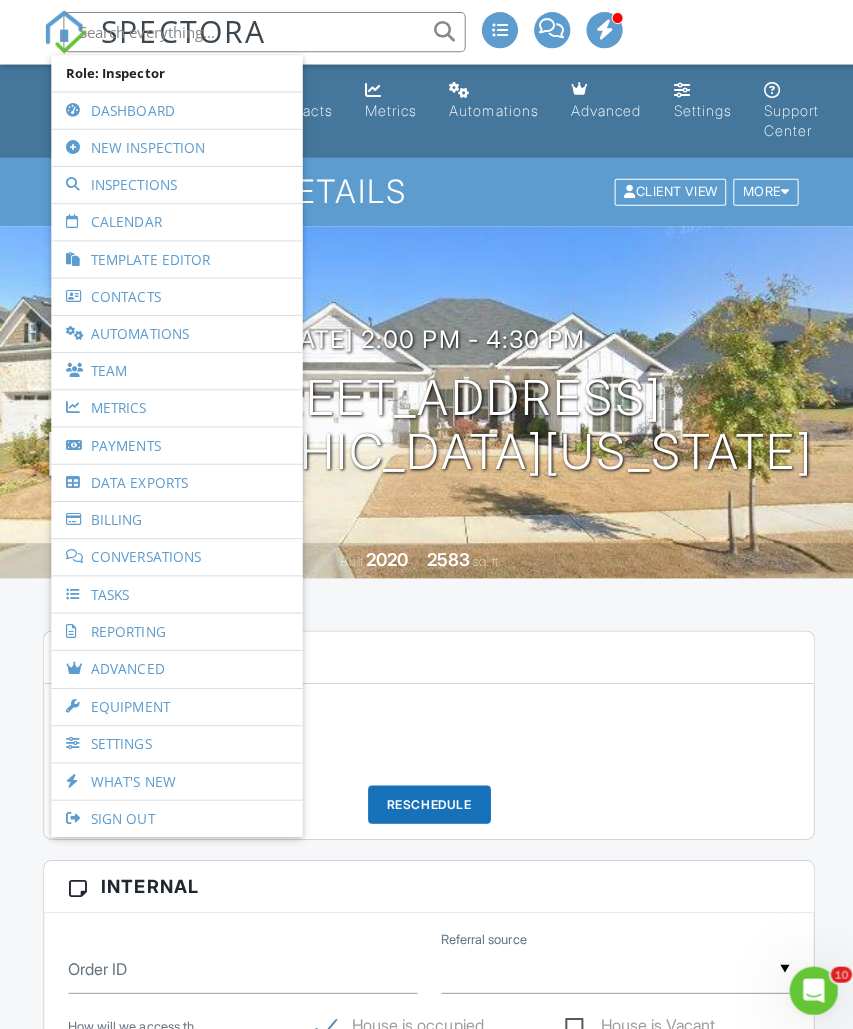 click on "Dashboard" at bounding box center [176, 110] 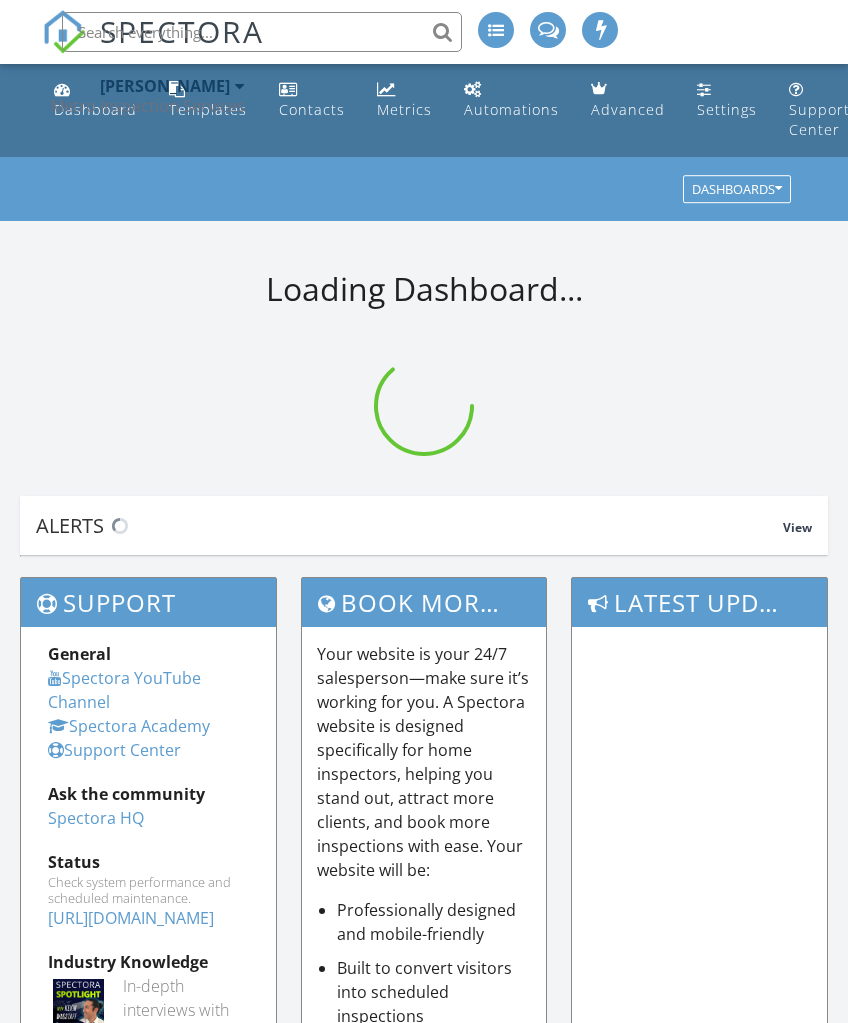 scroll, scrollTop: 0, scrollLeft: 0, axis: both 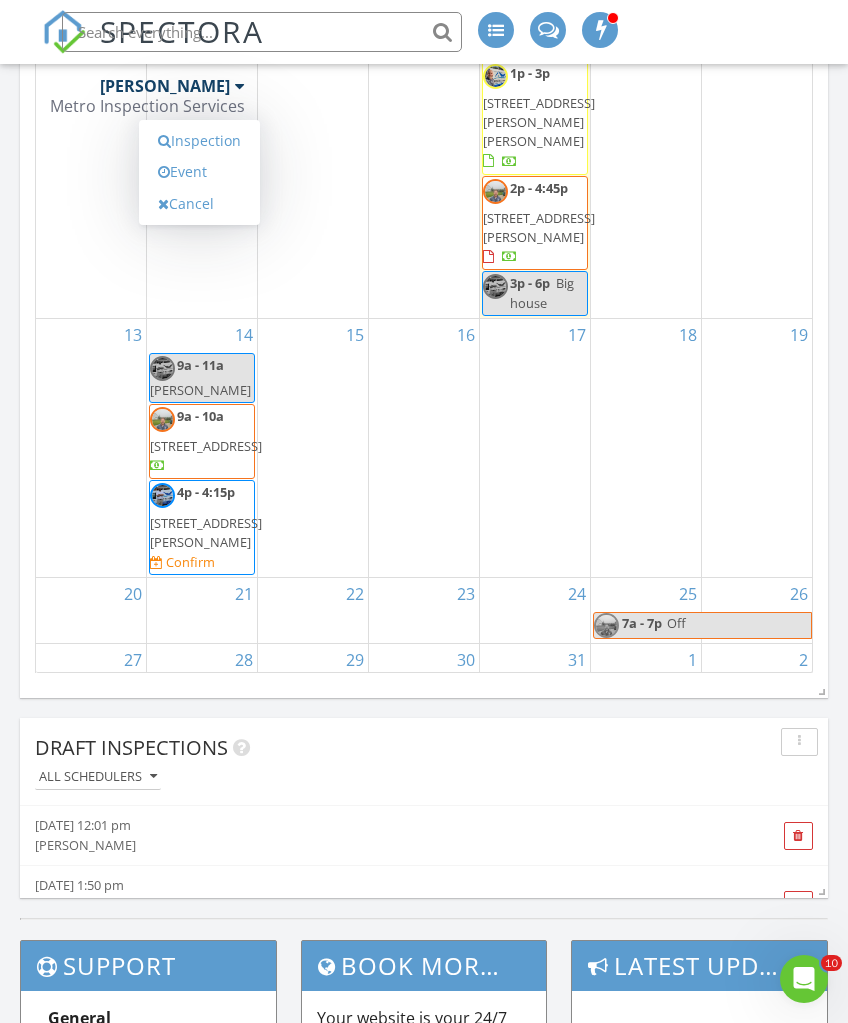 click on "Event" at bounding box center (199, 172) 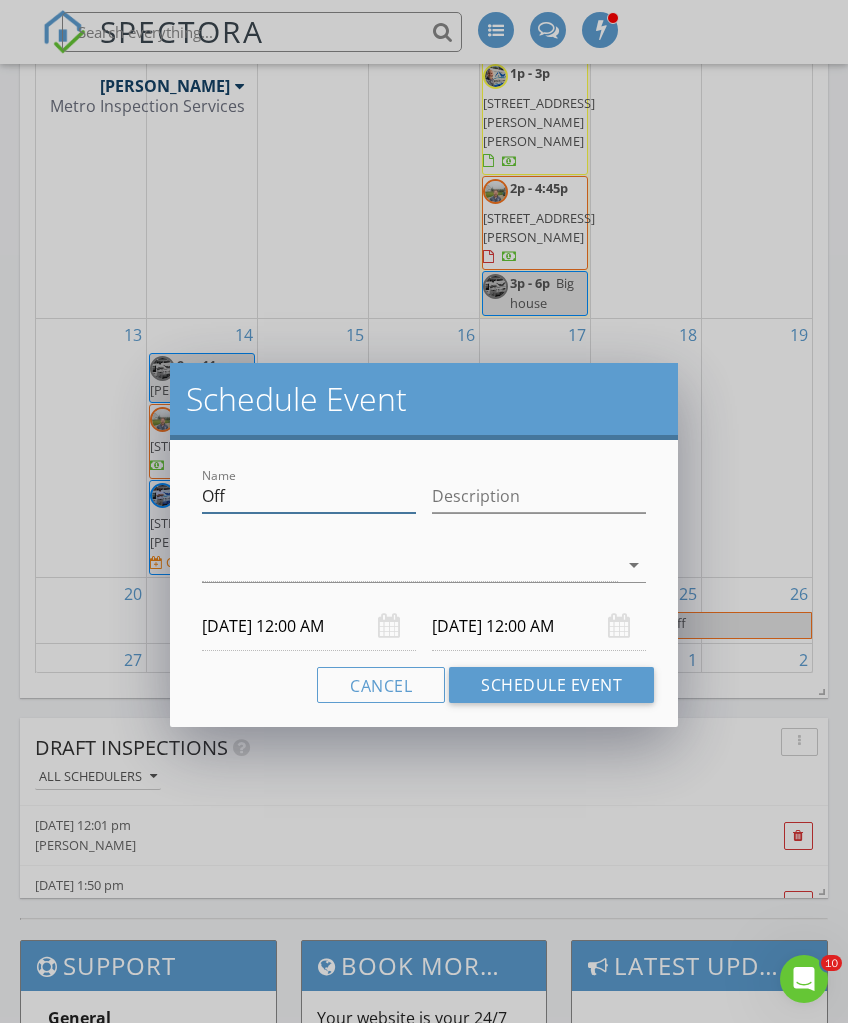 click on "Off" at bounding box center (309, 496) 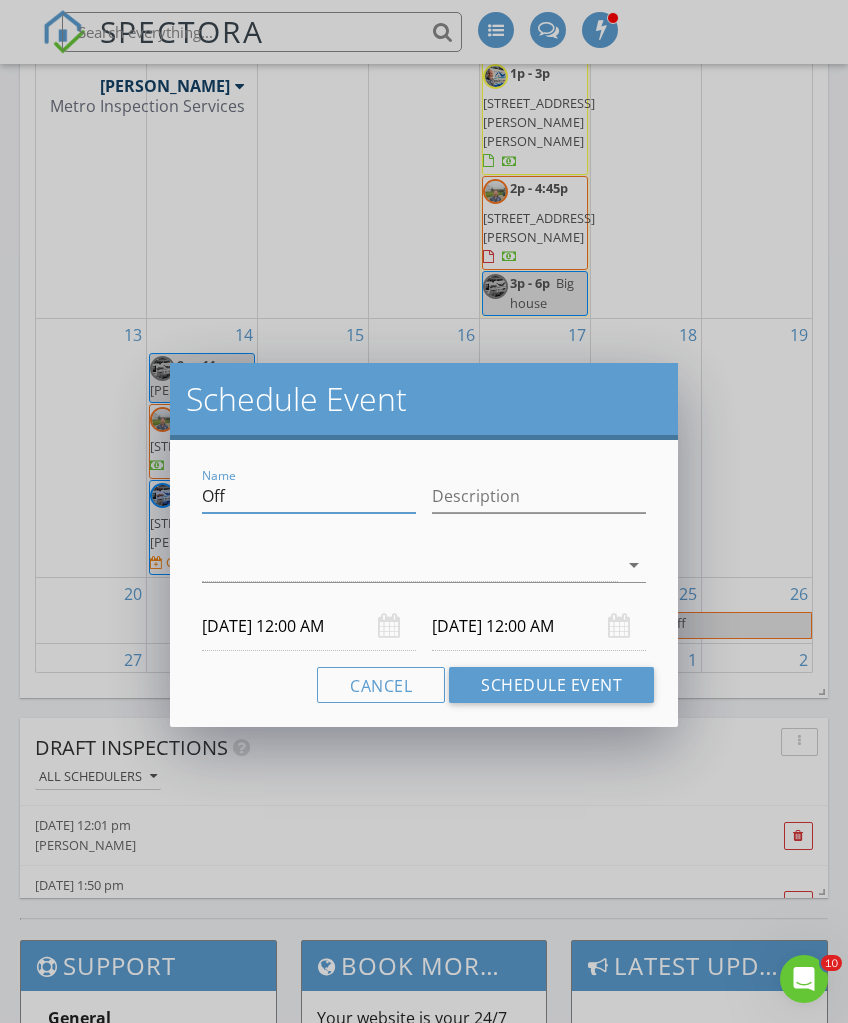 scroll, scrollTop: 3466, scrollLeft: 0, axis: vertical 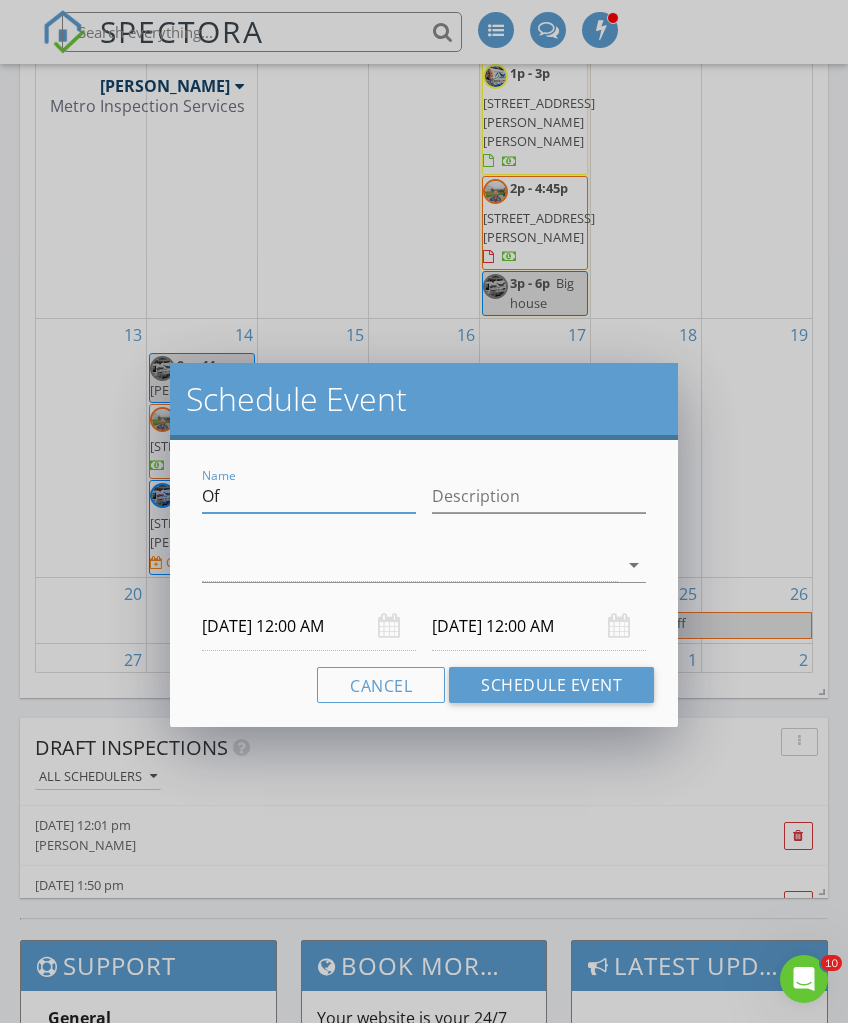 type on "O" 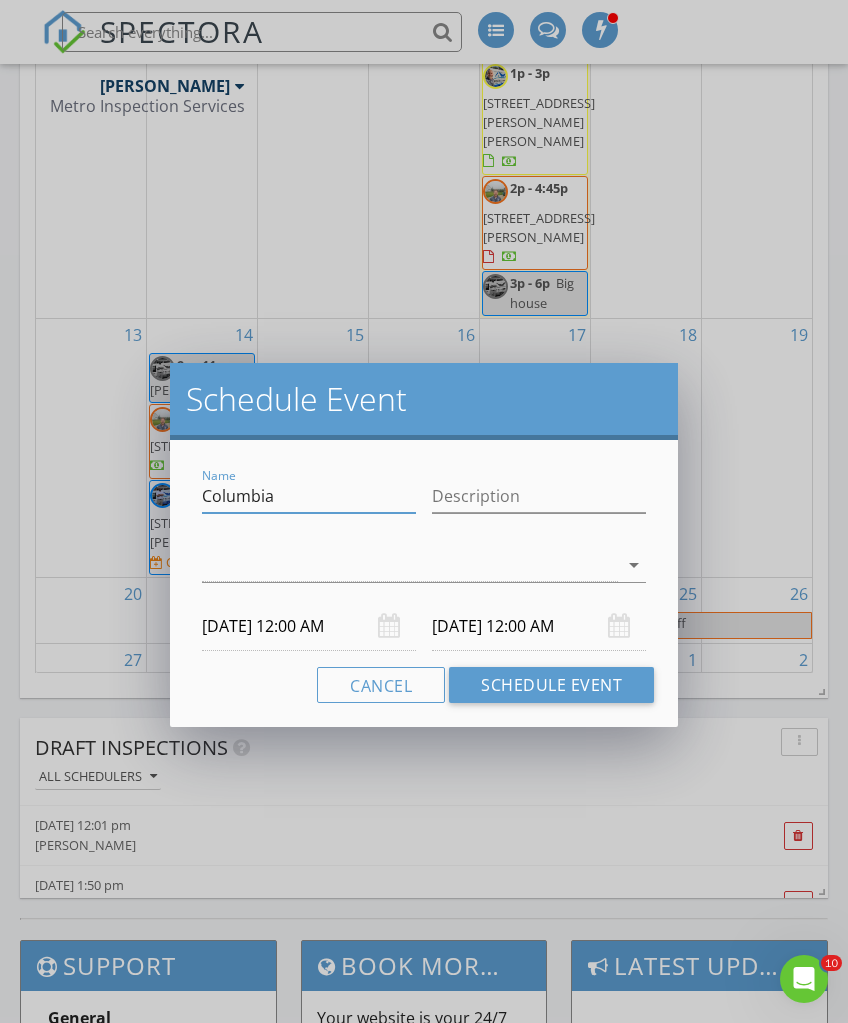 type on "Columbia" 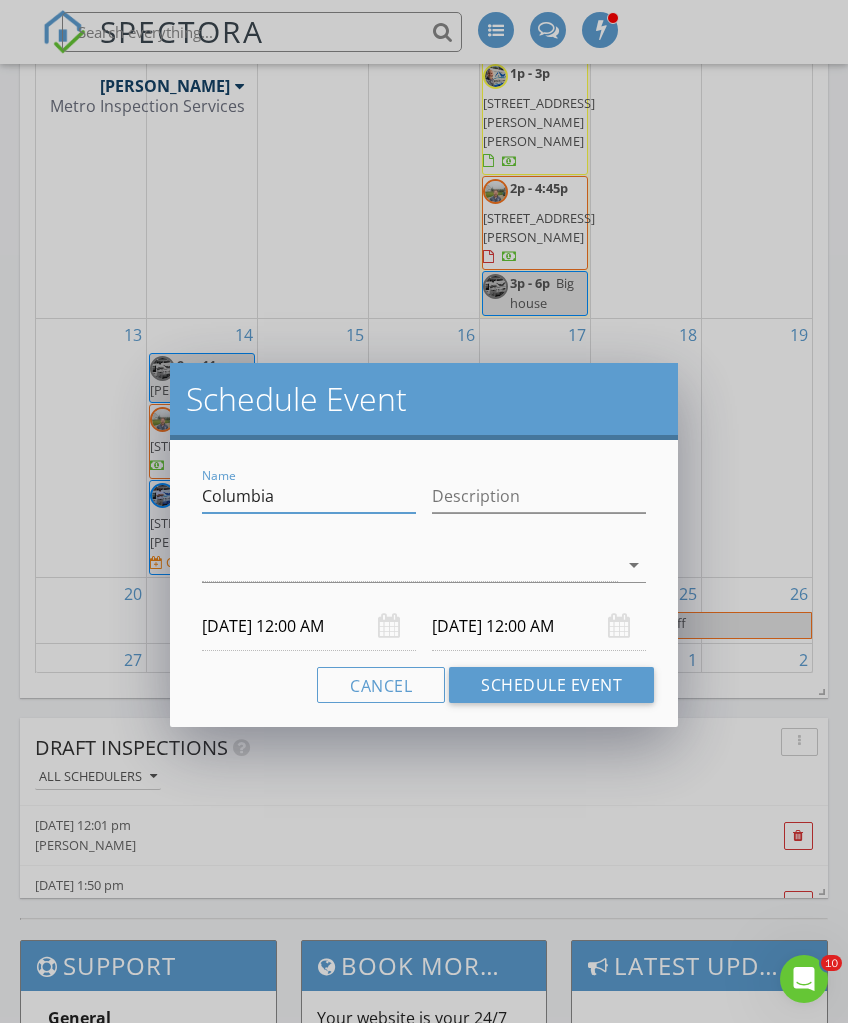 click on "arrow_drop_down" at bounding box center (632, 565) 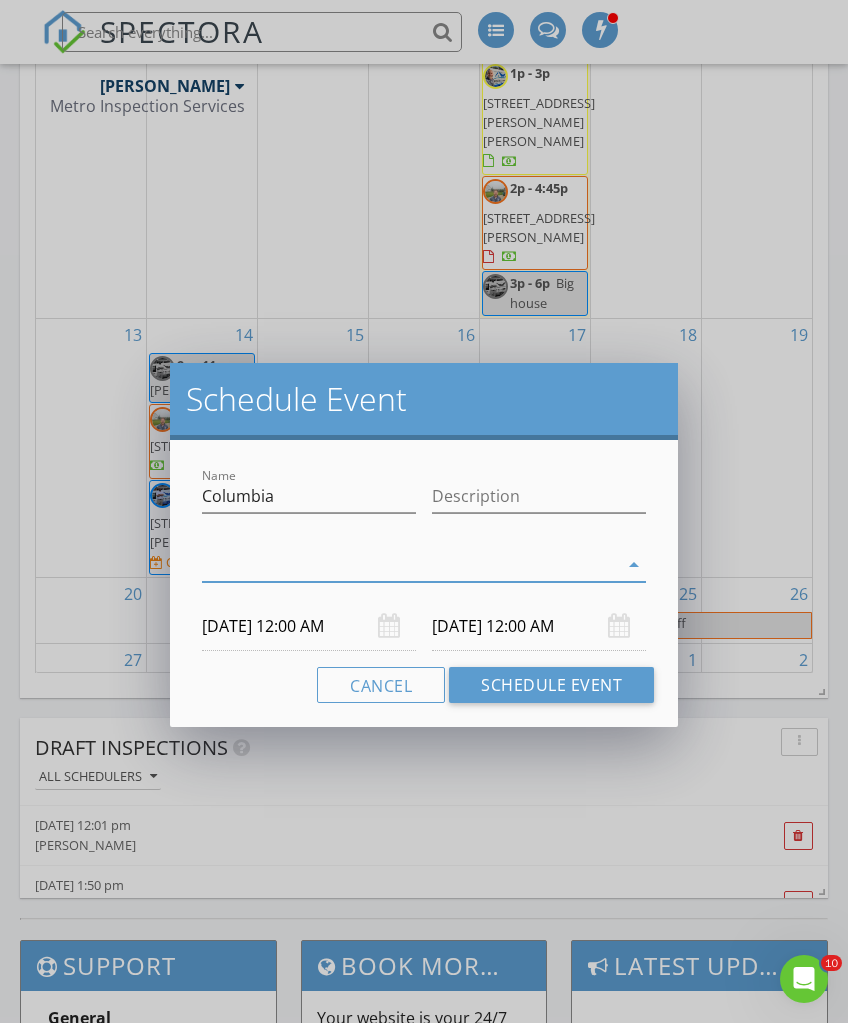scroll, scrollTop: 3466, scrollLeft: 0, axis: vertical 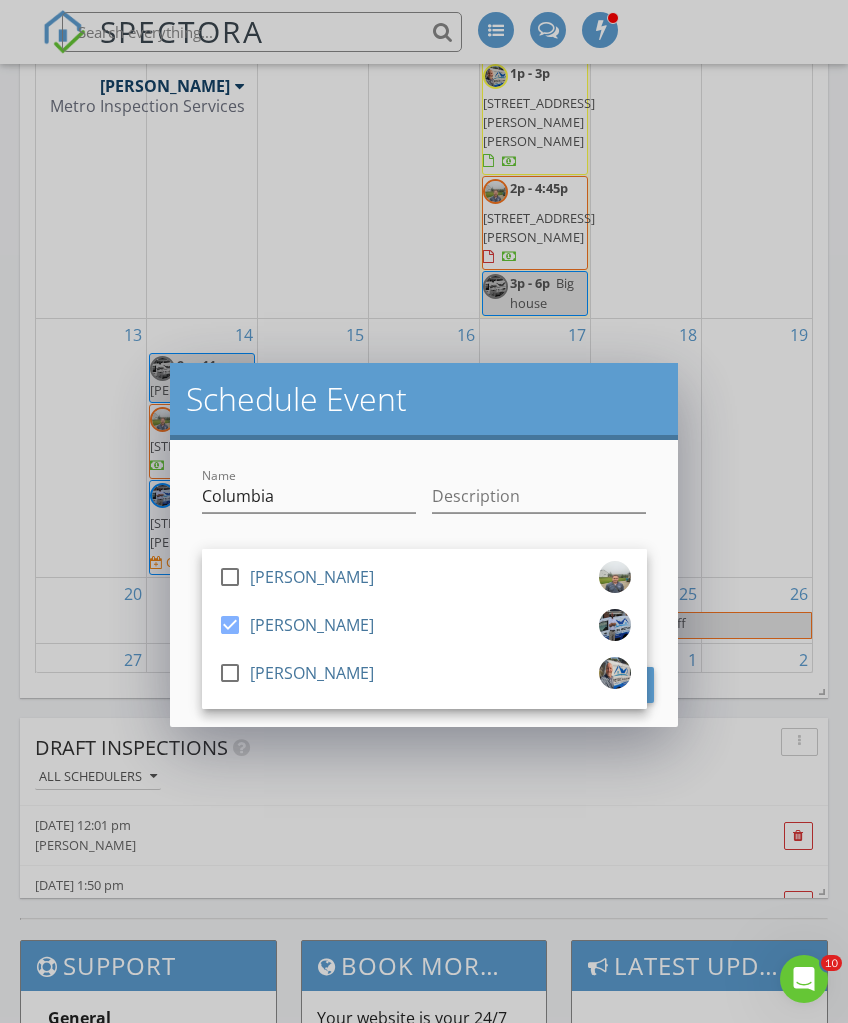 click on "Schedule Event" at bounding box center [424, 399] 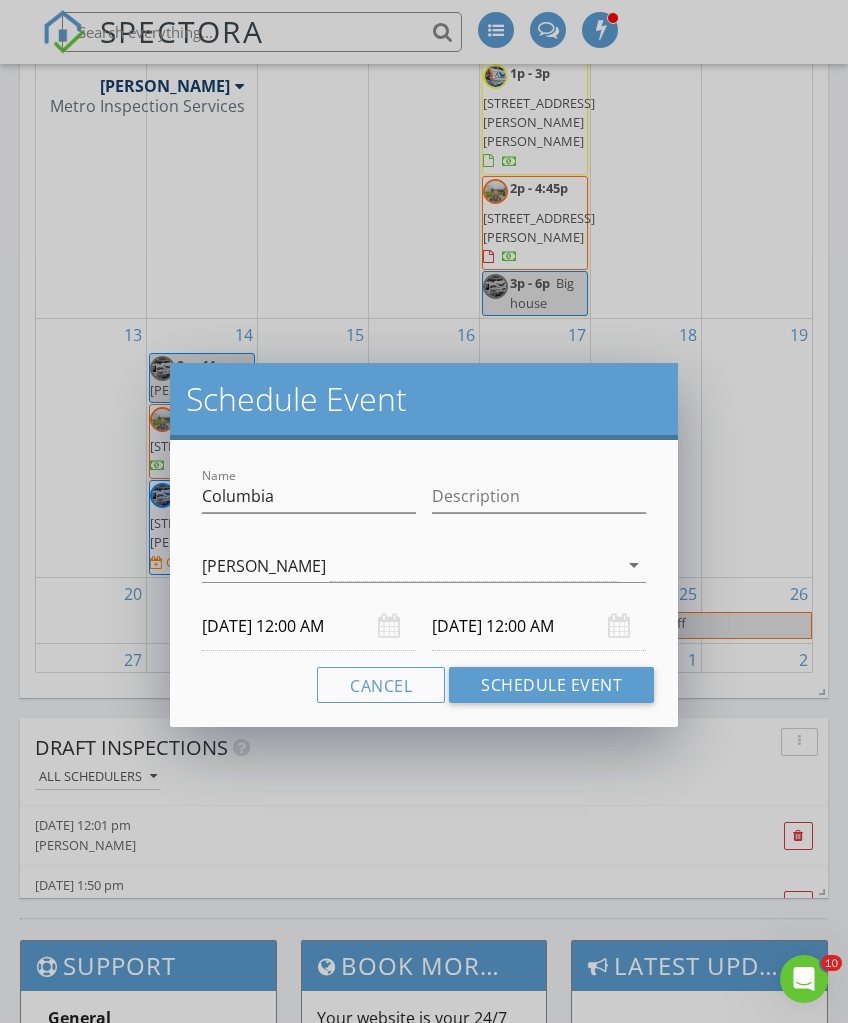 click on "07/14/2025 12:00 AM" at bounding box center [309, 626] 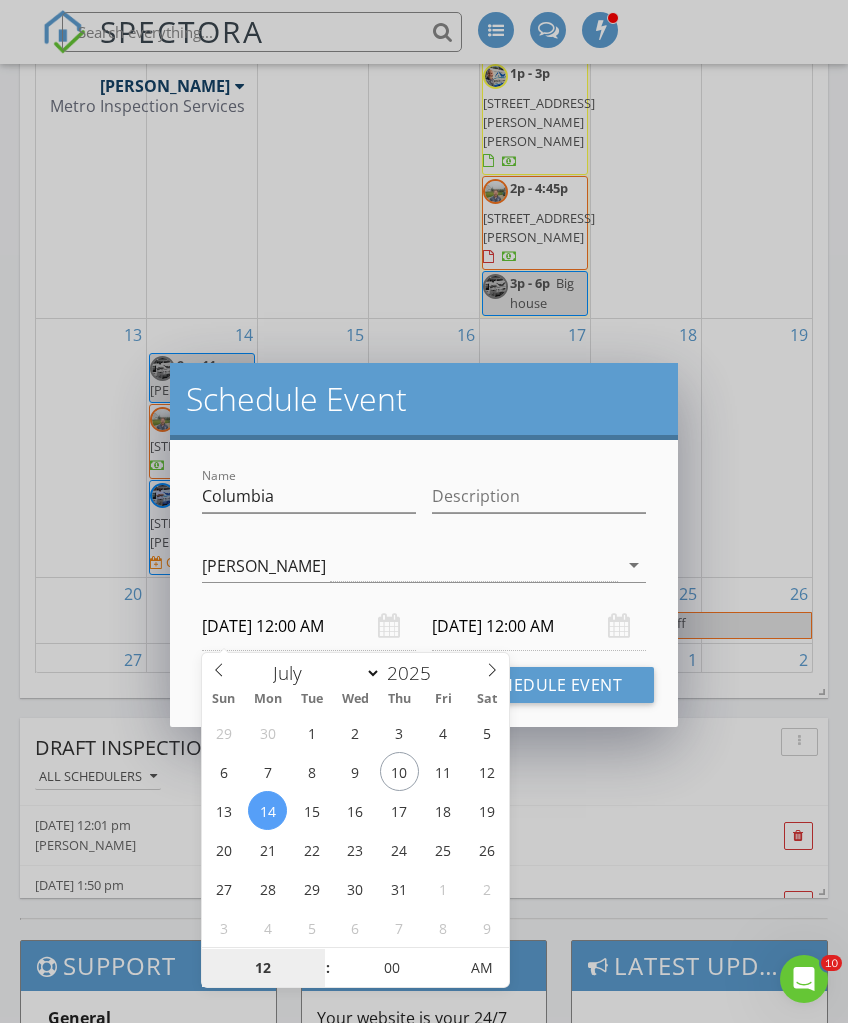 click on "12" at bounding box center [263, 969] 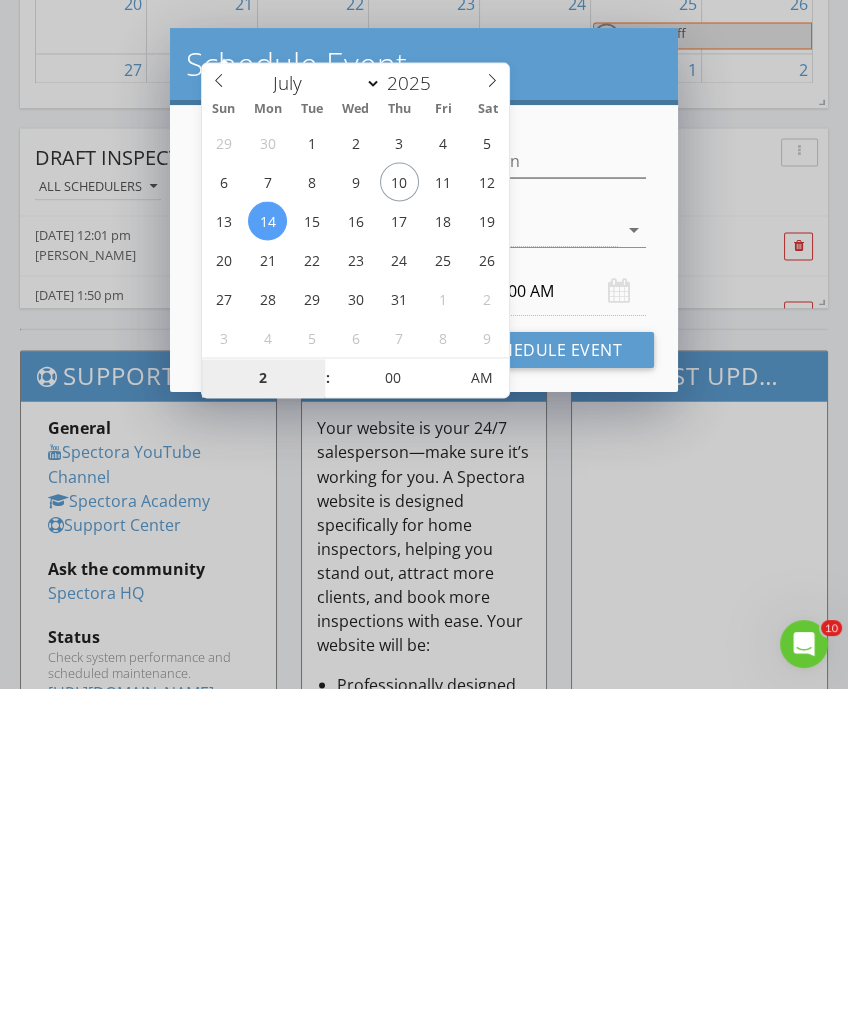 click on "AM" at bounding box center [481, 713] 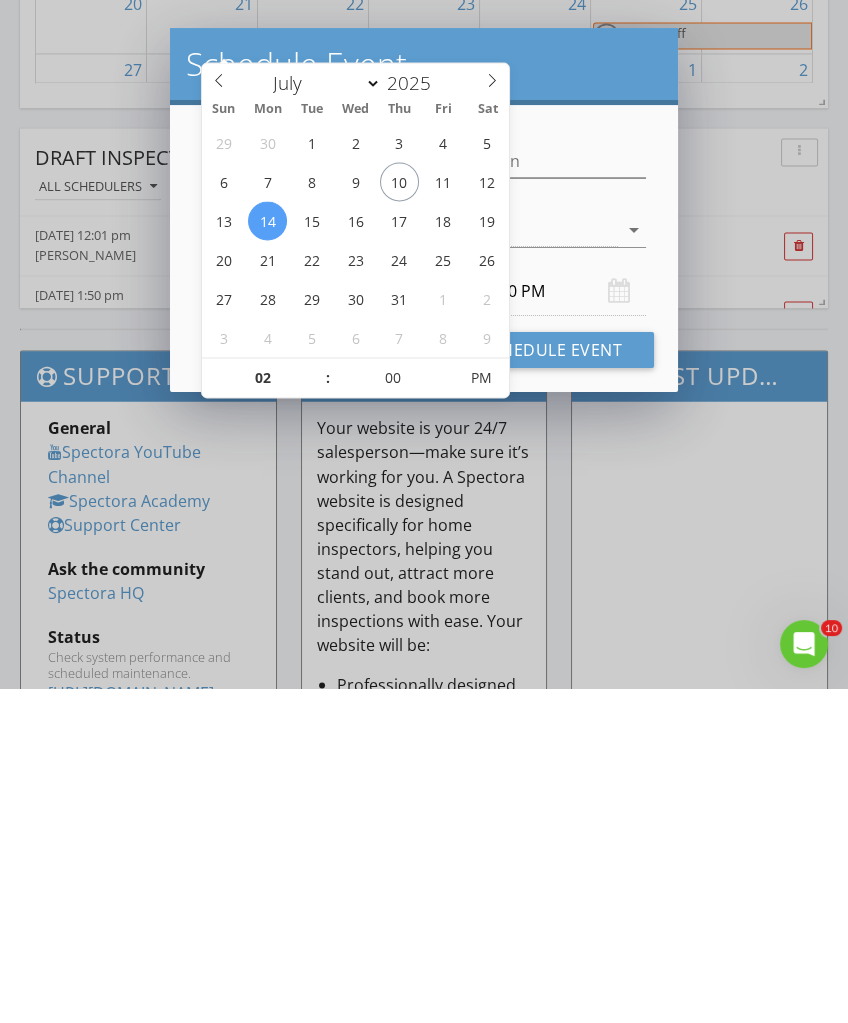 click on "Schedule Event" at bounding box center (424, 399) 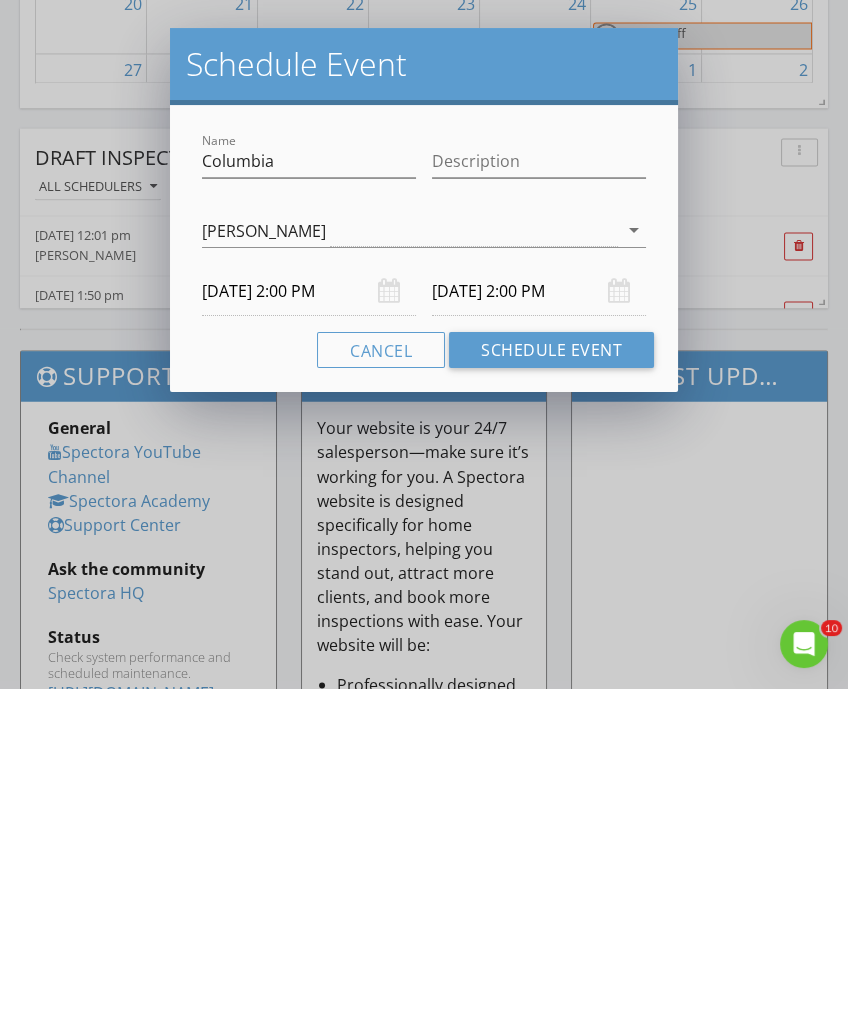 scroll, scrollTop: 4057, scrollLeft: 0, axis: vertical 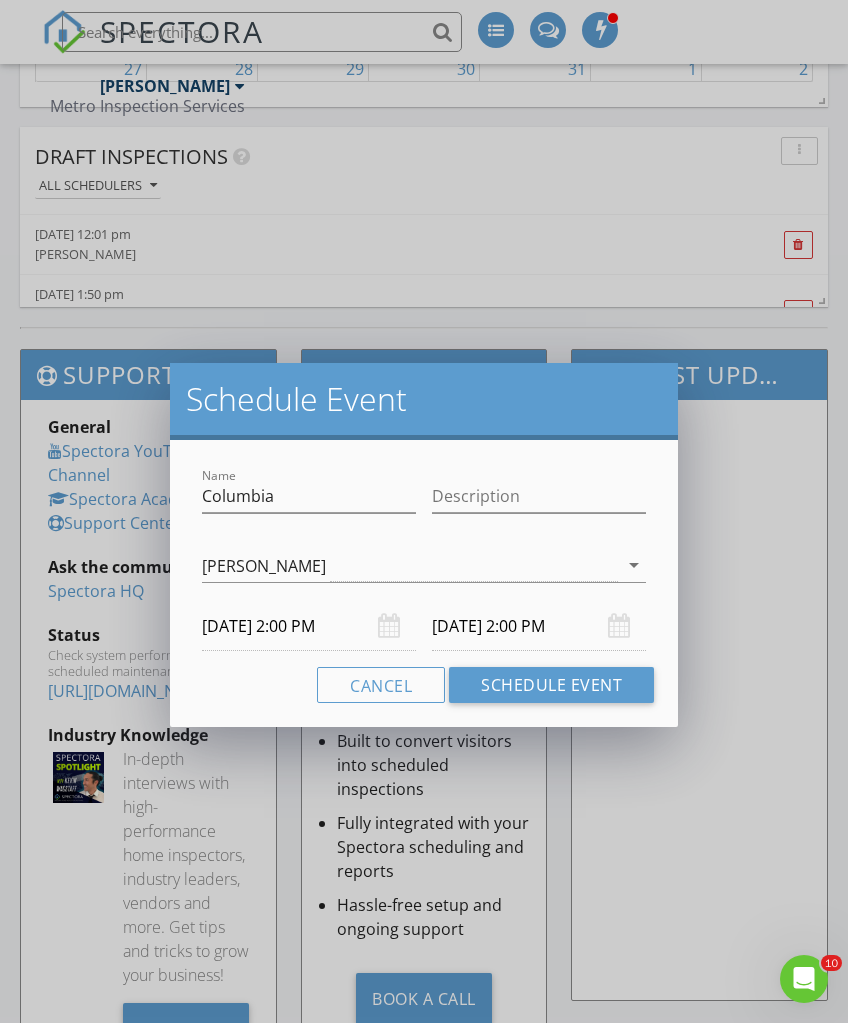 click on "SPECTORA
Shane Johnson
Metro Inspection Services
Role:
Inspector
Dashboard
New Inspection
Inspections
Calendar
Template Editor
Contacts
Automations
Team
Metrics
Payments
Data Exports
Billing
Conversations
Tasks
Reporting
Advanced
Equipment
Settings
What's New
Sign Out
Dashboard
Templates
Contacts
Metrics
Automations
Advanced
Settings
Support Center
Today
Yesterday
Refresh
Delete
Shows all inspections created yesterday or today" at bounding box center [424, -1425] 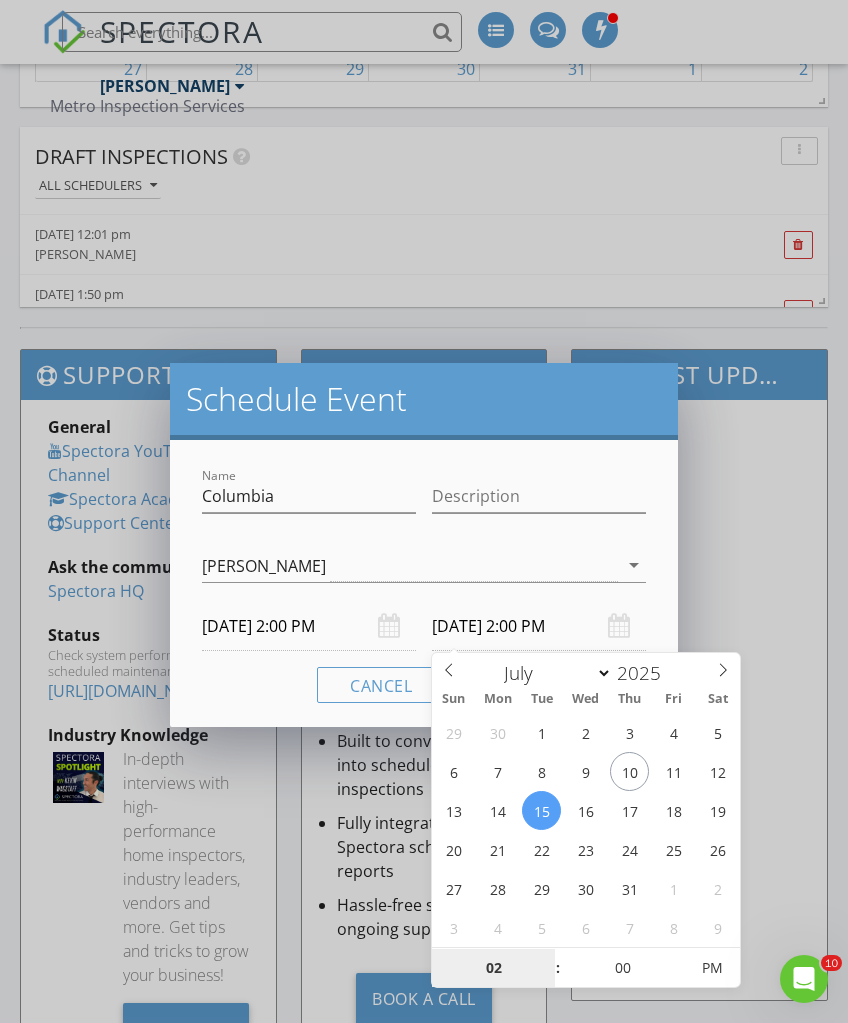 type on "07/14/2025 2:00 PM" 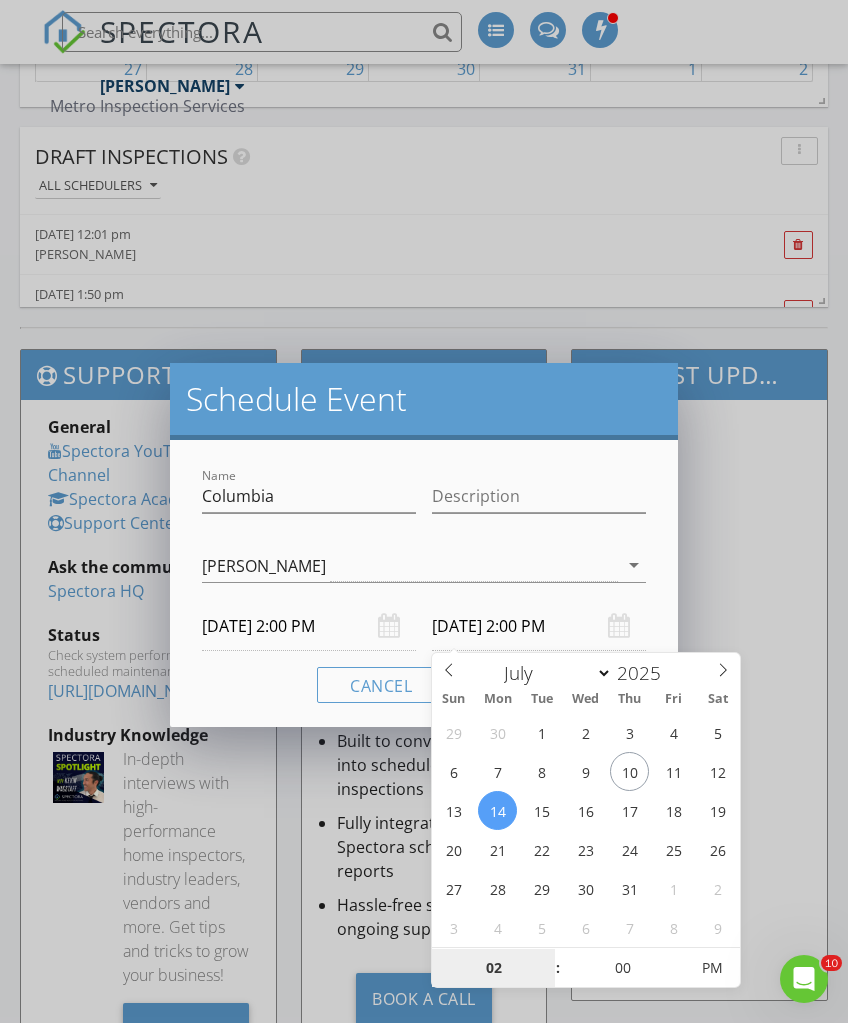 scroll, scrollTop: 4265, scrollLeft: 1, axis: both 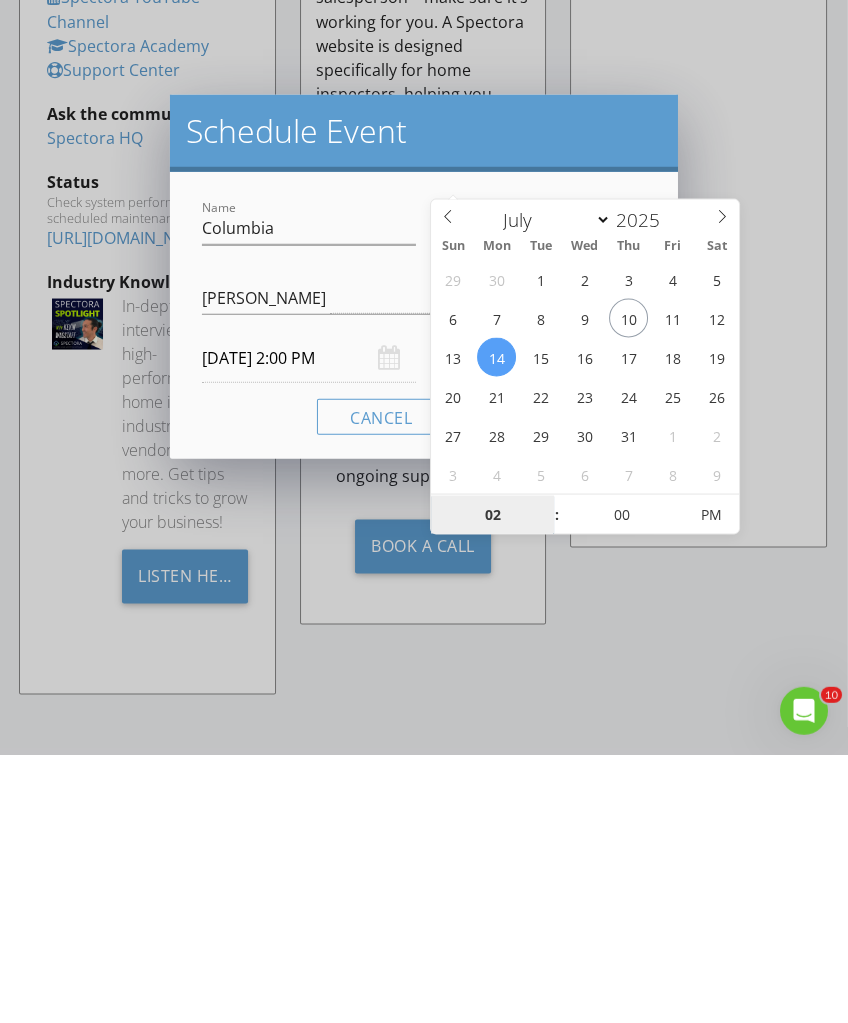 type on "5" 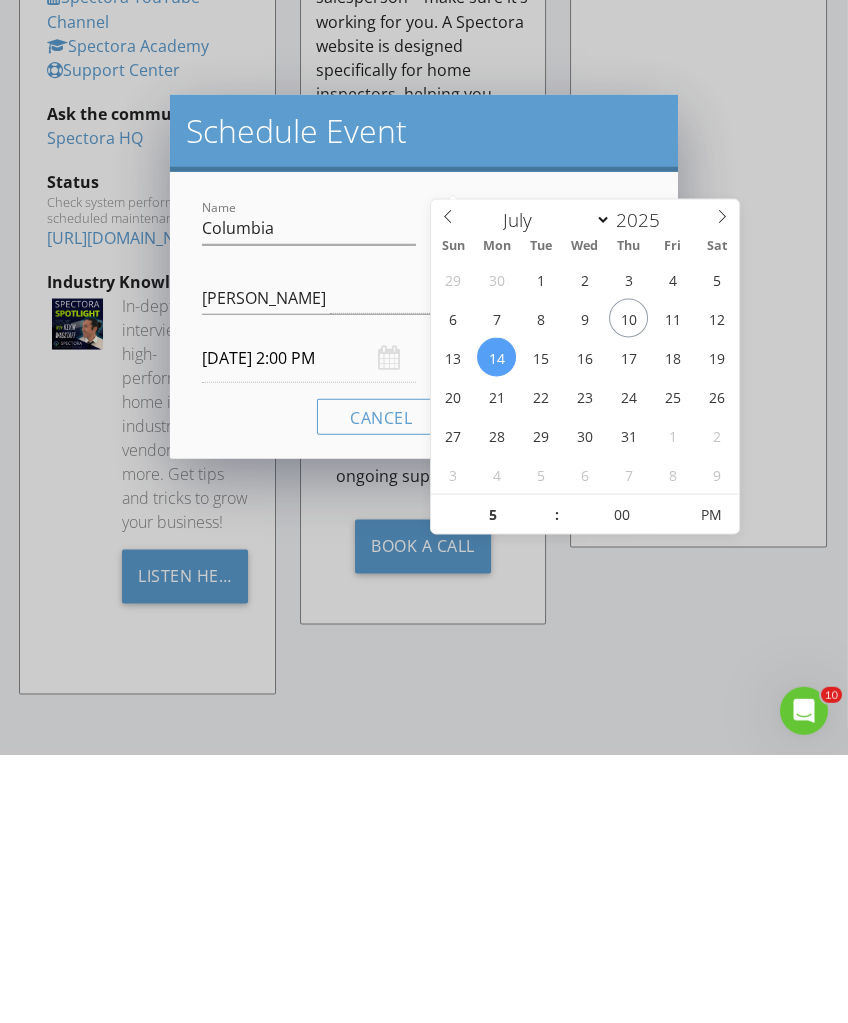 click on "Schedule Event" at bounding box center [424, 399] 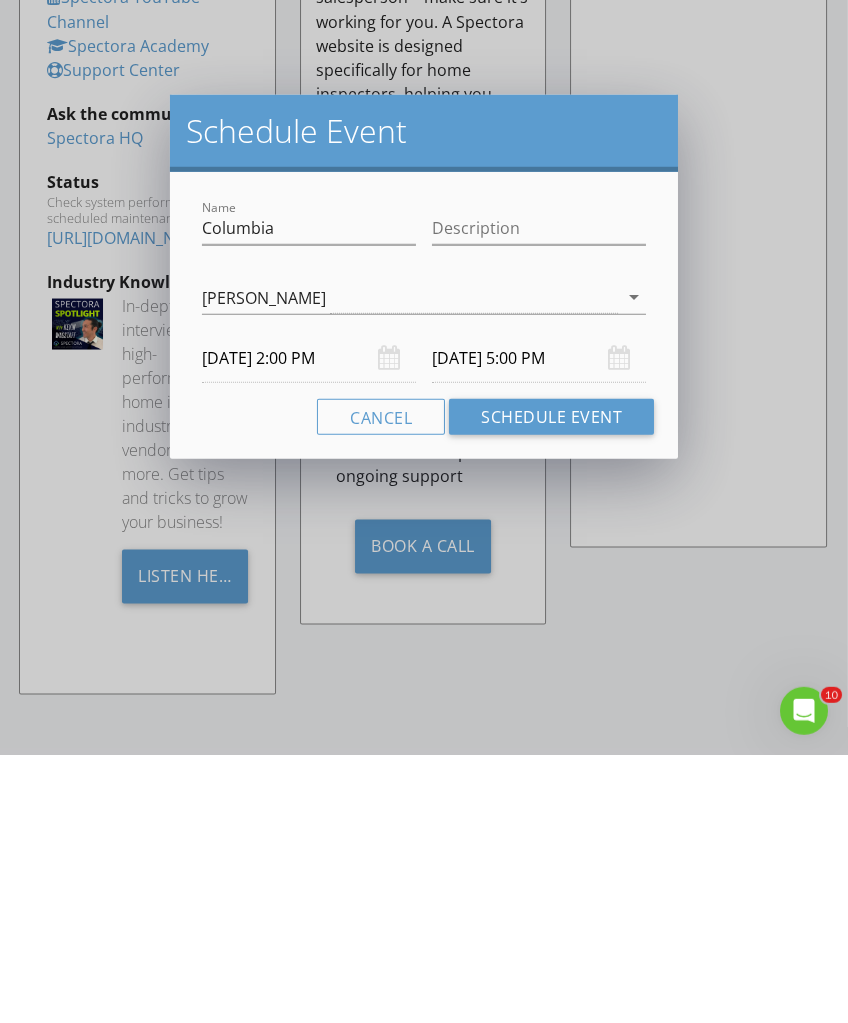 scroll, scrollTop: 4199, scrollLeft: 2, axis: both 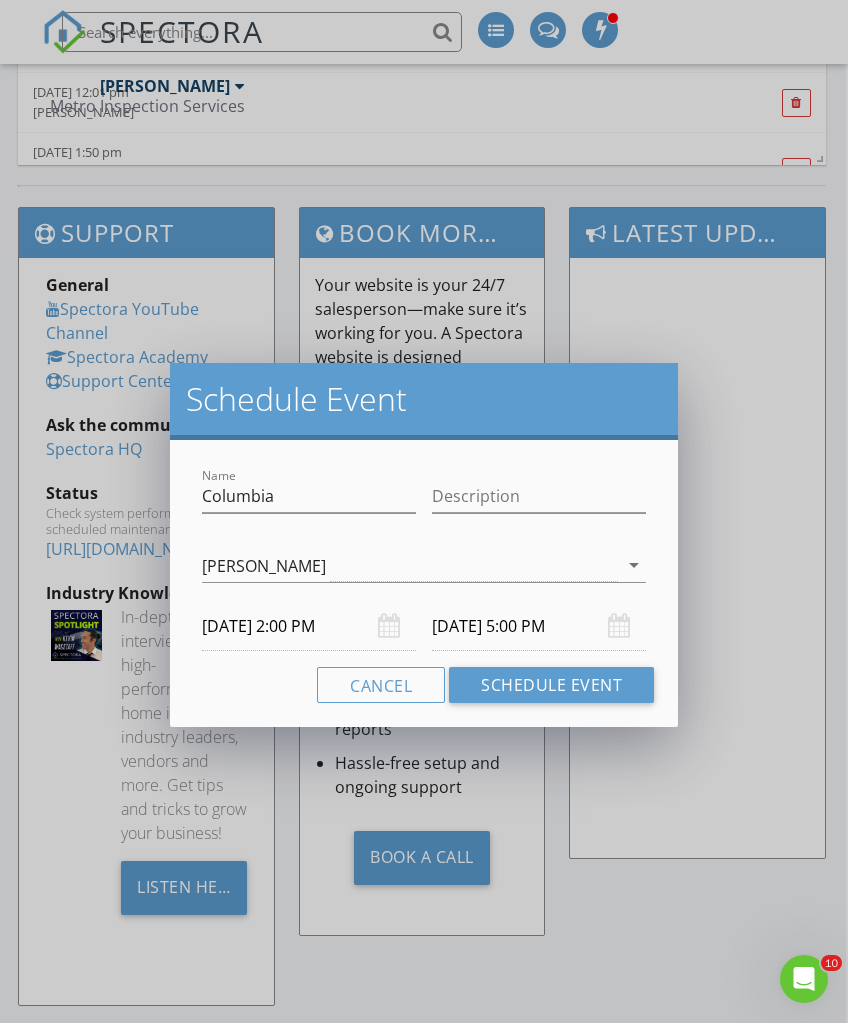 click on "Schedule Event" at bounding box center (551, 685) 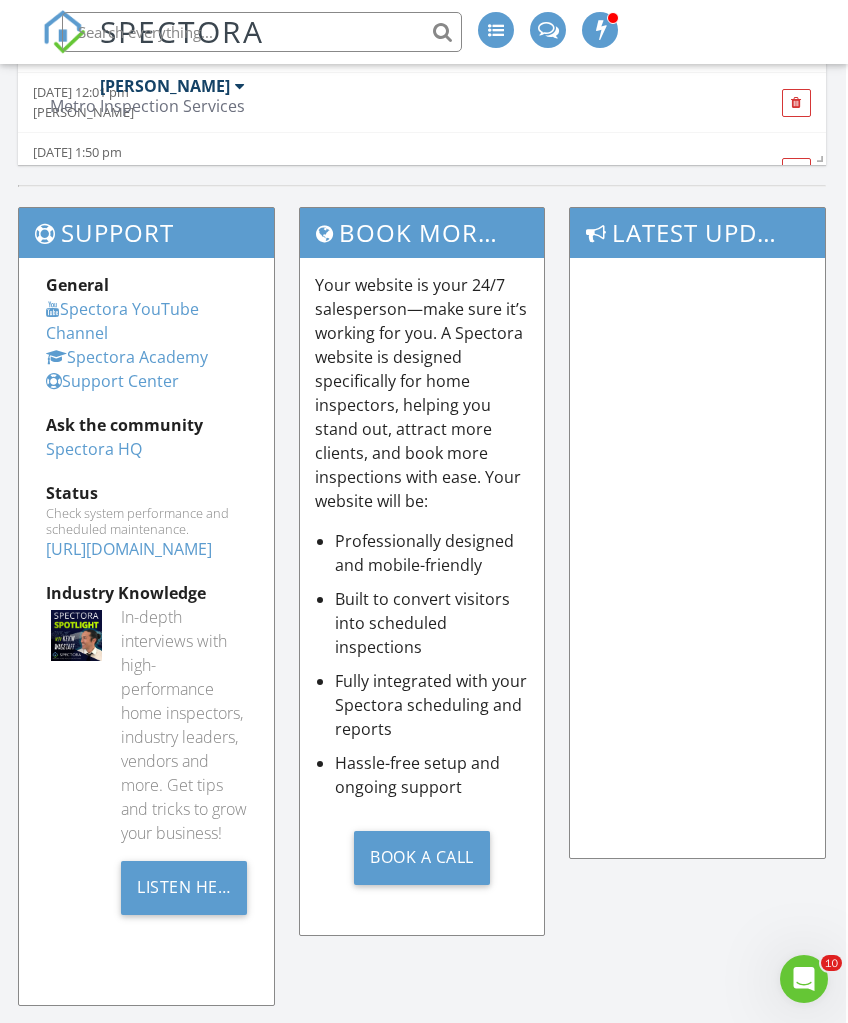 scroll, scrollTop: 0, scrollLeft: 0, axis: both 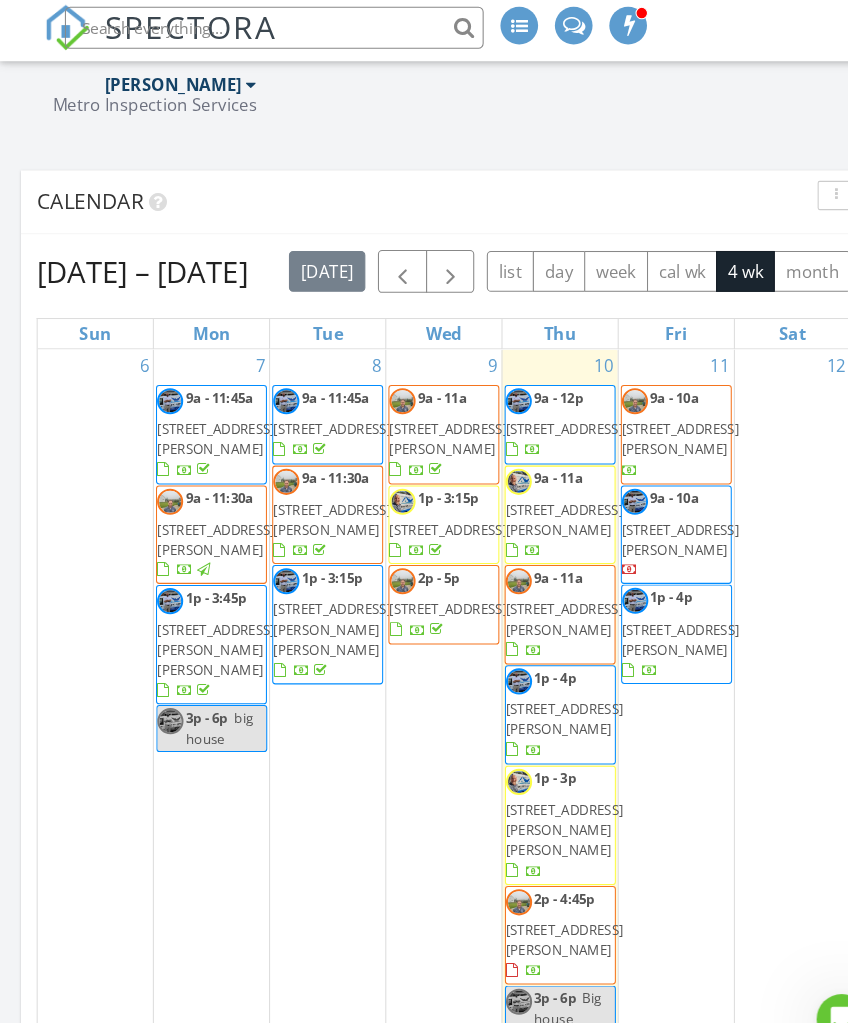click on "9
9a - 11a
2025 Ellis St, Augusta 30904
1p - 3:15p
1005 Weston St, North Augusta 29841
2p - 5p
249 Pecan Grove Rd, North Augusta 29860" at bounding box center (424, 666) 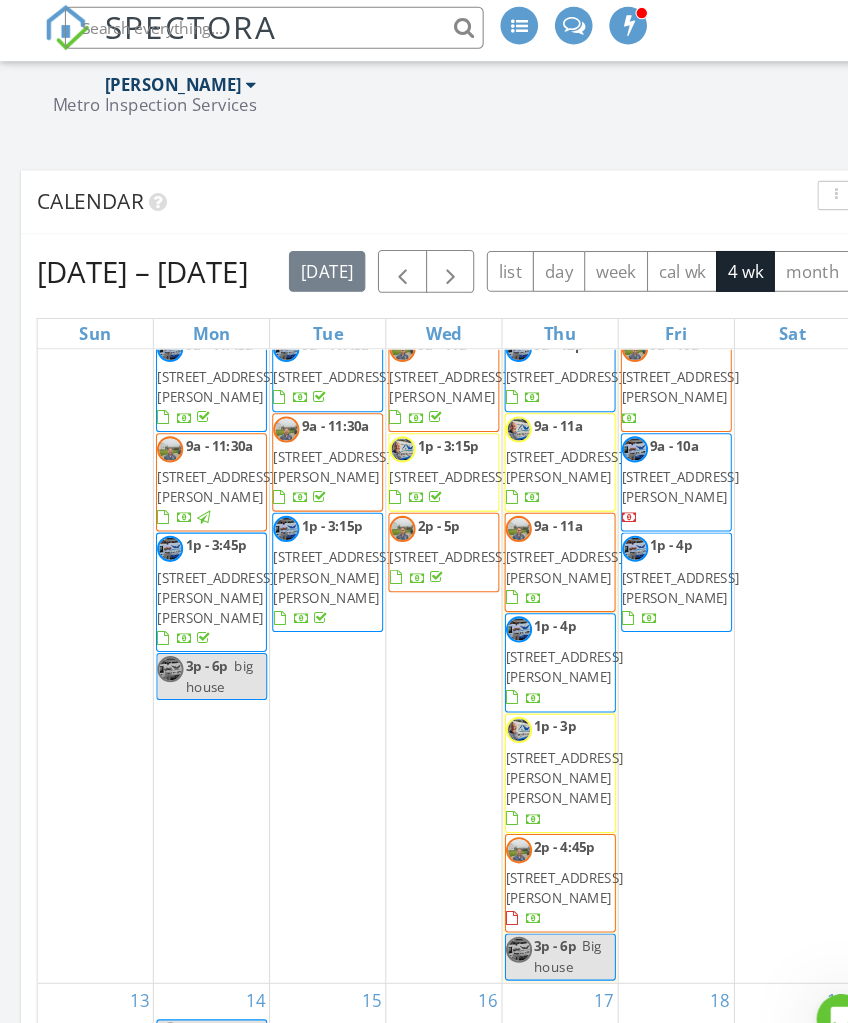 scroll, scrollTop: 16, scrollLeft: 0, axis: vertical 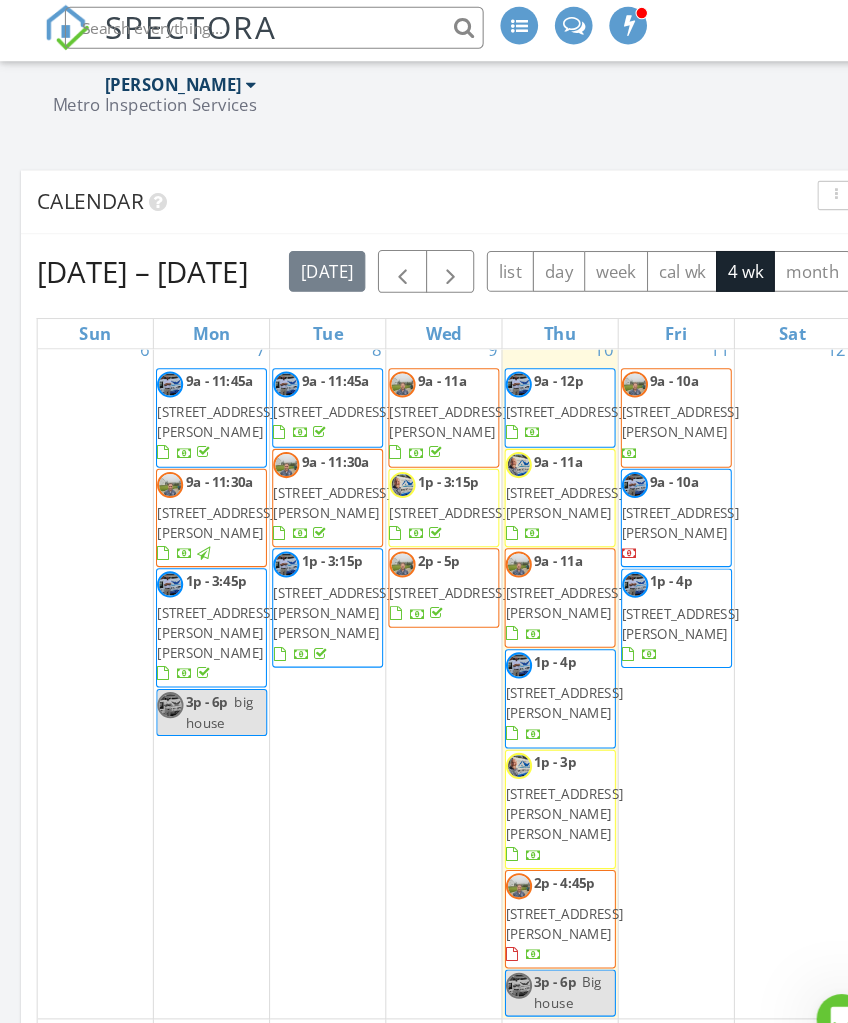 click on "9
9a - 11a
2025 Ellis St, Augusta 30904
1p - 3:15p
1005 Weston St, North Augusta 29841
2p - 5p
249 Pecan Grove Rd, North Augusta 29860" at bounding box center [424, 650] 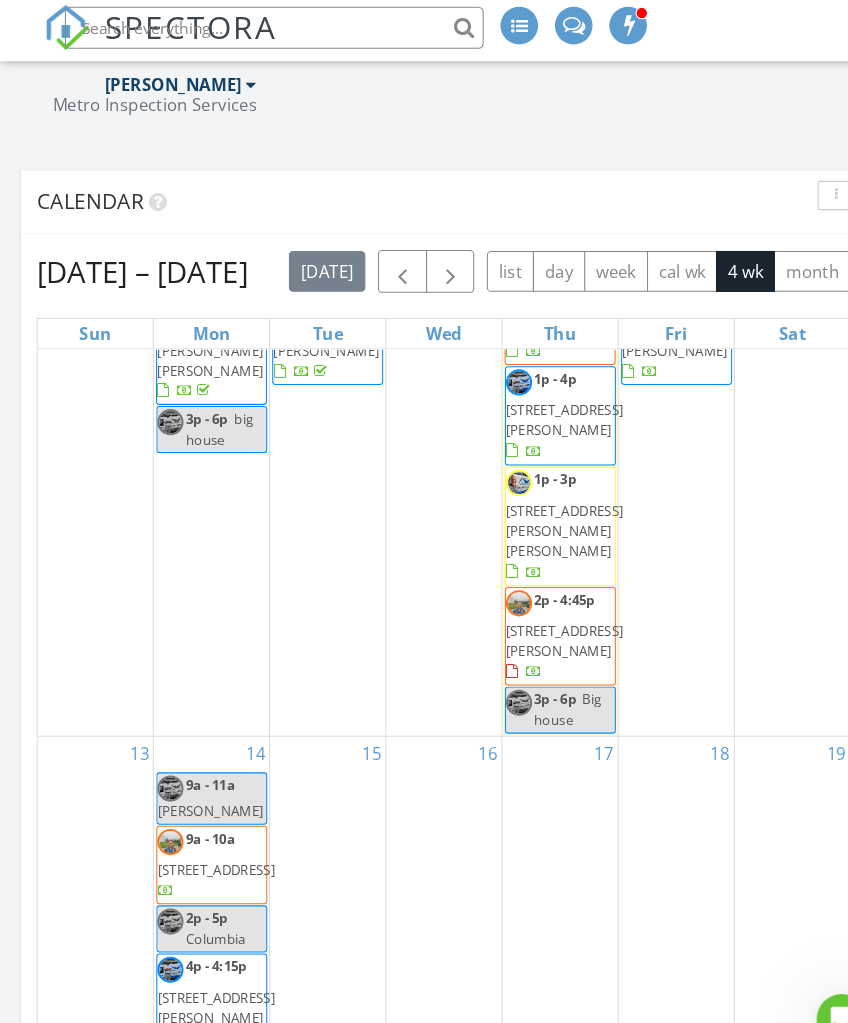 scroll, scrollTop: 285, scrollLeft: 0, axis: vertical 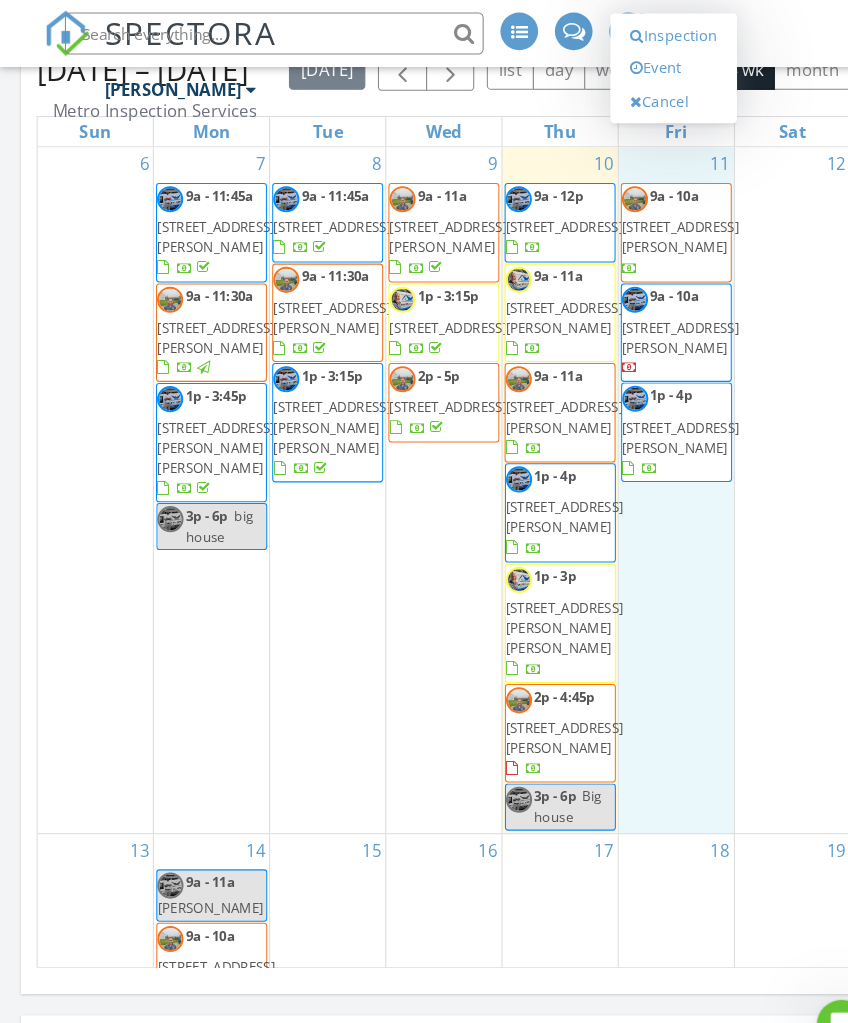 click on "Event" at bounding box center [643, 65] 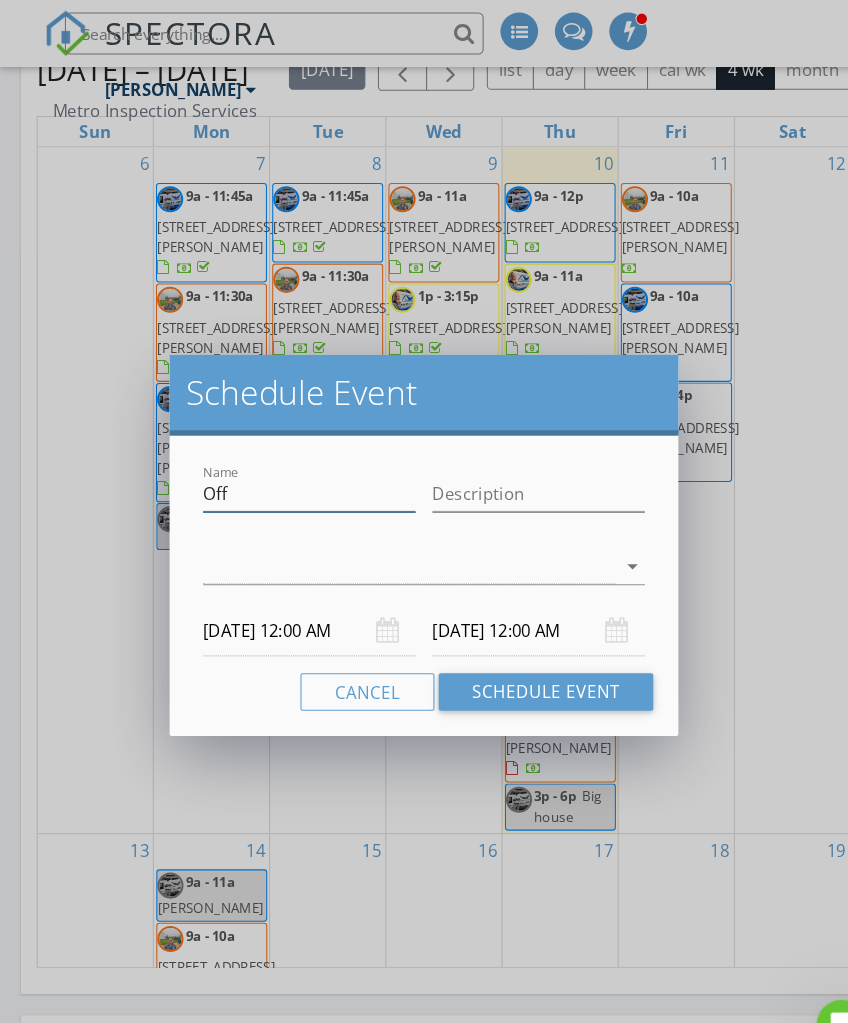 click on "Off" at bounding box center [295, 472] 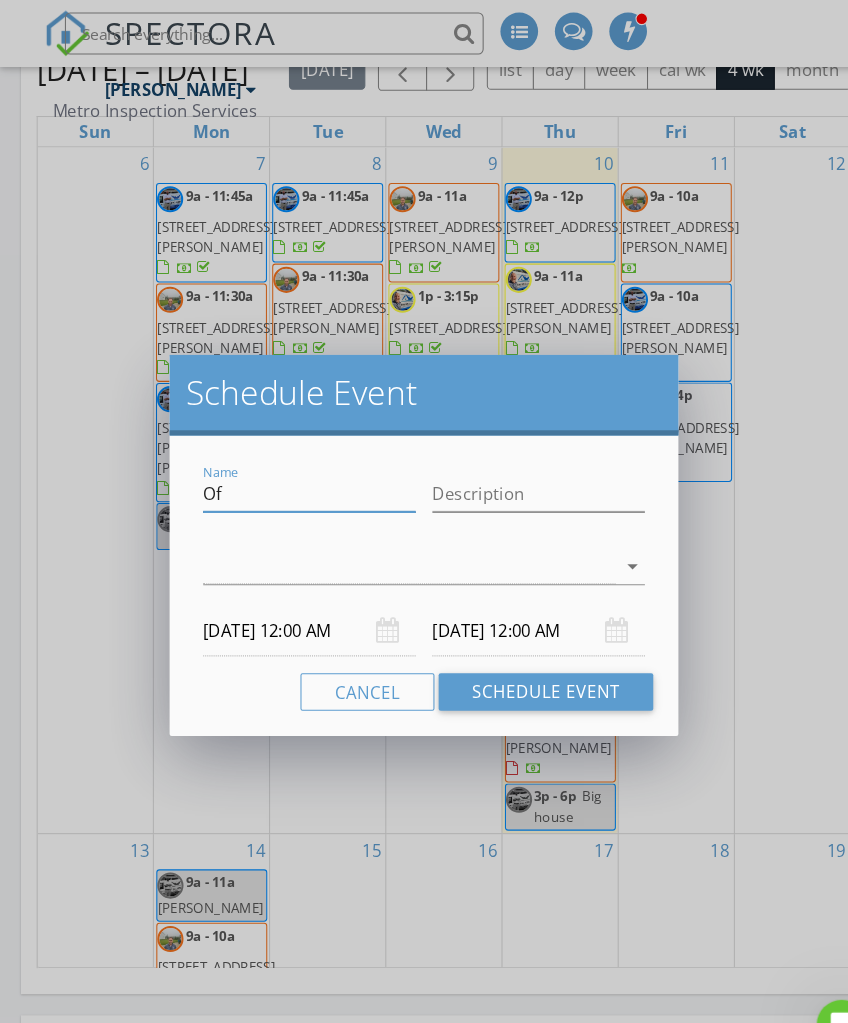 type on "O" 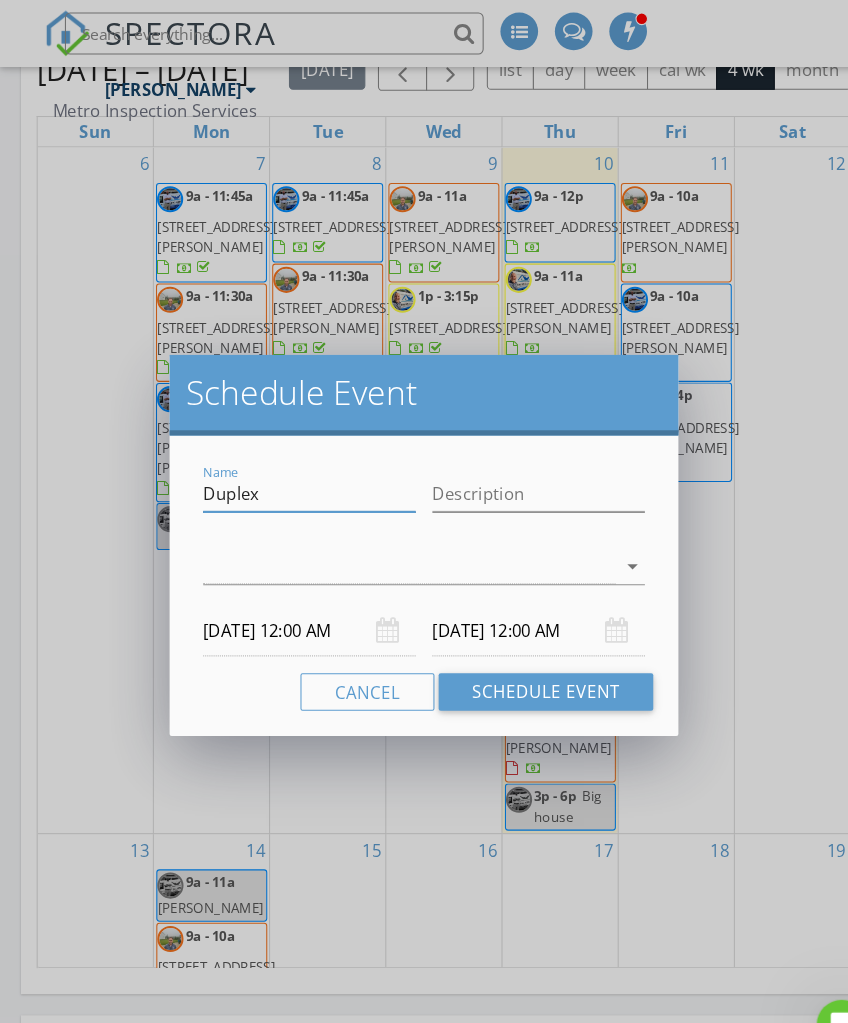 type on "Duplex" 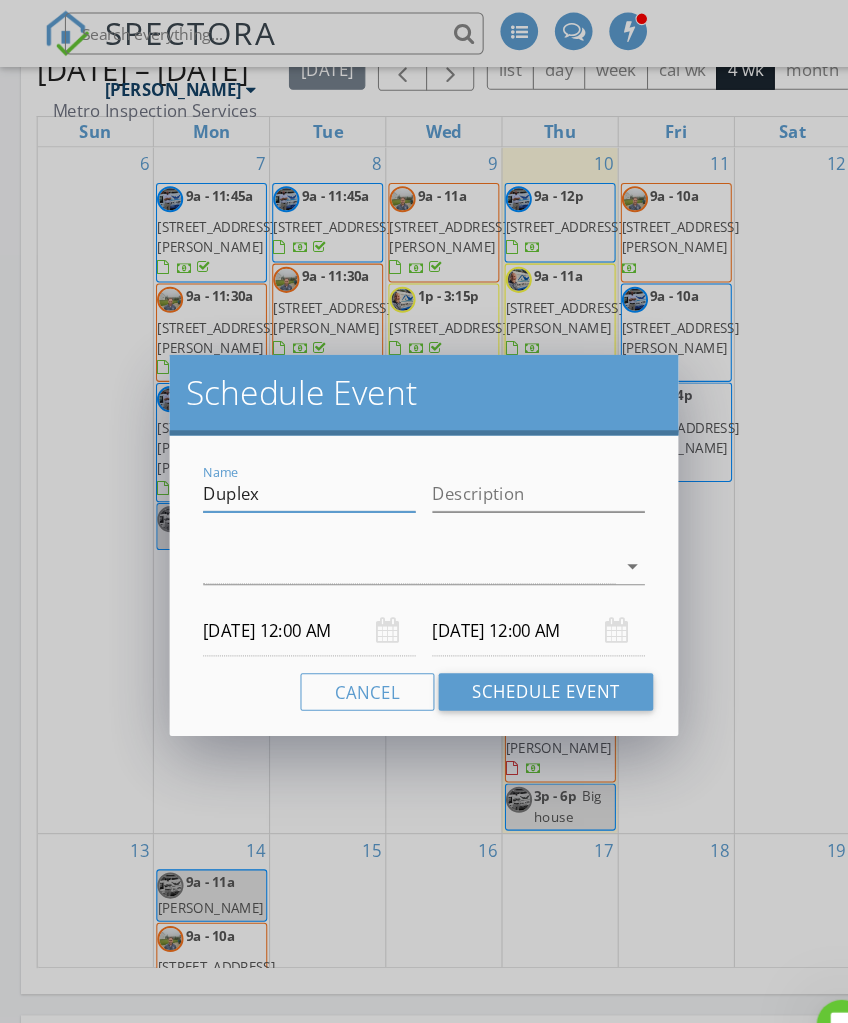 click at bounding box center (391, 541) 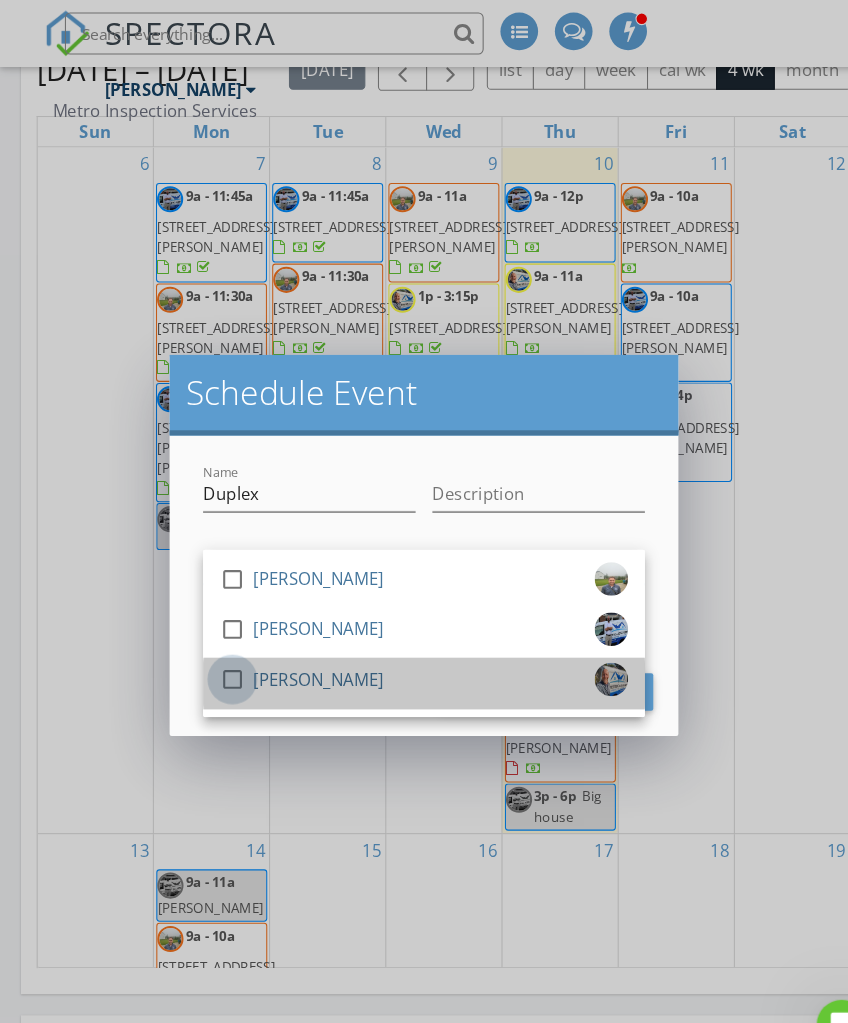 click at bounding box center [222, 649] 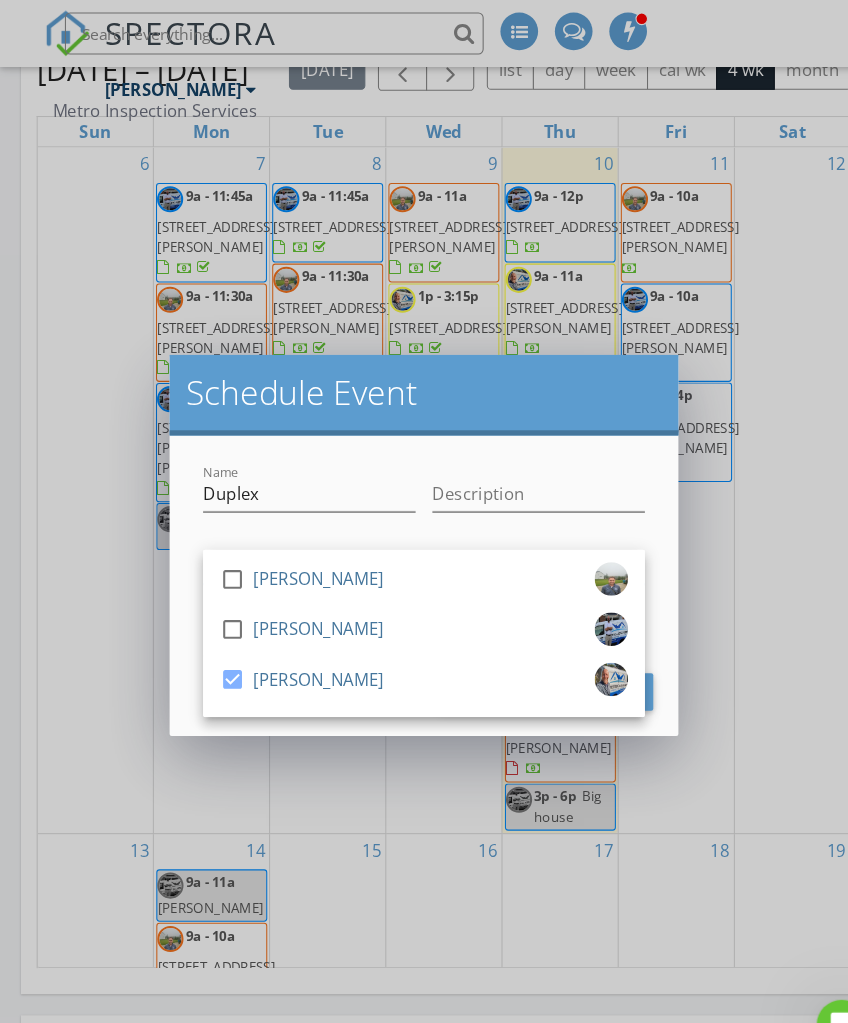 click on "check_box_outline_blank   Buddy Watson   check_box_outline_blank   Shane Johnson   check_box   Edward Ward" at bounding box center [405, 605] 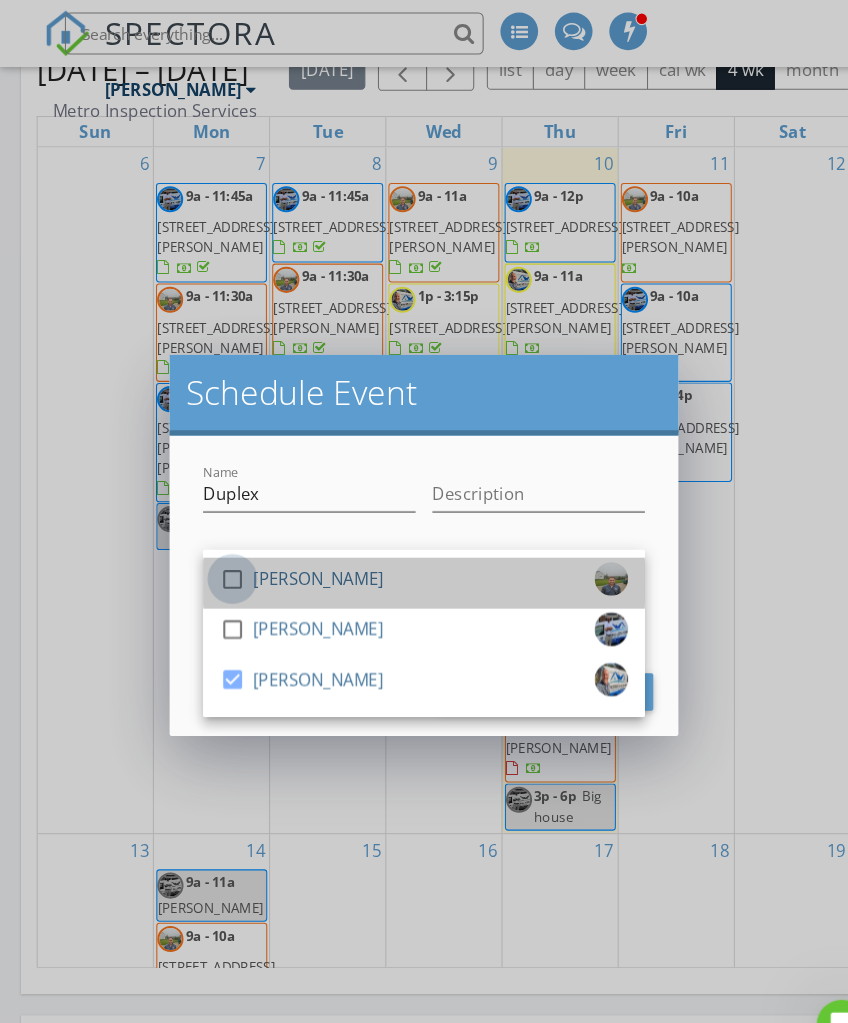 click at bounding box center (222, 553) 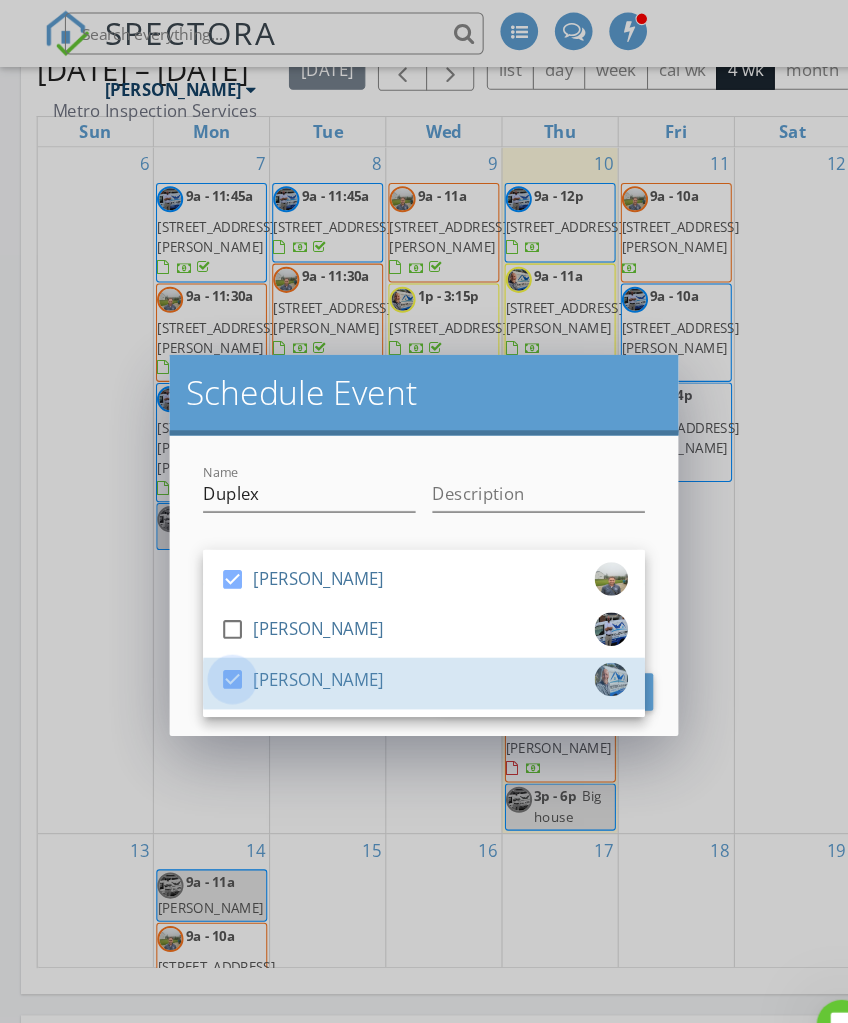 click at bounding box center (222, 649) 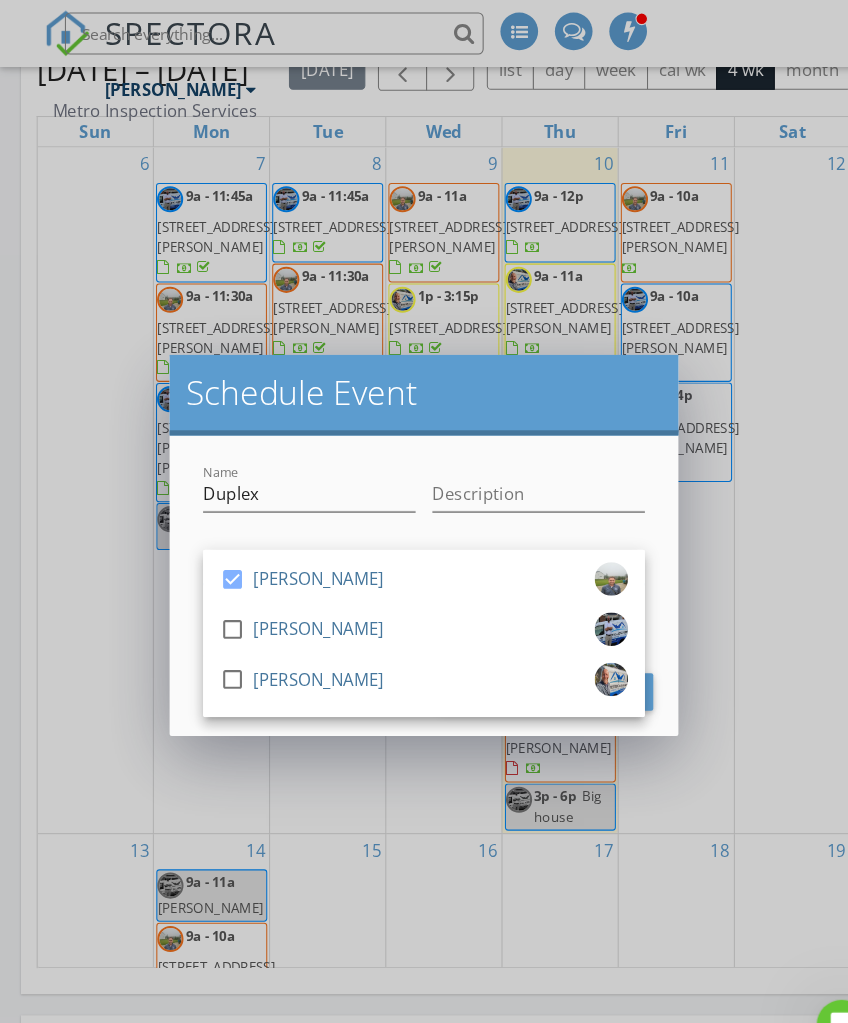 click on "Schedule Event" at bounding box center (405, 375) 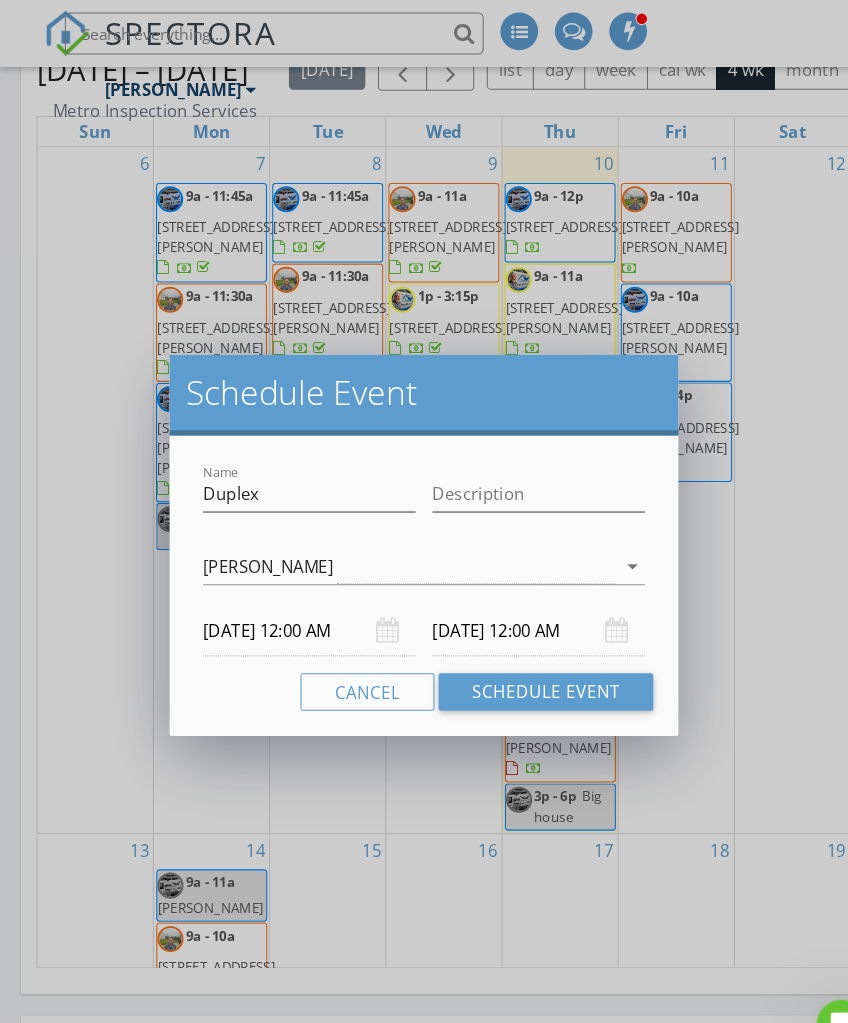 click on "07/11/2025 12:00 AM" at bounding box center [295, 602] 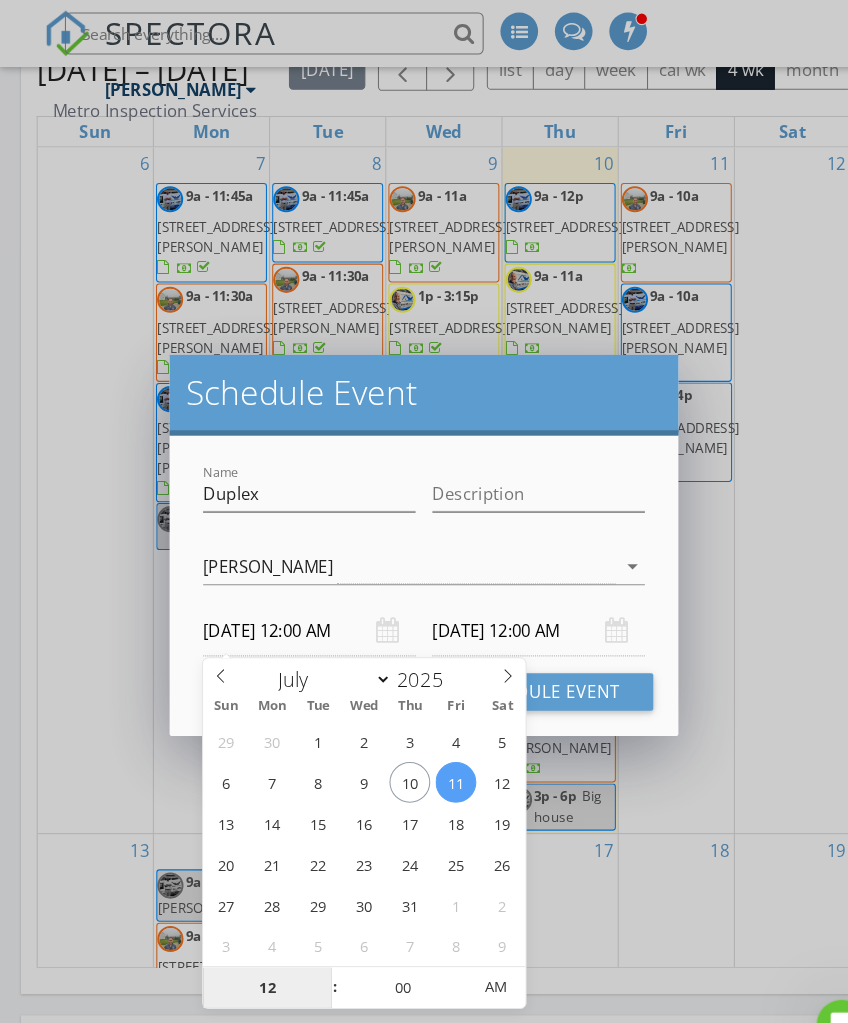 scroll, scrollTop: 3477, scrollLeft: 0, axis: vertical 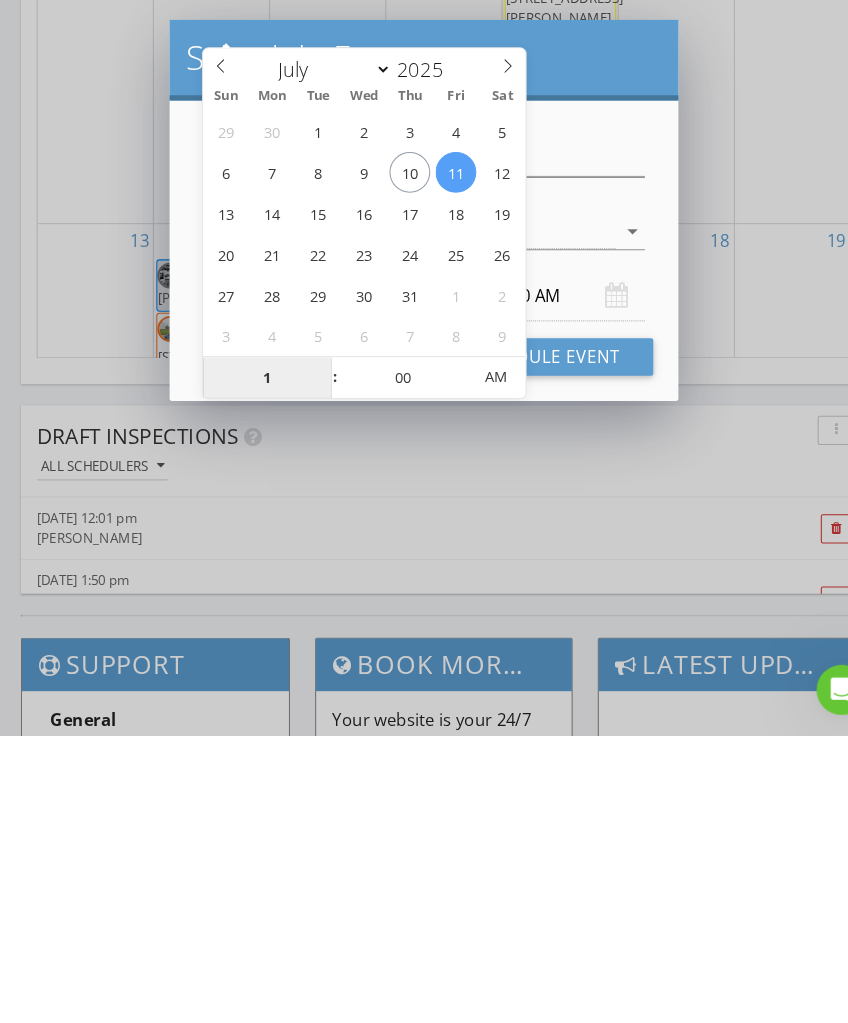 type on "01" 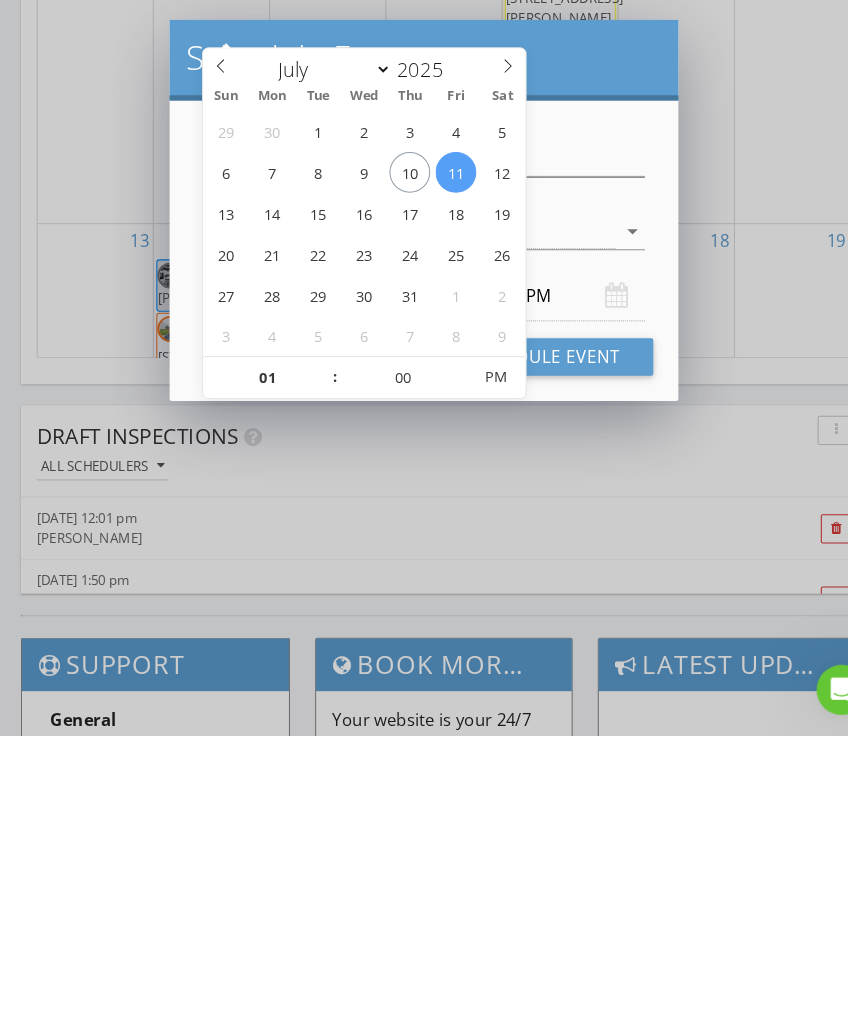 click on "Schedule Event" at bounding box center (405, 375) 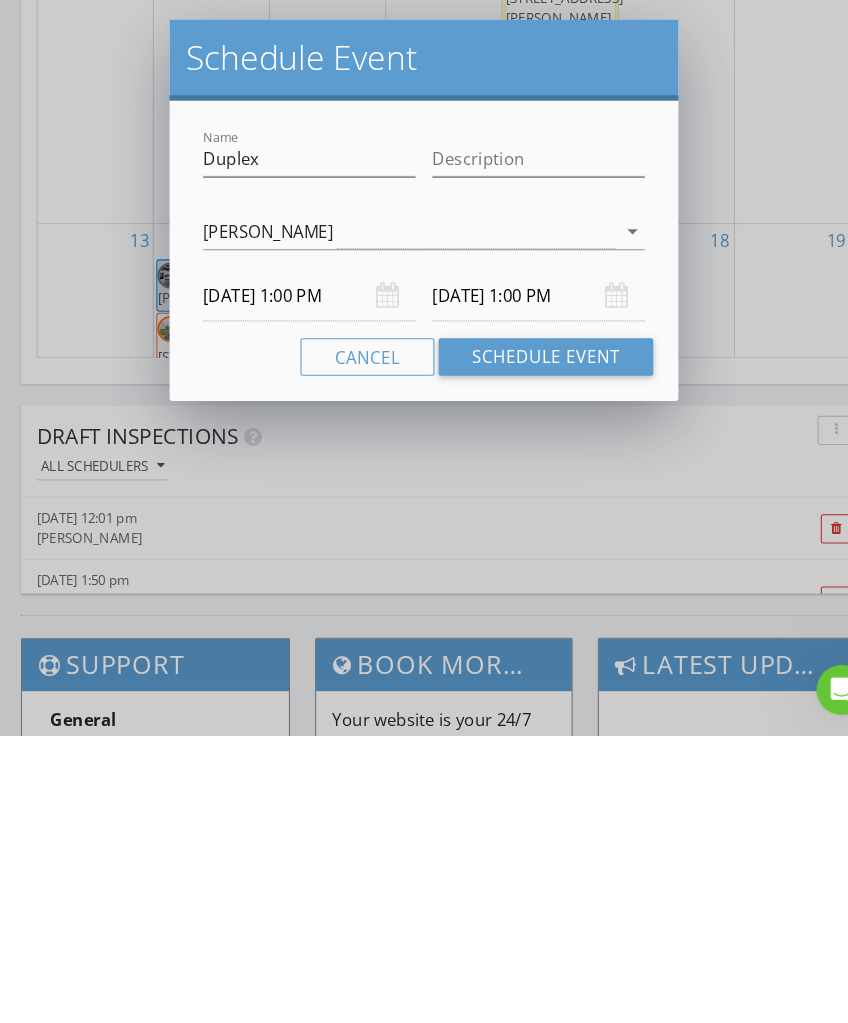 scroll, scrollTop: 3797, scrollLeft: 0, axis: vertical 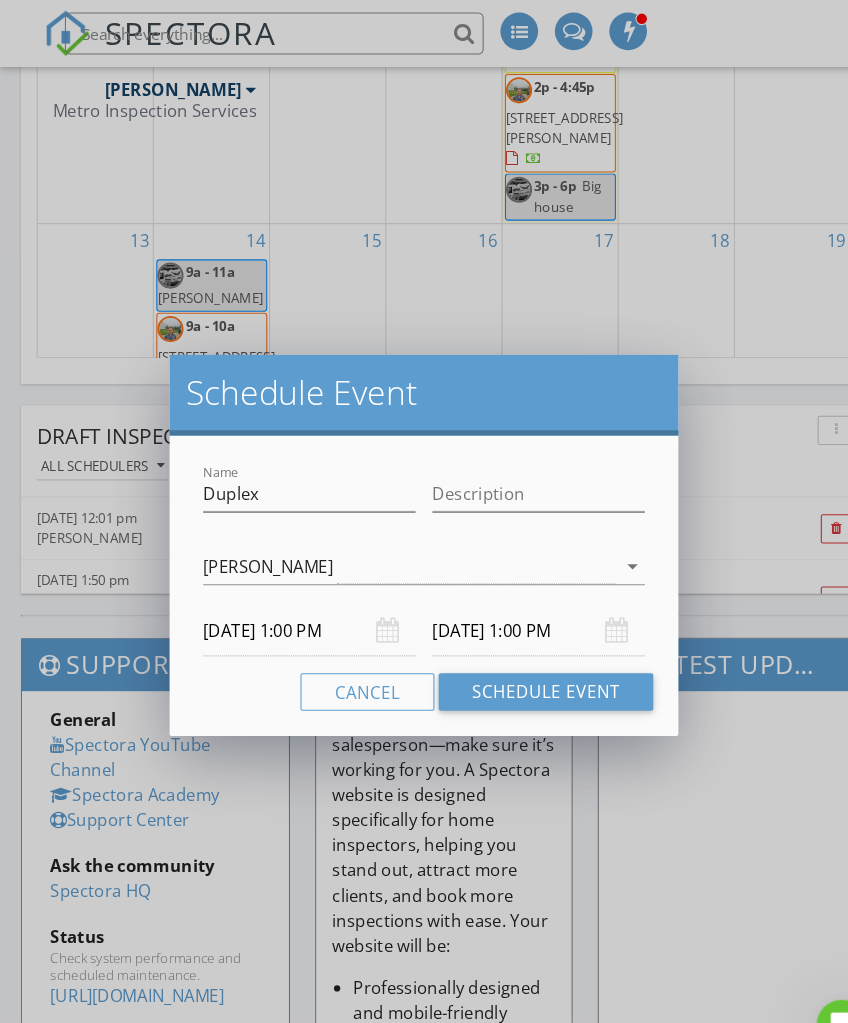 click on "07/12/2025 1:00 PM" at bounding box center (514, 602) 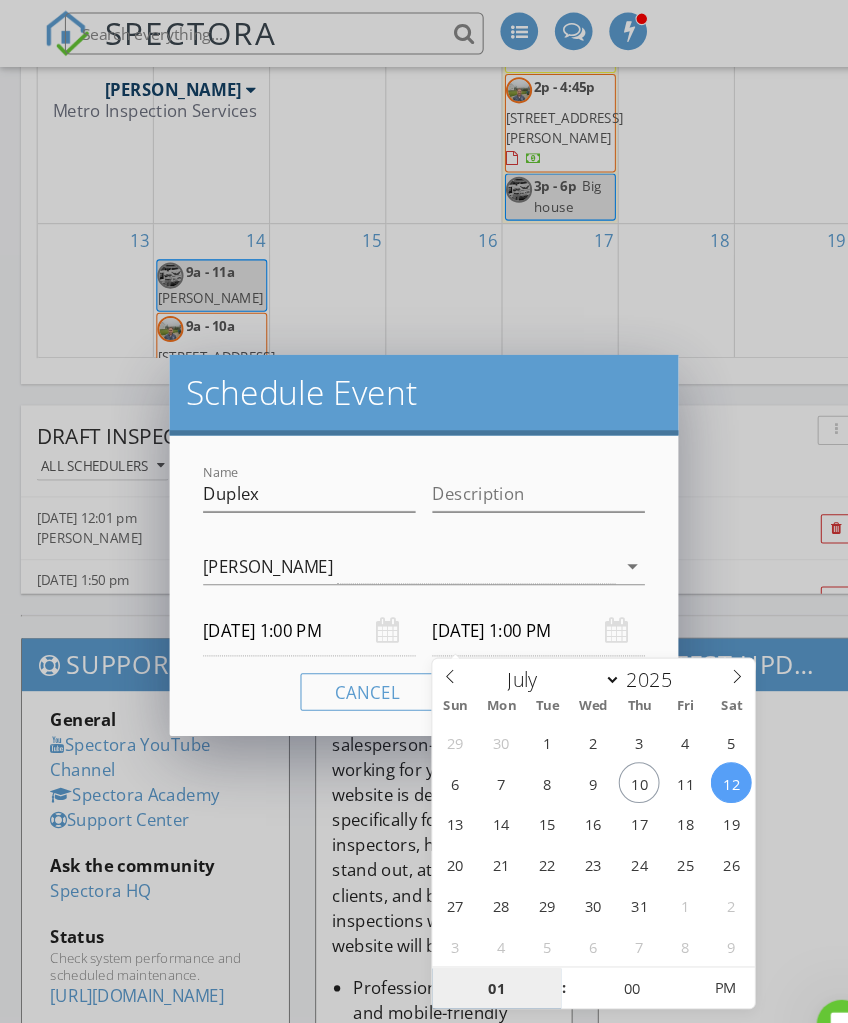 type on "07/11/2025 1:00 PM" 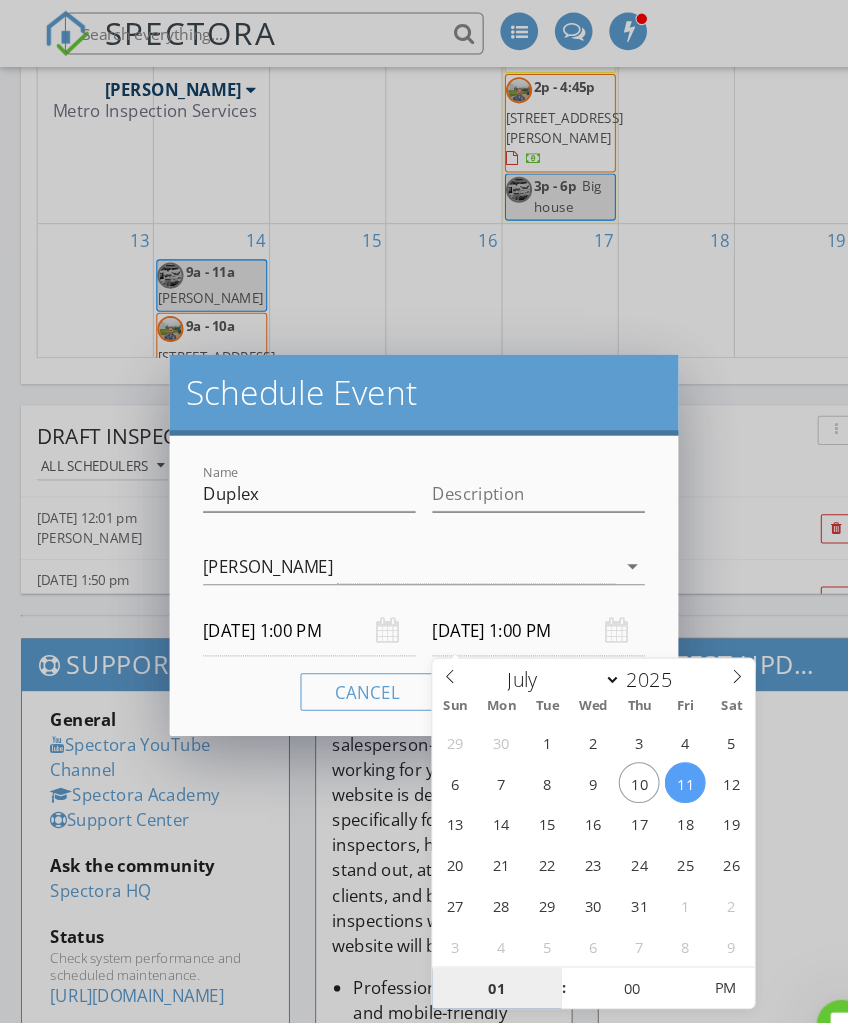 scroll, scrollTop: 4078, scrollLeft: 2, axis: both 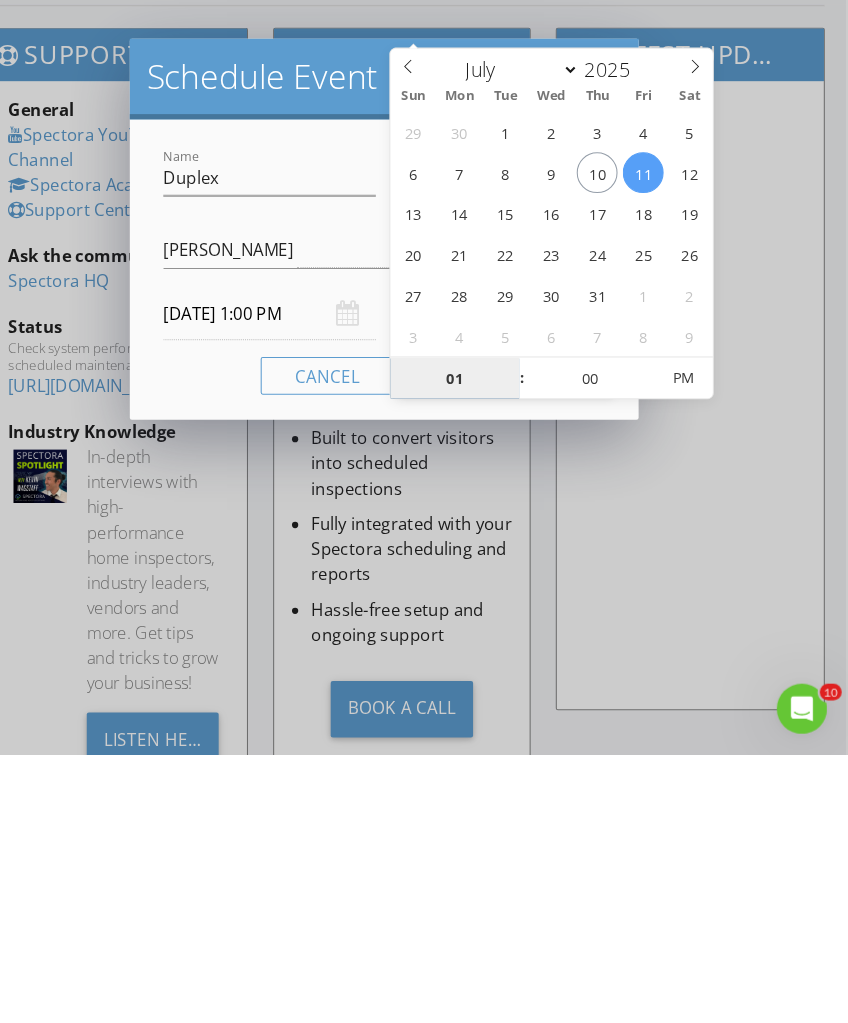 type on "3" 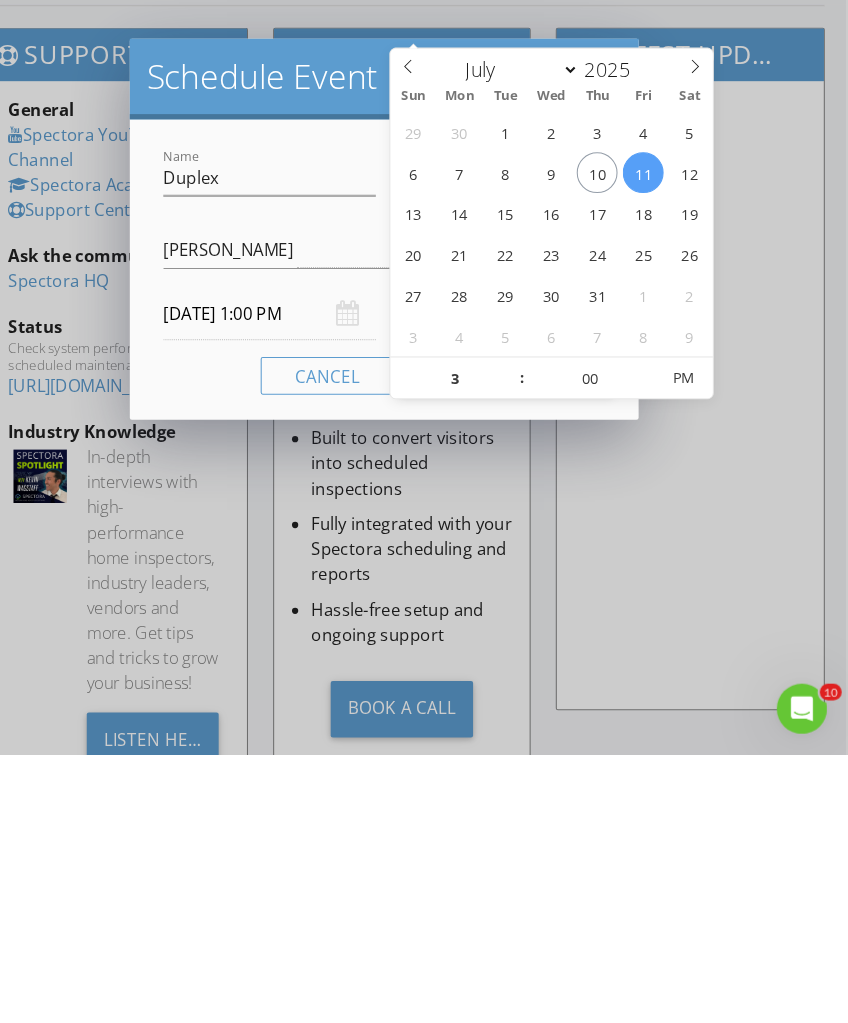 click on "Schedule Event" at bounding box center (405, 375) 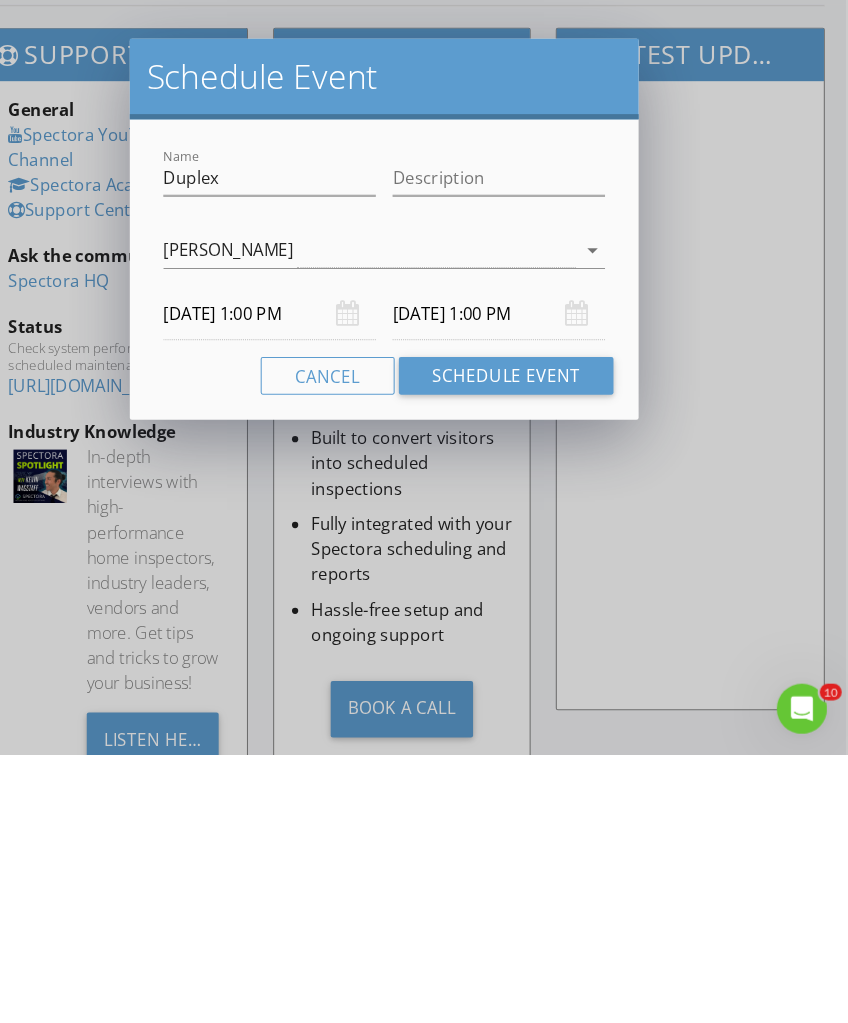 type on "07/11/2025 3:00 PM" 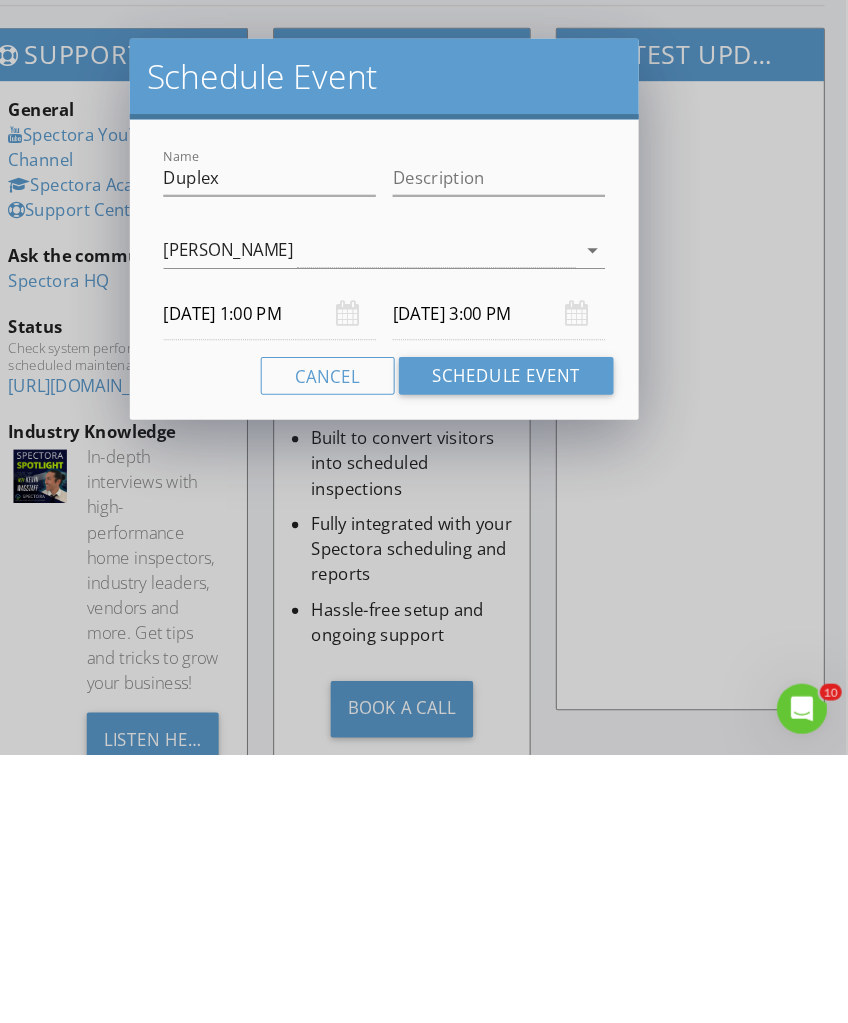 scroll, scrollTop: 4248, scrollLeft: 2, axis: both 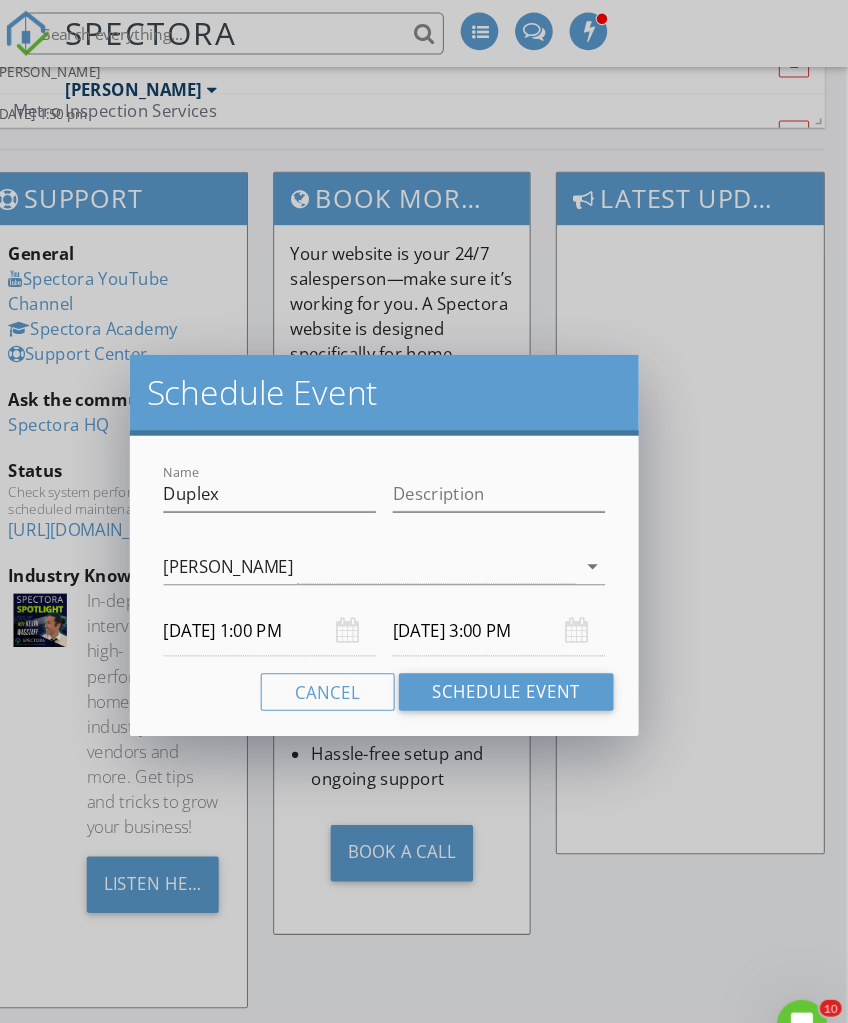 click on "Schedule Event" at bounding box center (521, 661) 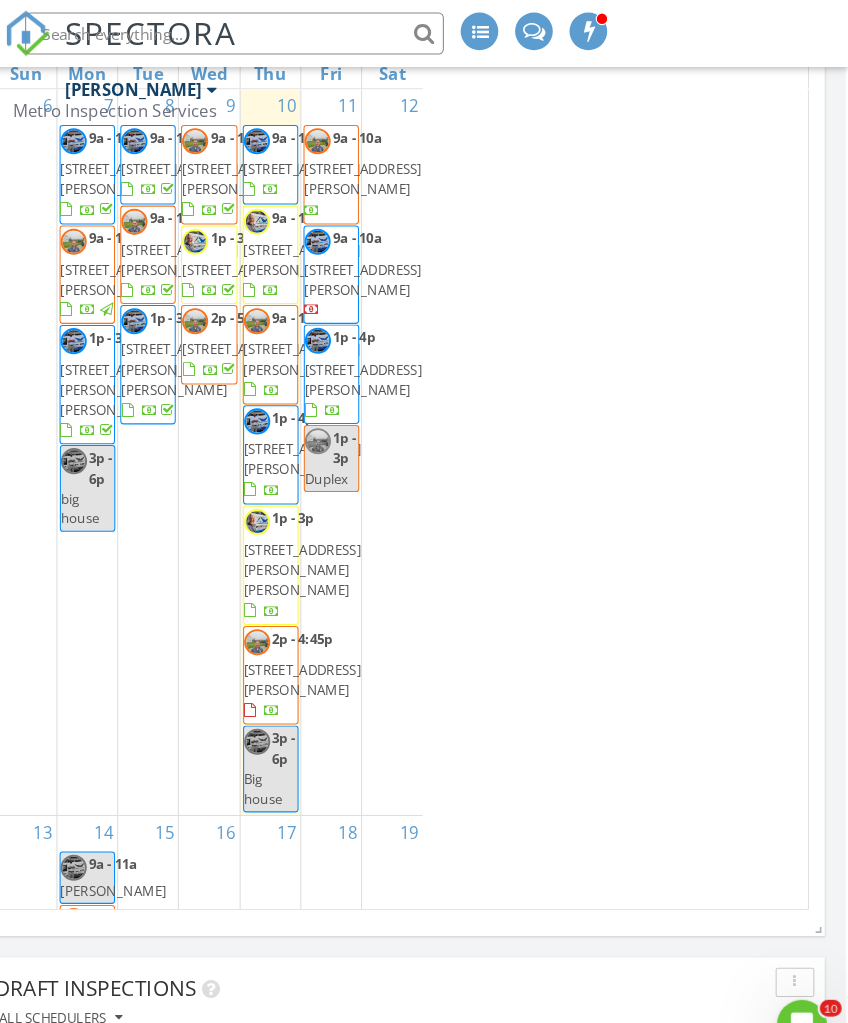 scroll, scrollTop: 3464, scrollLeft: 0, axis: vertical 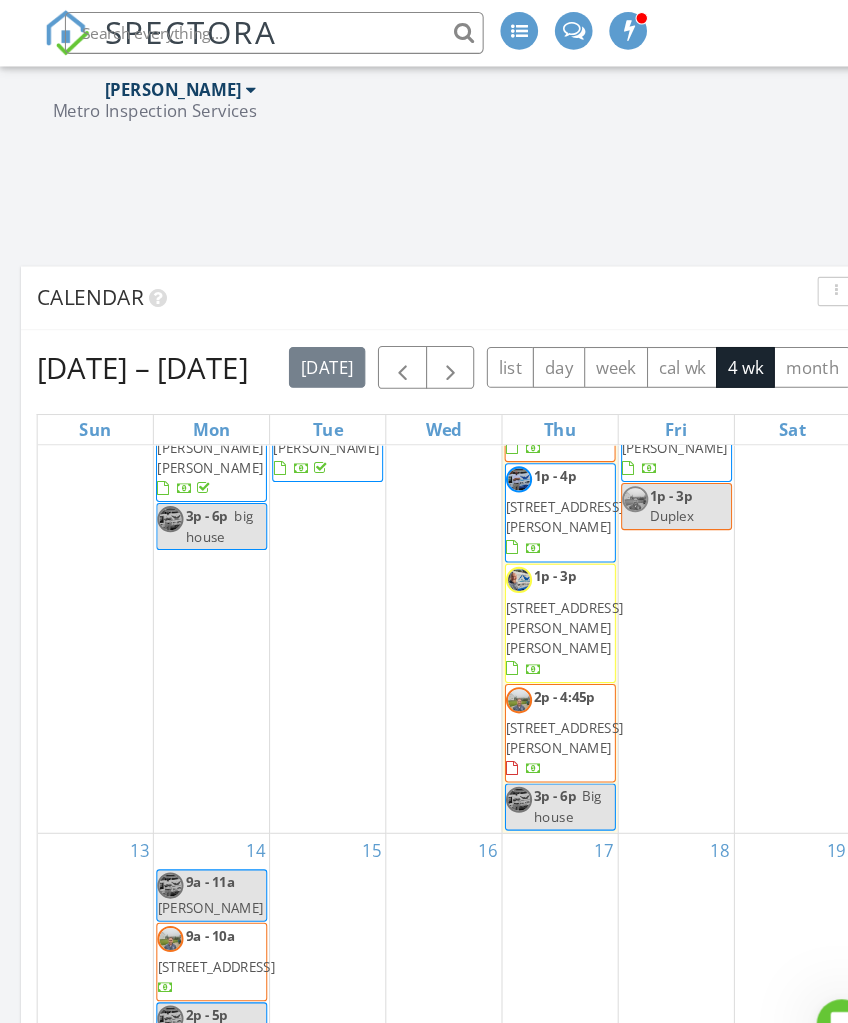 click at bounding box center [799, 279] 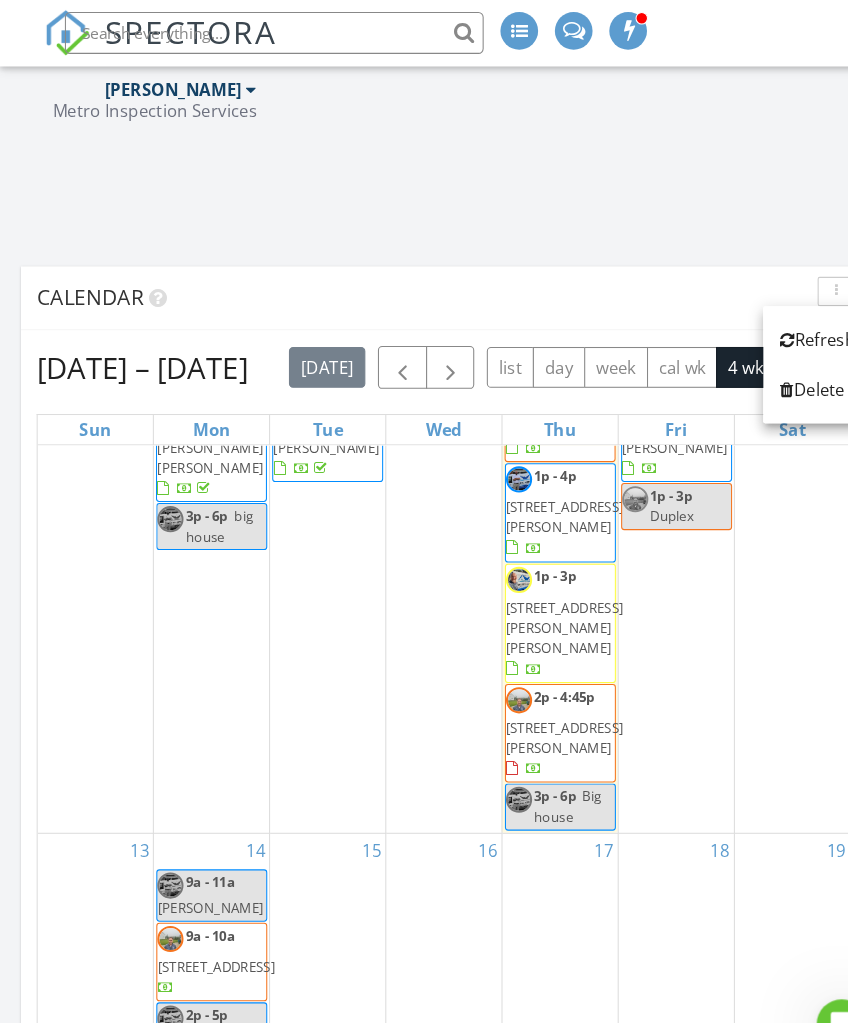 click on "Refresh" at bounding box center [781, 325] 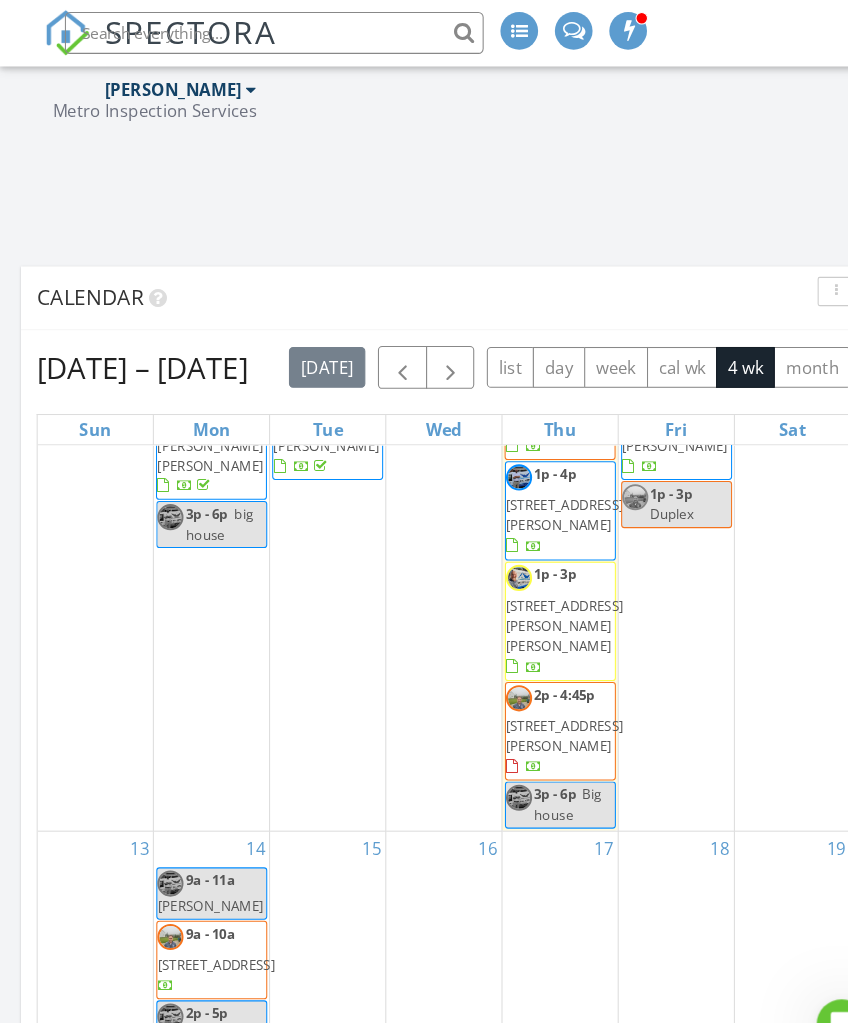 scroll, scrollTop: 285, scrollLeft: 0, axis: vertical 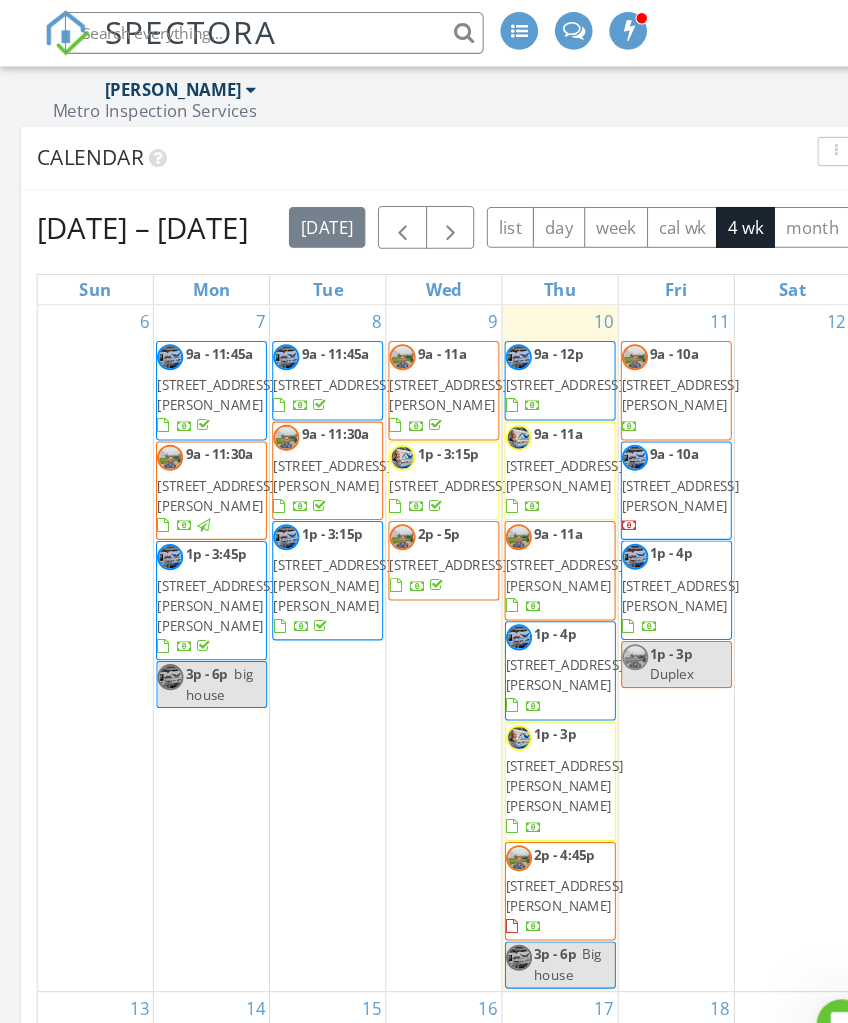 click at bounding box center [799, 145] 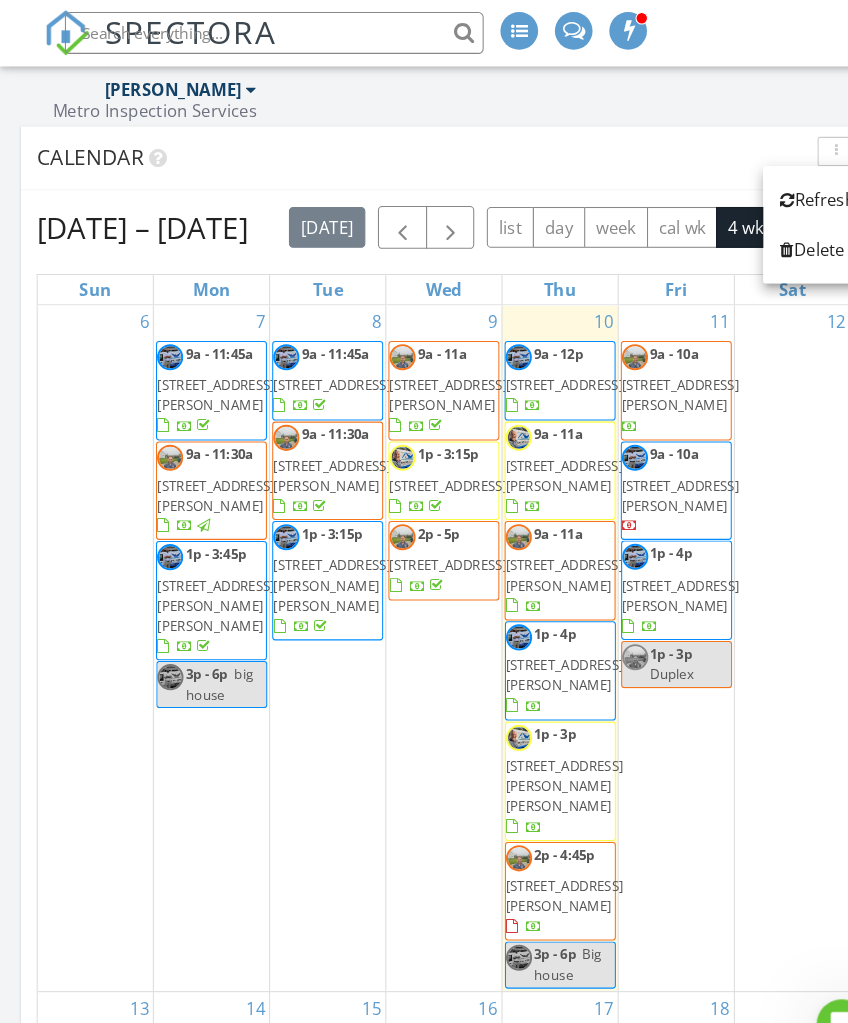 click on "Refresh" at bounding box center (781, 191) 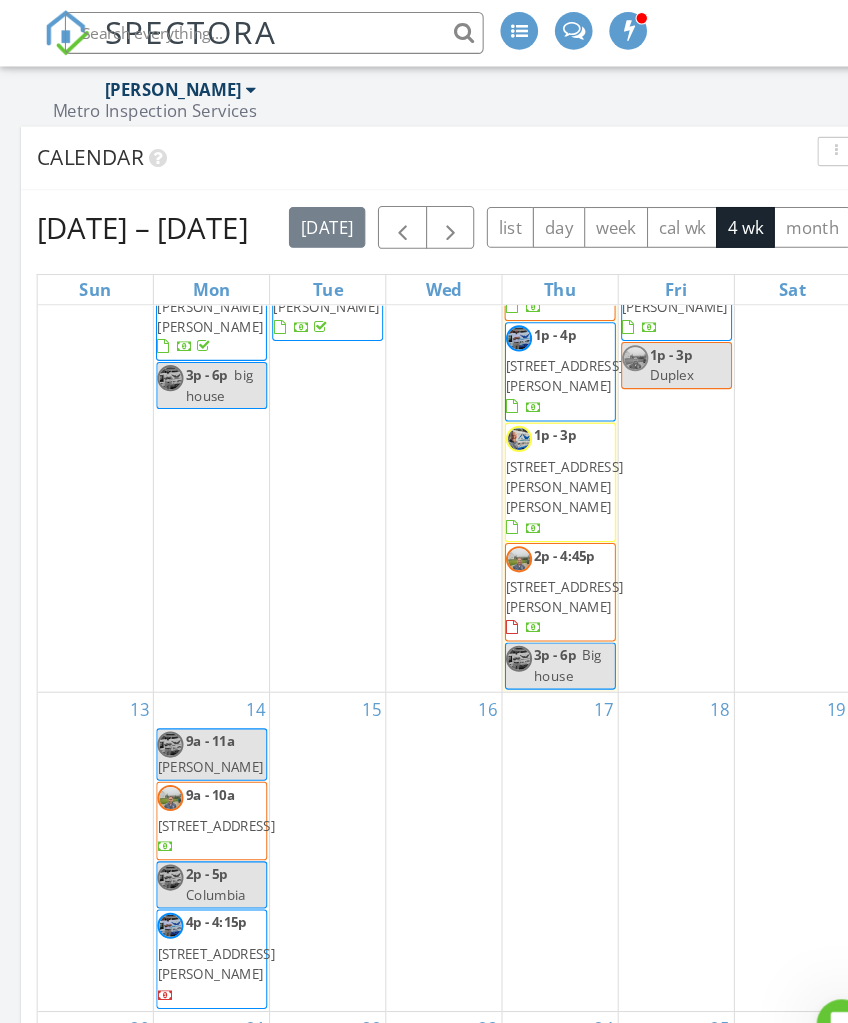 scroll, scrollTop: 285, scrollLeft: 0, axis: vertical 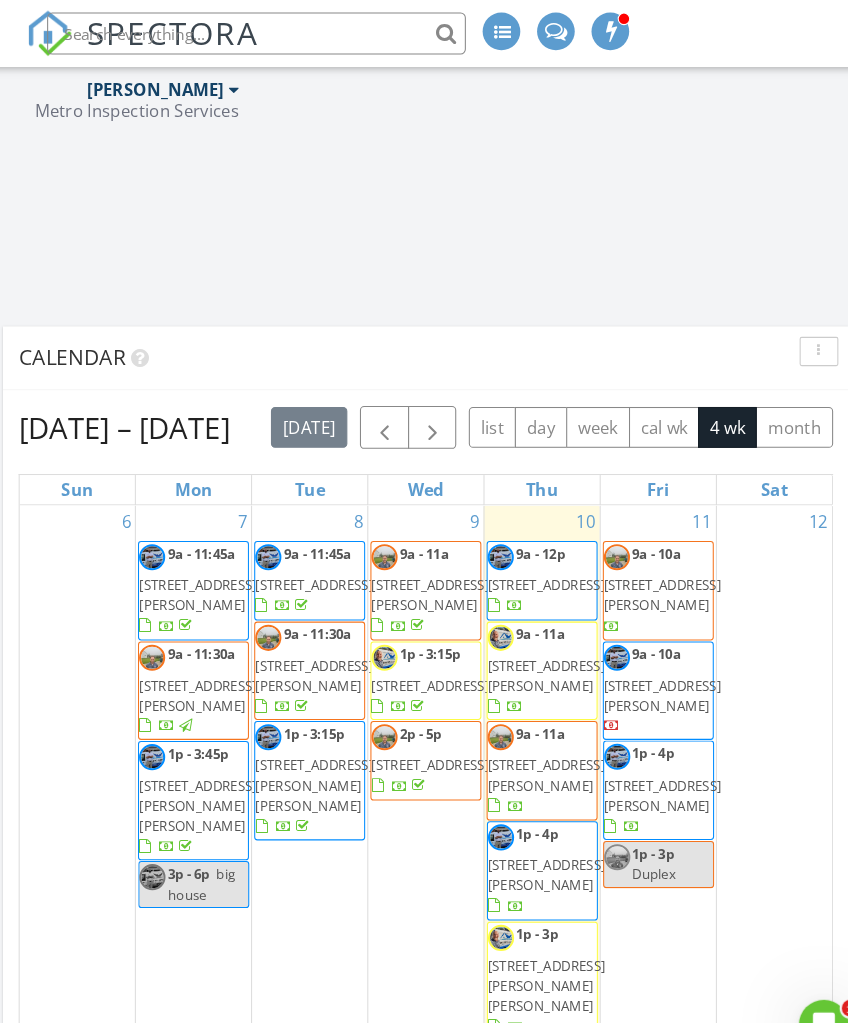 click at bounding box center [799, 336] 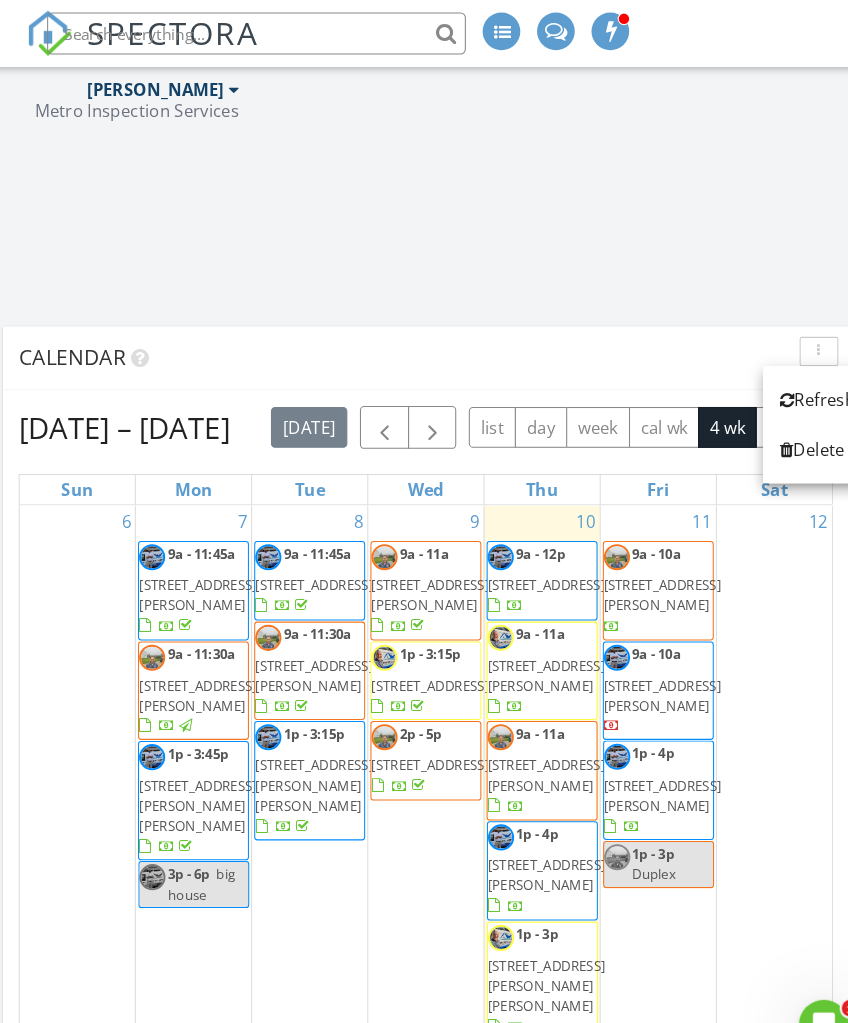 click on "Refresh" at bounding box center (798, 382) 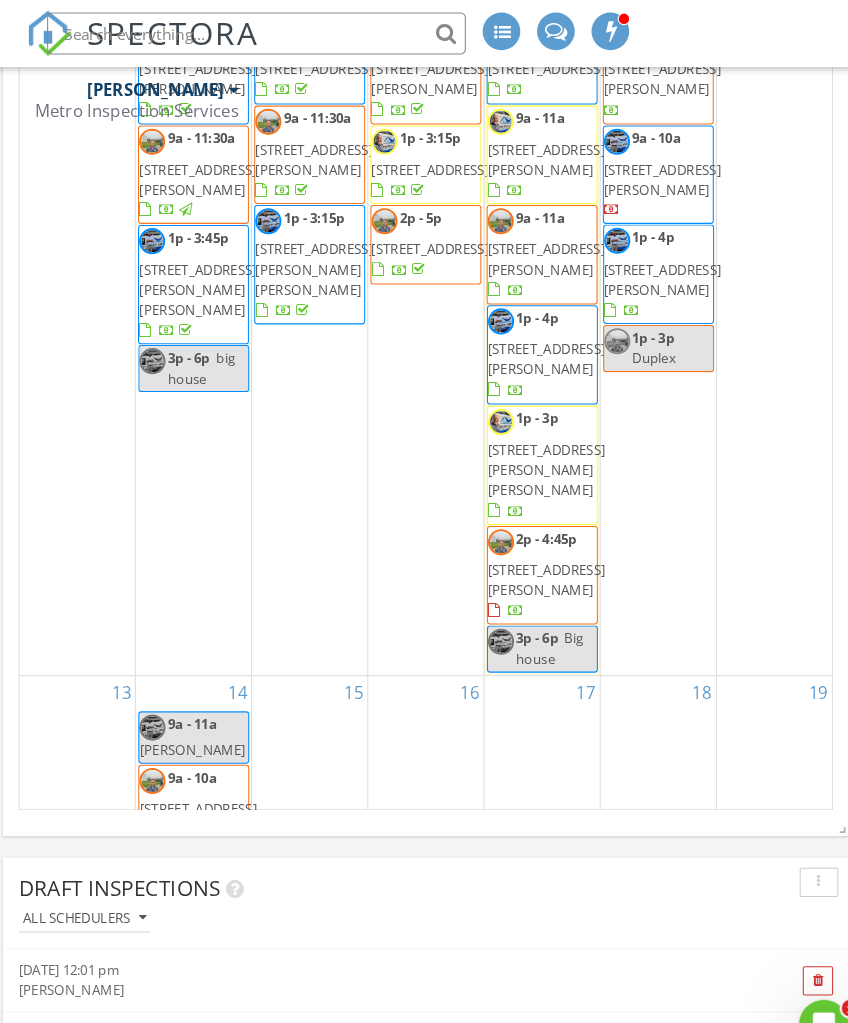scroll, scrollTop: 3409, scrollLeft: 0, axis: vertical 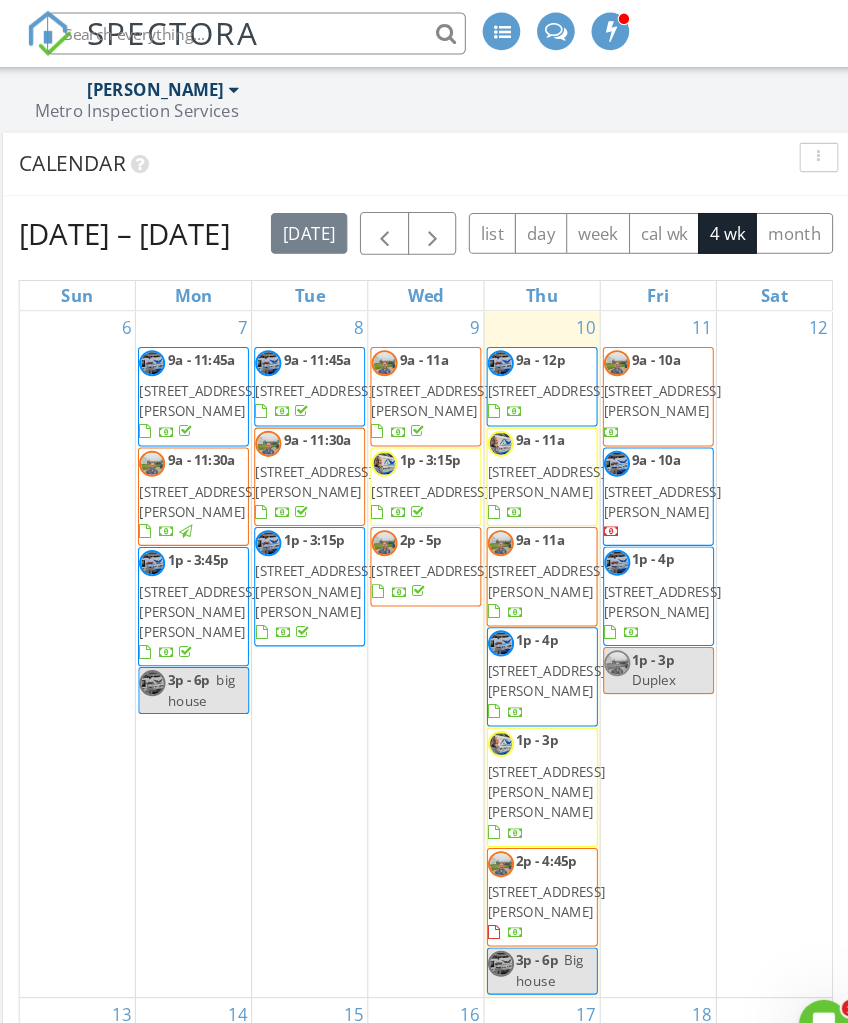 click at bounding box center [799, 150] 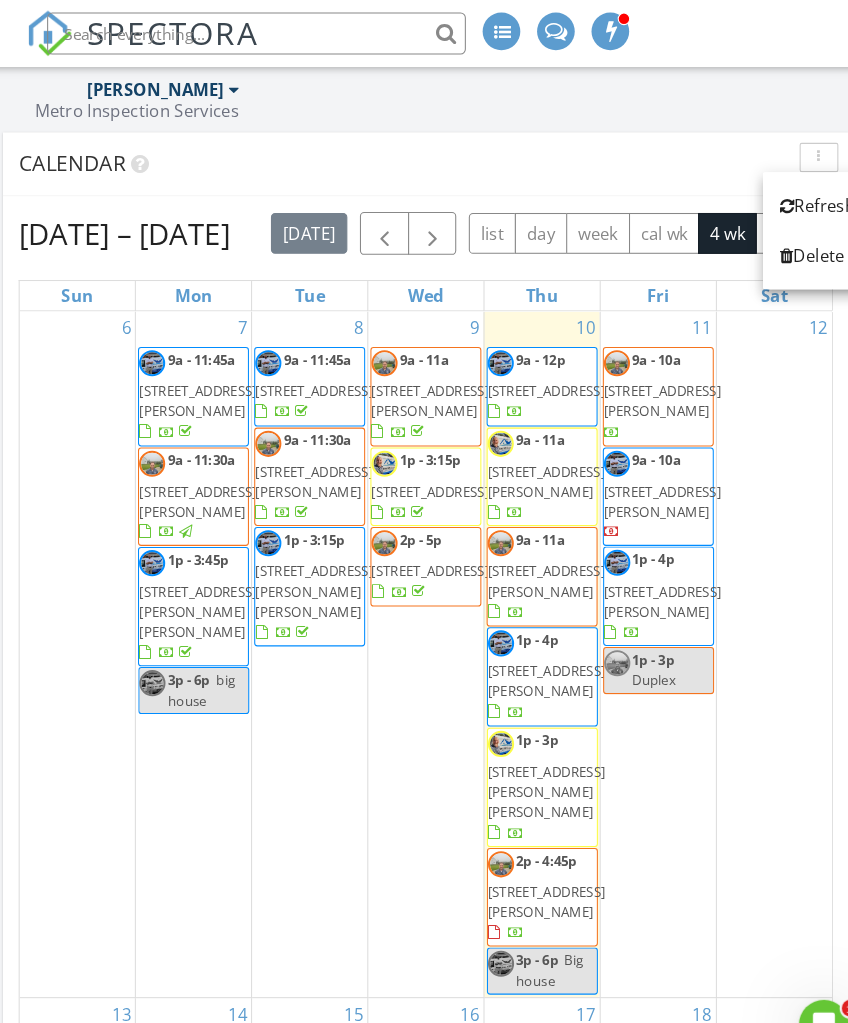 click on "Refresh" at bounding box center [798, 196] 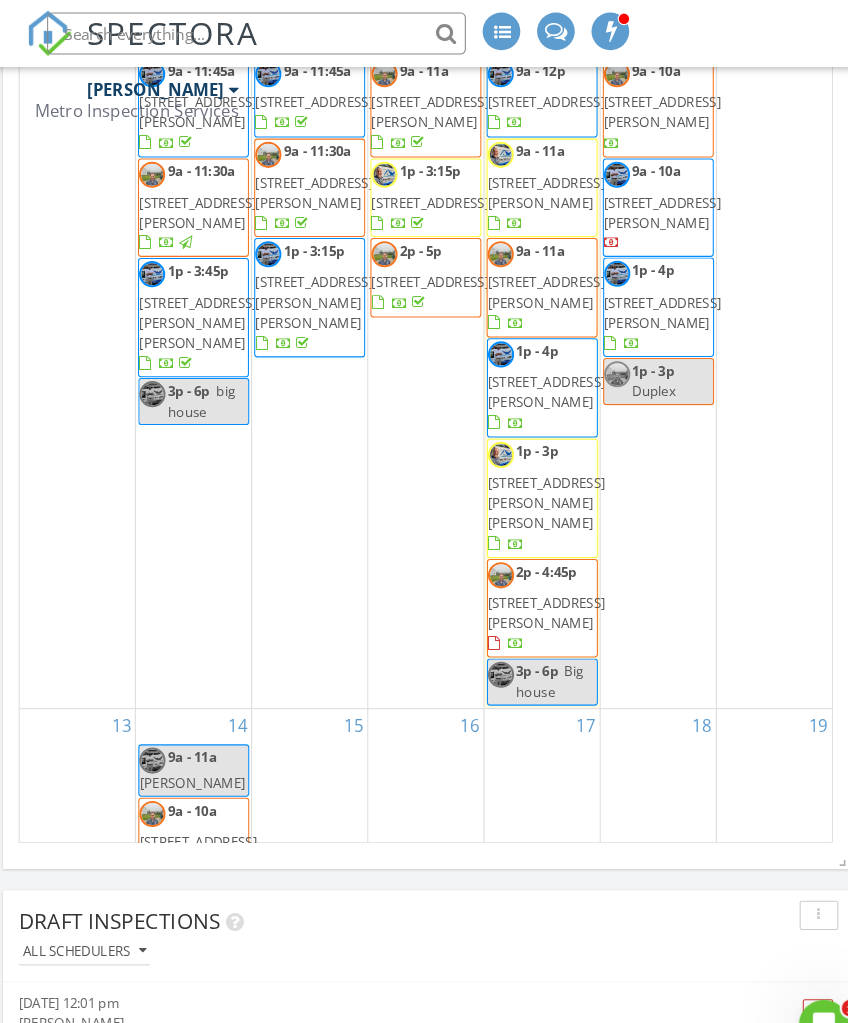 scroll, scrollTop: 3381, scrollLeft: 0, axis: vertical 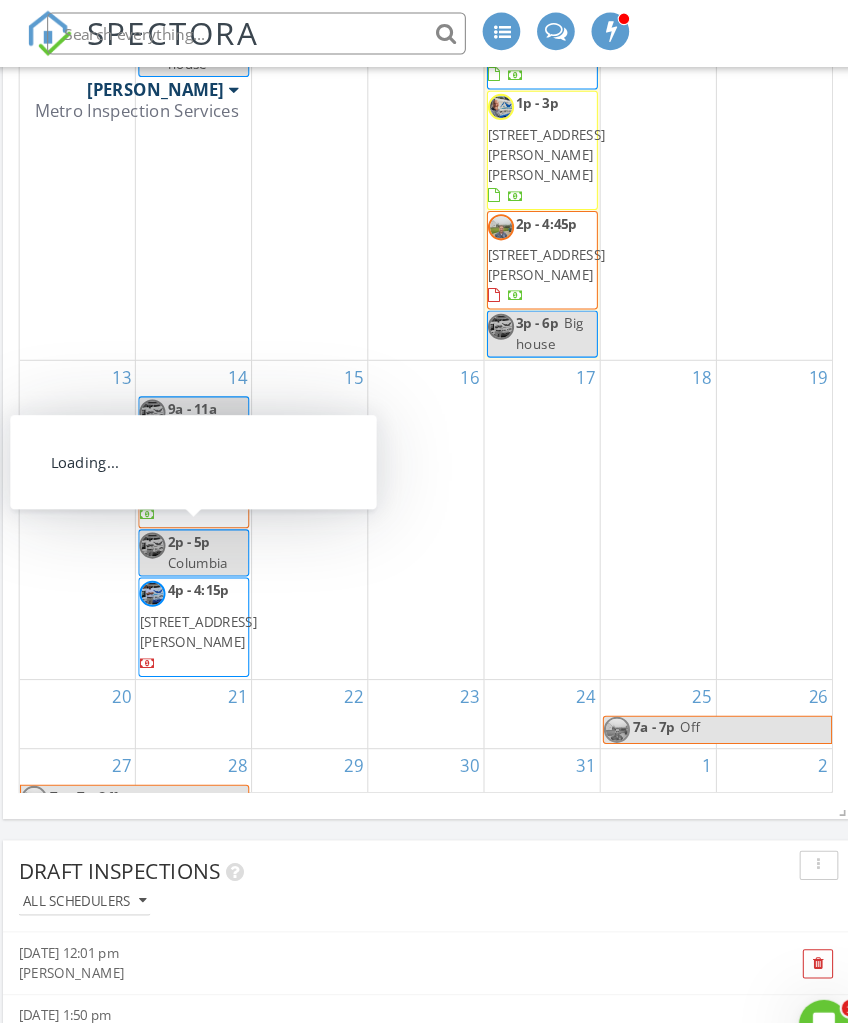 click on "[STREET_ADDRESS][PERSON_NAME]" at bounding box center [206, 603] 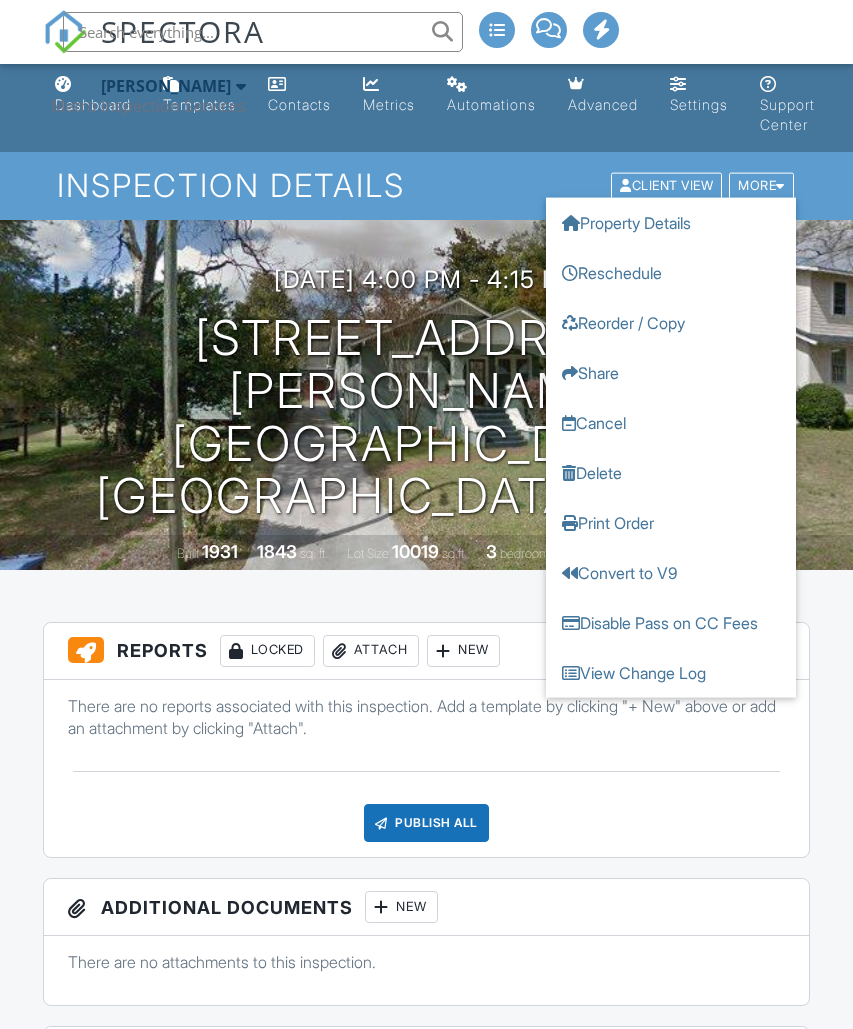 scroll, scrollTop: 5, scrollLeft: 0, axis: vertical 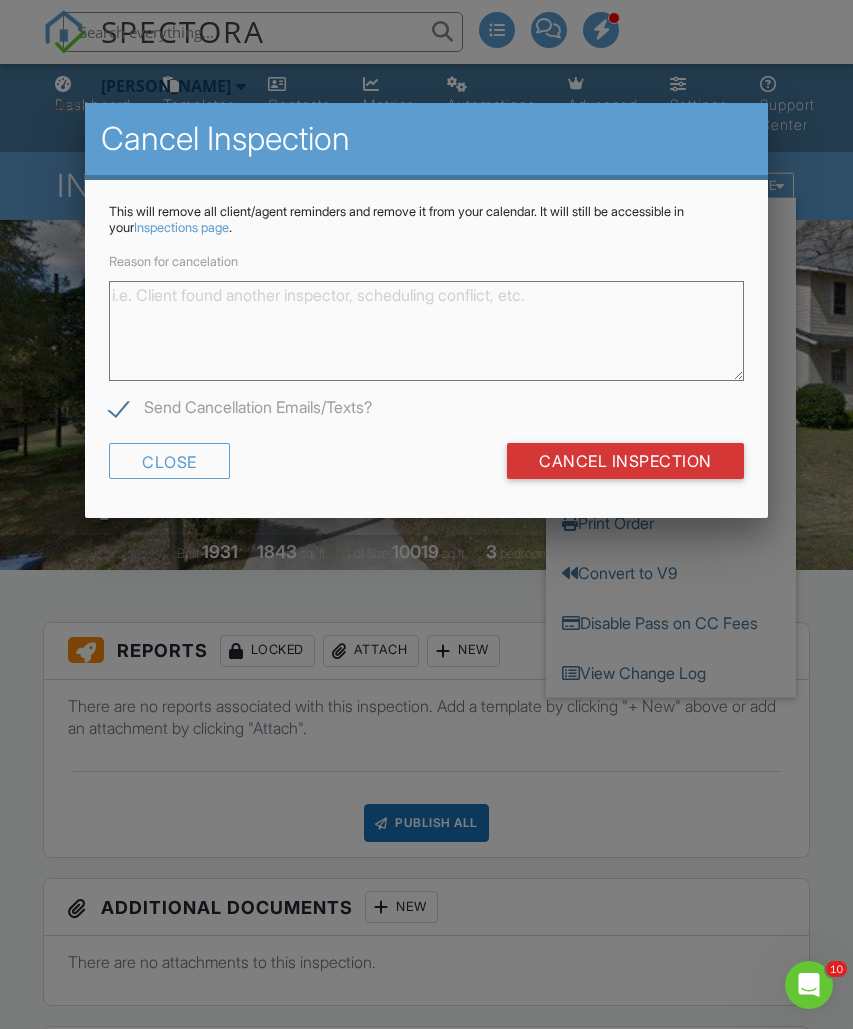 click on "Cancel Inspection" at bounding box center (625, 461) 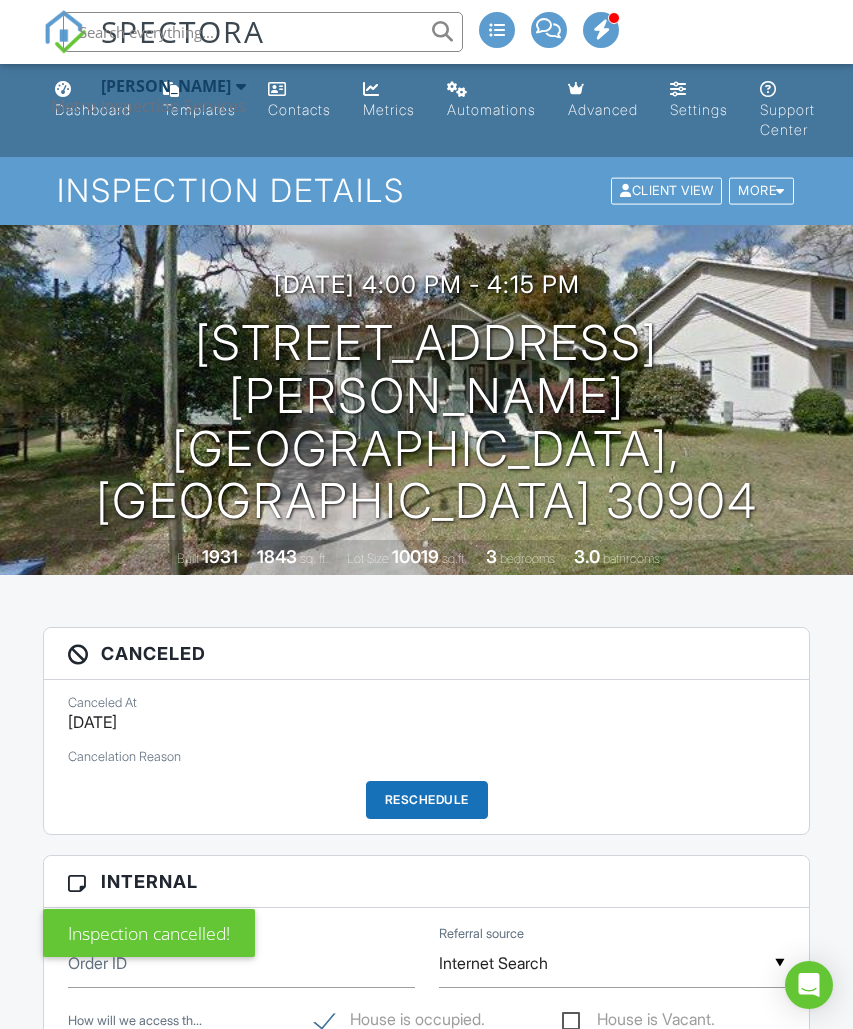 scroll, scrollTop: 0, scrollLeft: 0, axis: both 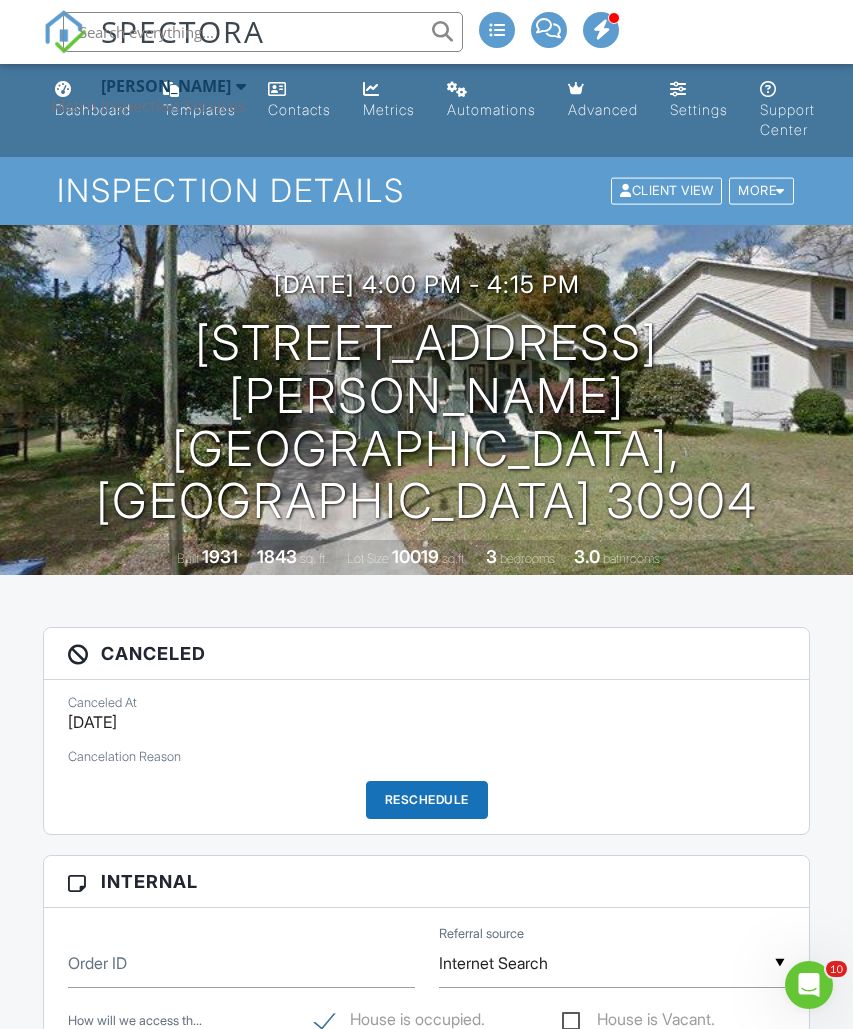 click on "Shane Johnson
Metro Inspection Services" at bounding box center [148, 96] 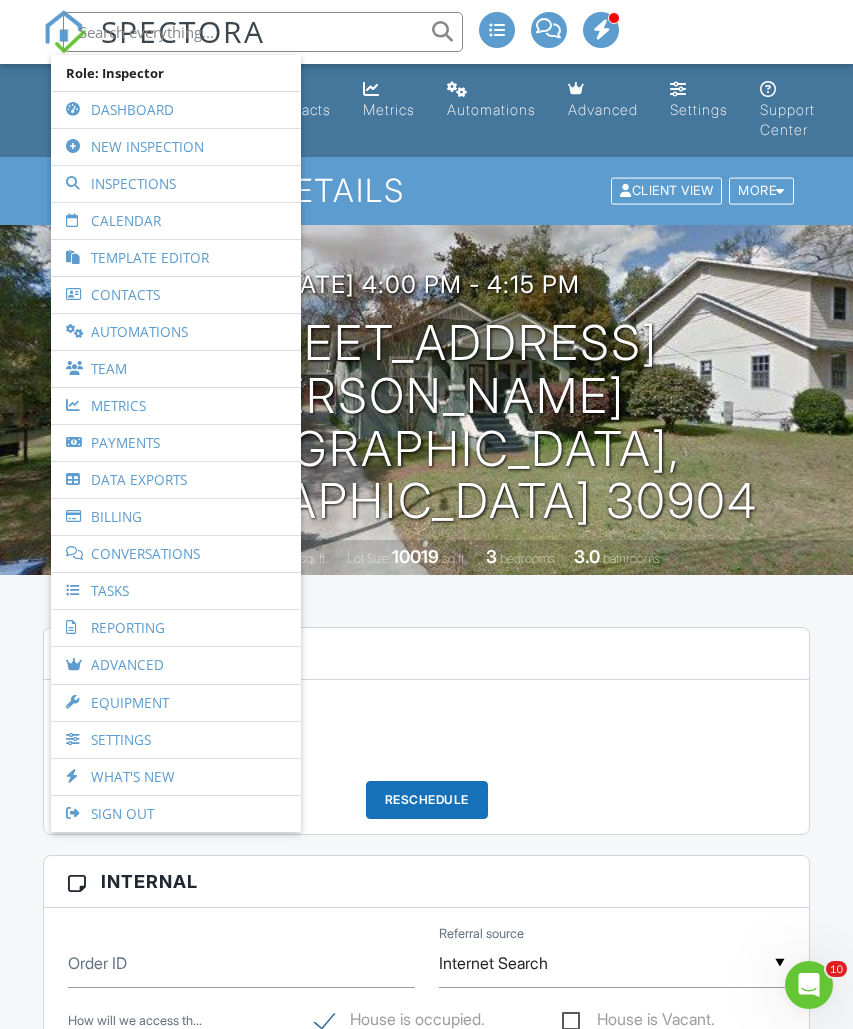 click on "Dashboard" at bounding box center (176, 110) 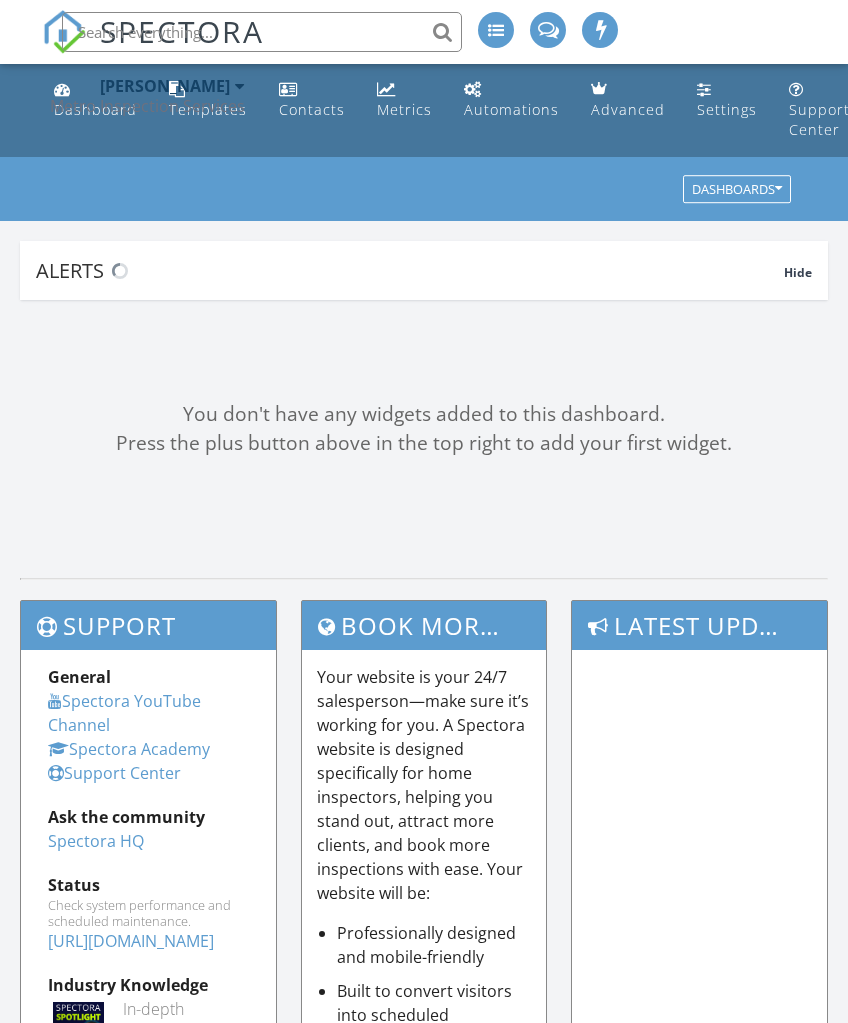 scroll, scrollTop: 0, scrollLeft: 0, axis: both 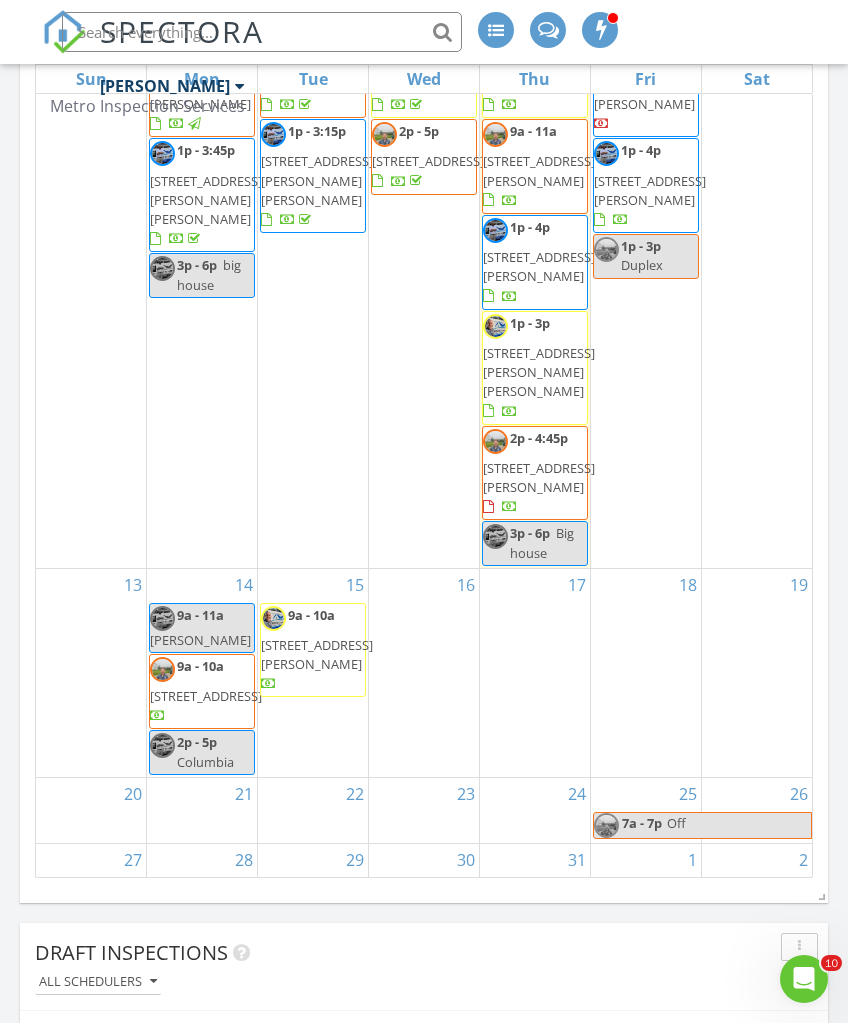 click on "13" at bounding box center [91, 673] 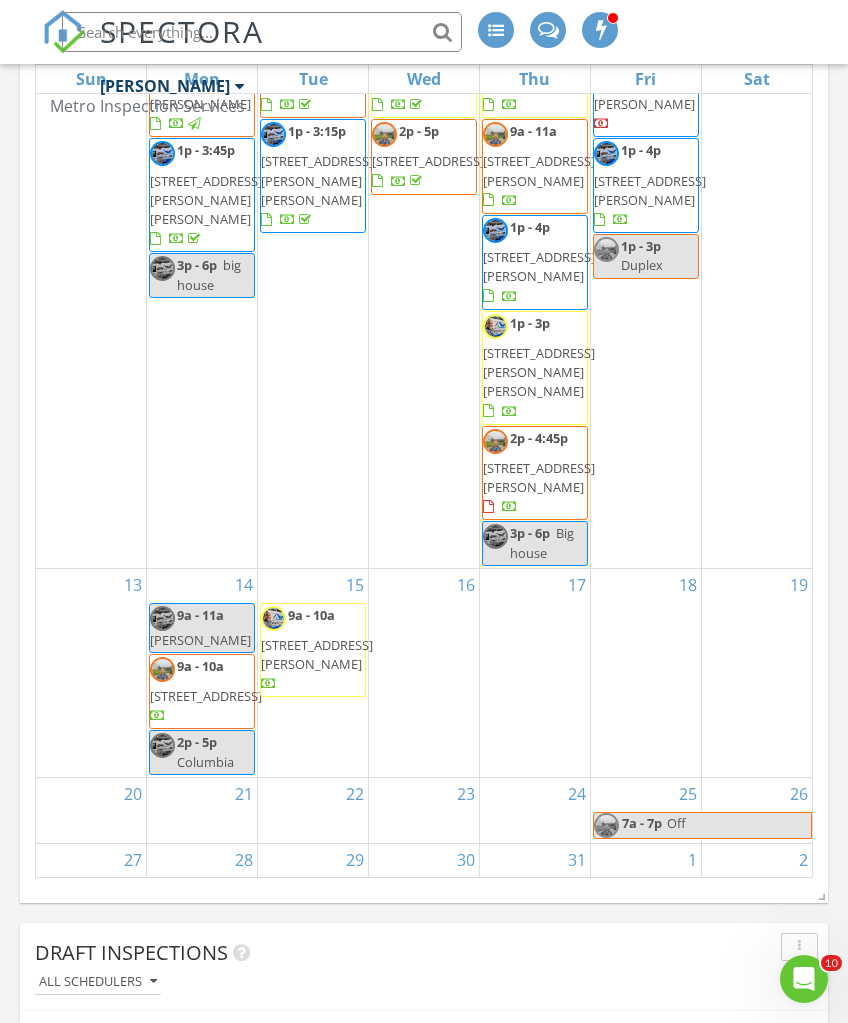scroll, scrollTop: 3656, scrollLeft: 0, axis: vertical 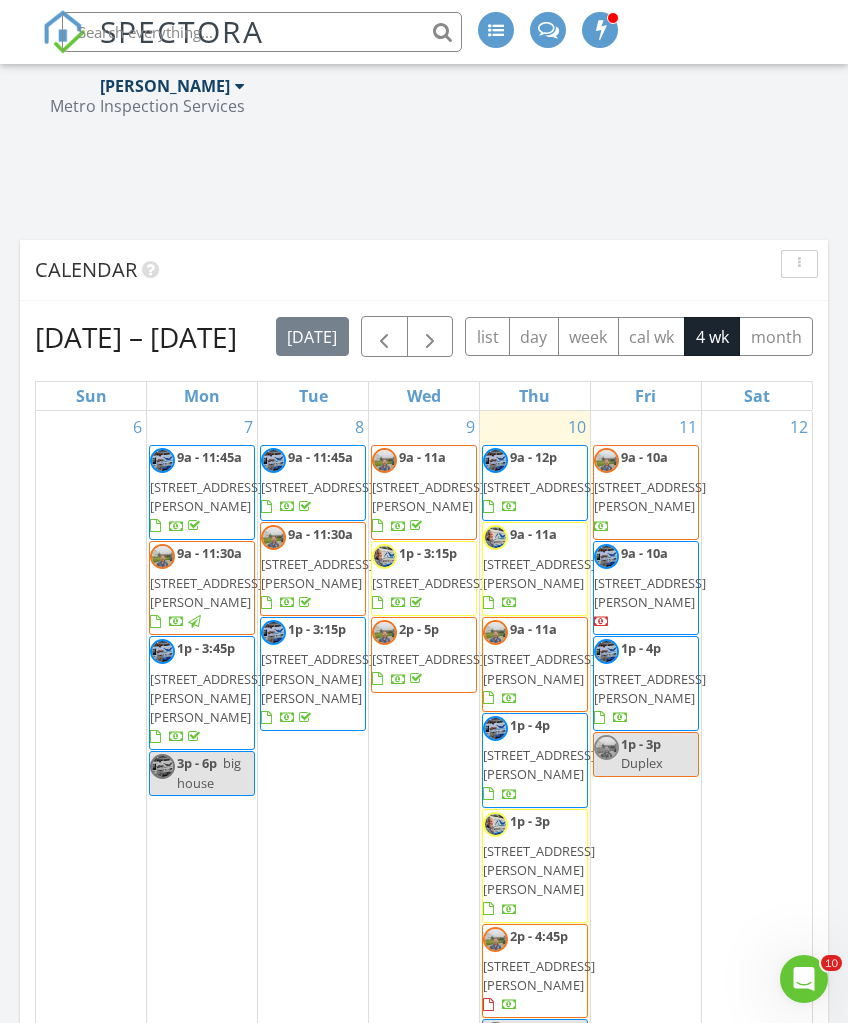click at bounding box center [799, 264] 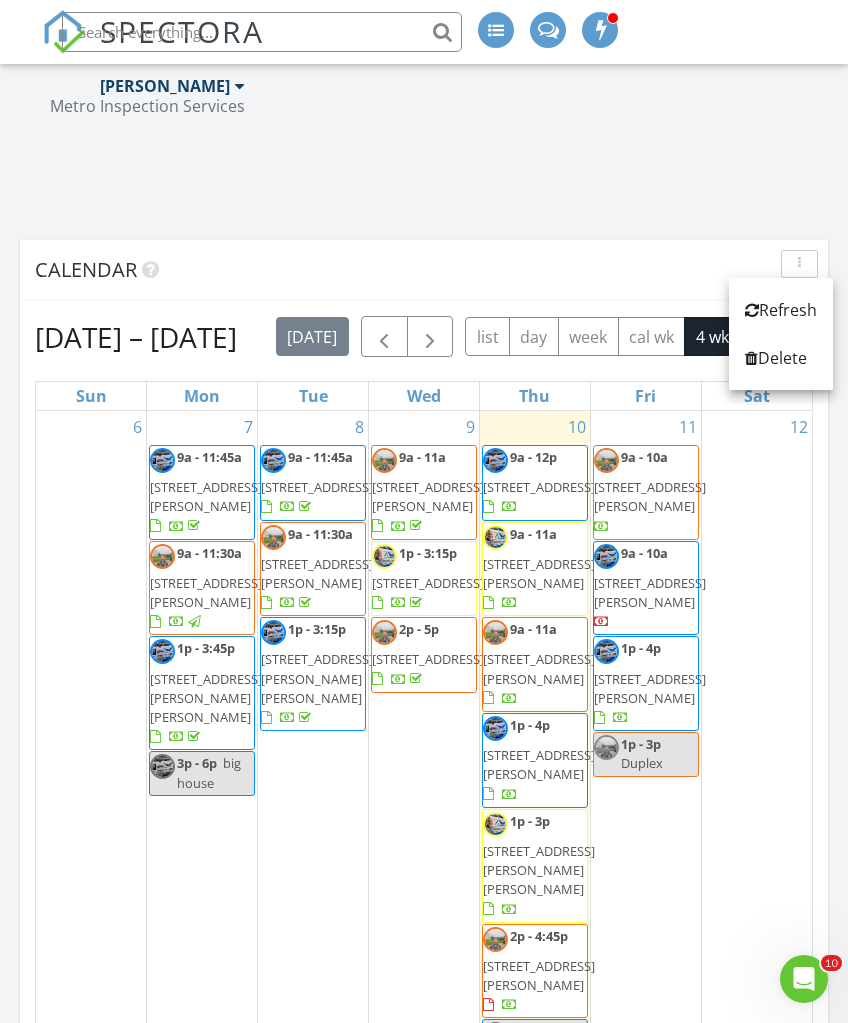 click on "Refresh" at bounding box center [781, 310] 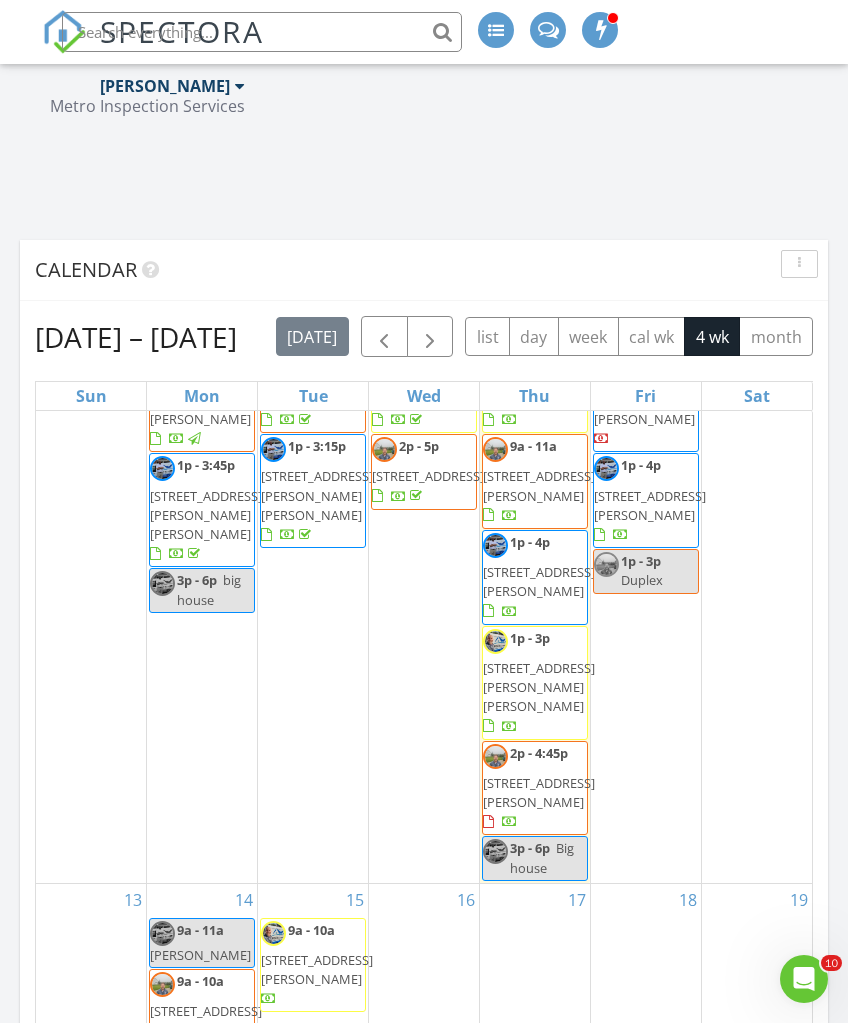scroll, scrollTop: 181, scrollLeft: 0, axis: vertical 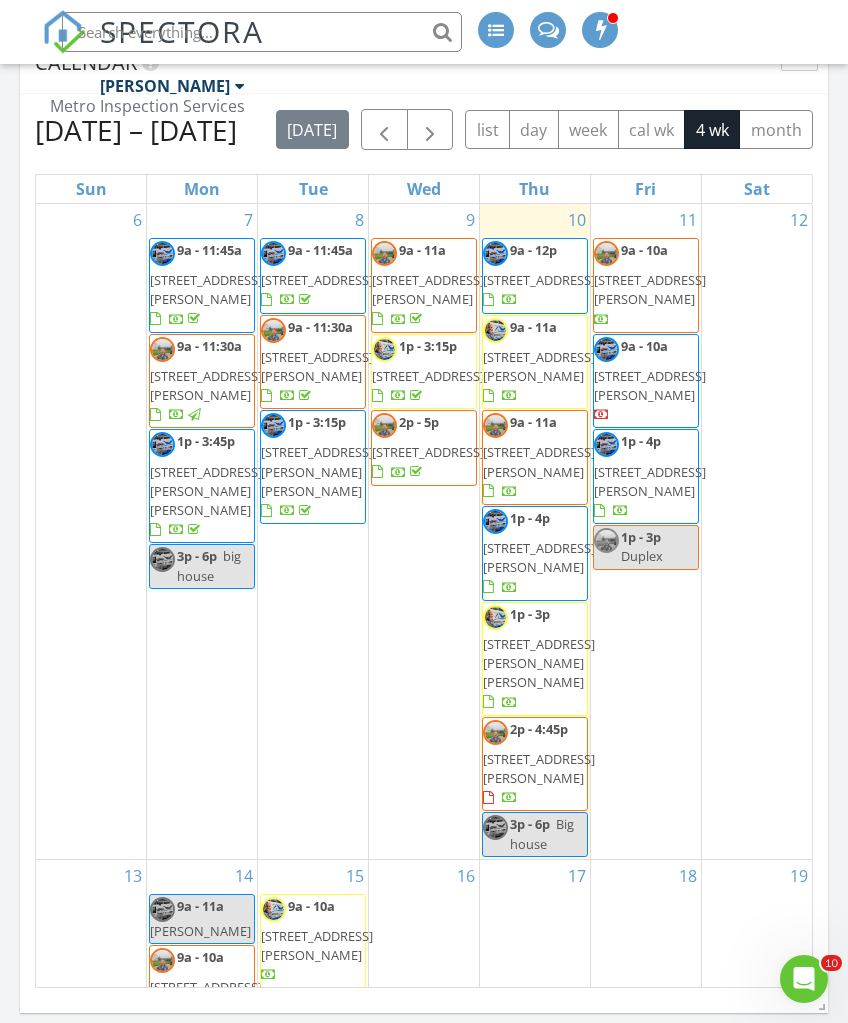 click on "19" at bounding box center [799, 876] 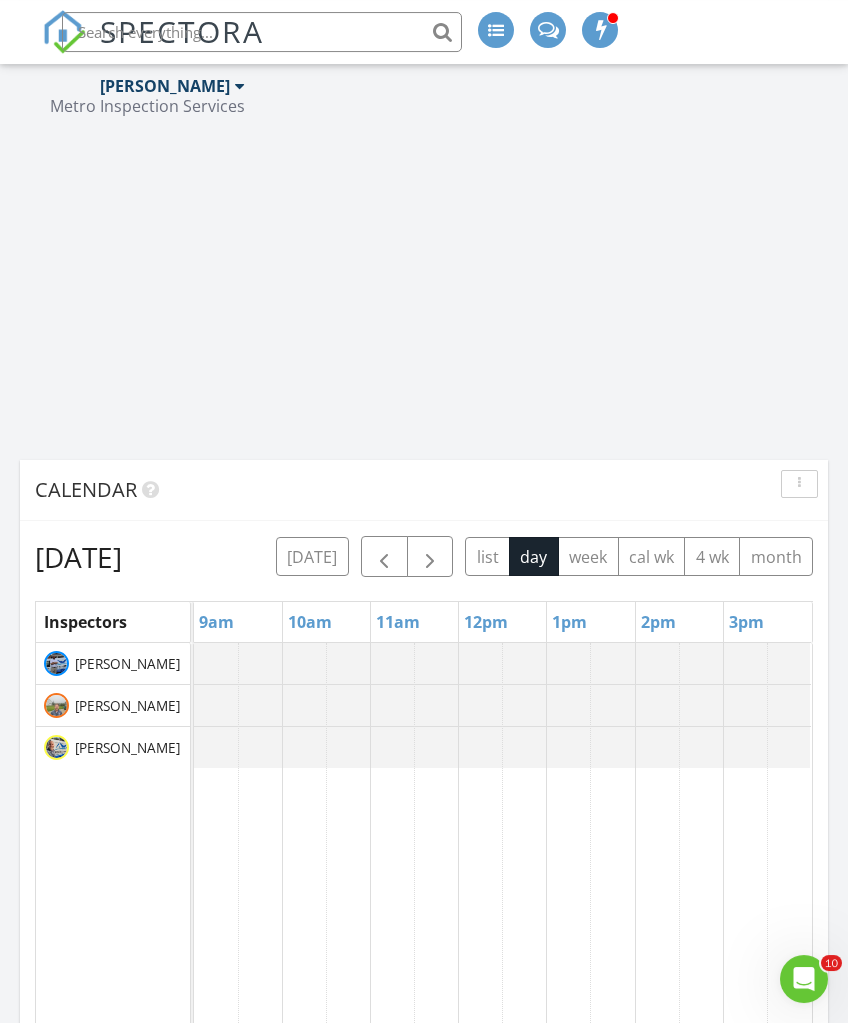 scroll, scrollTop: 2724, scrollLeft: 0, axis: vertical 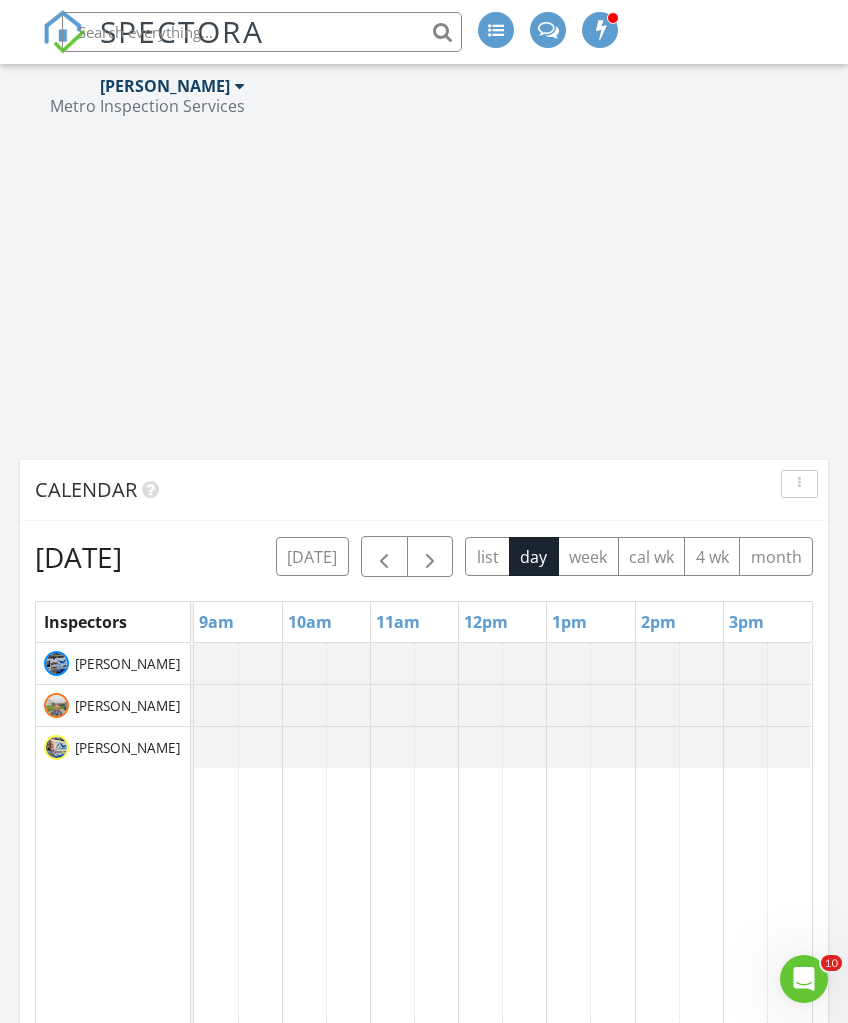 click at bounding box center (384, 556) 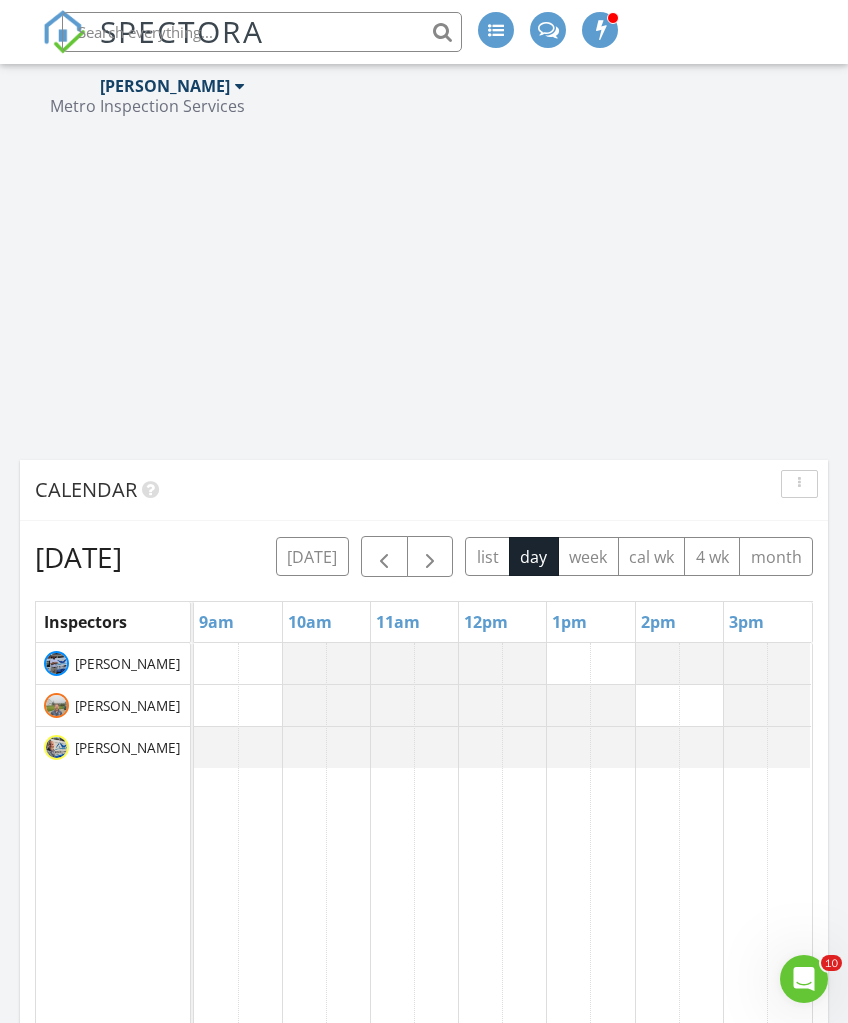 click on "list" at bounding box center [487, 556] 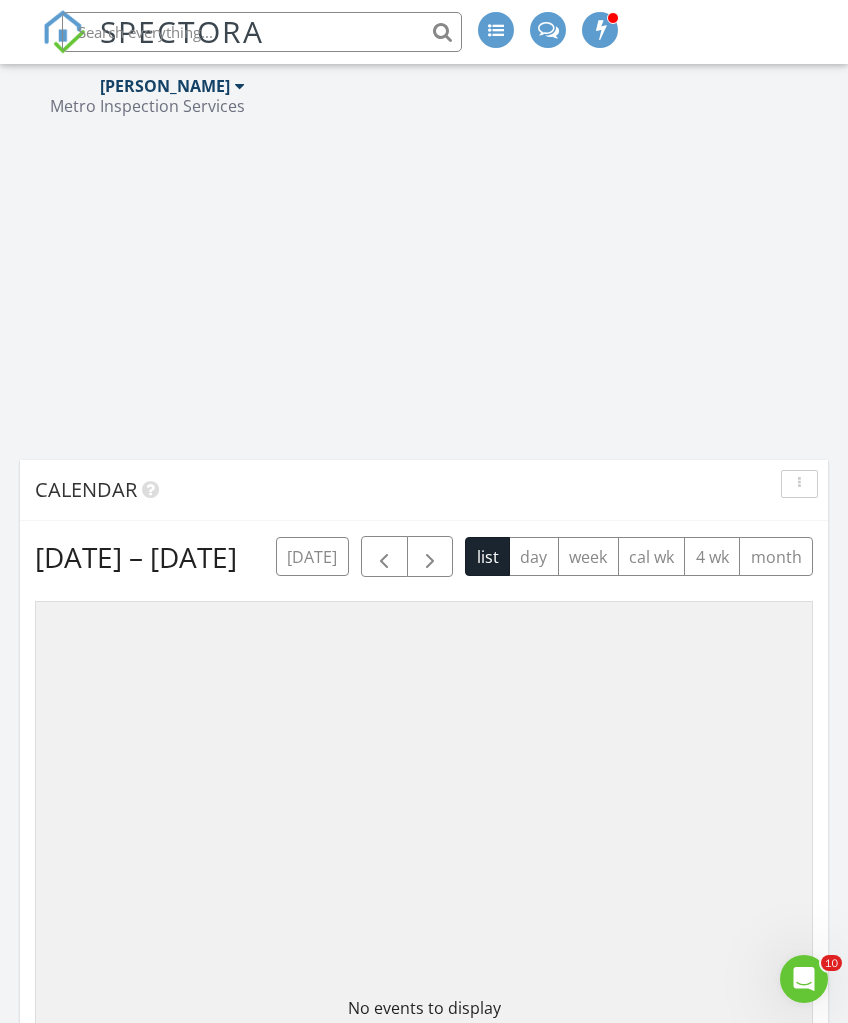 click on "week" at bounding box center (588, 556) 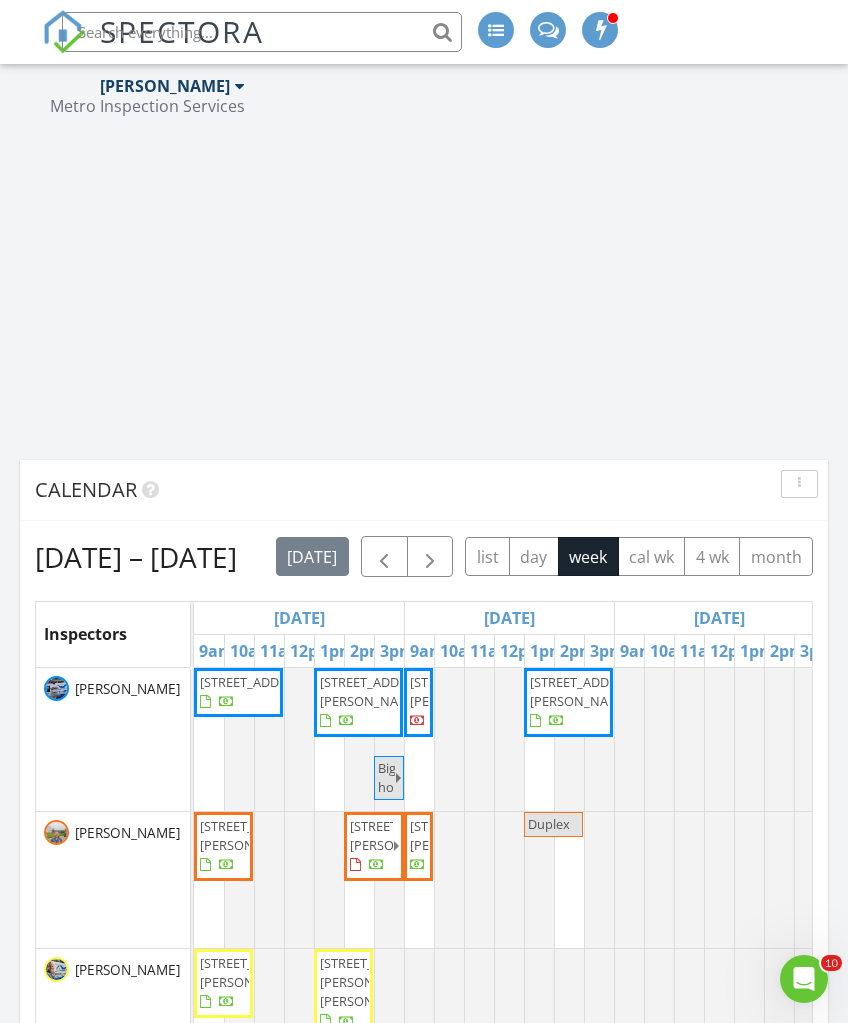 click on "cal wk" at bounding box center (652, 556) 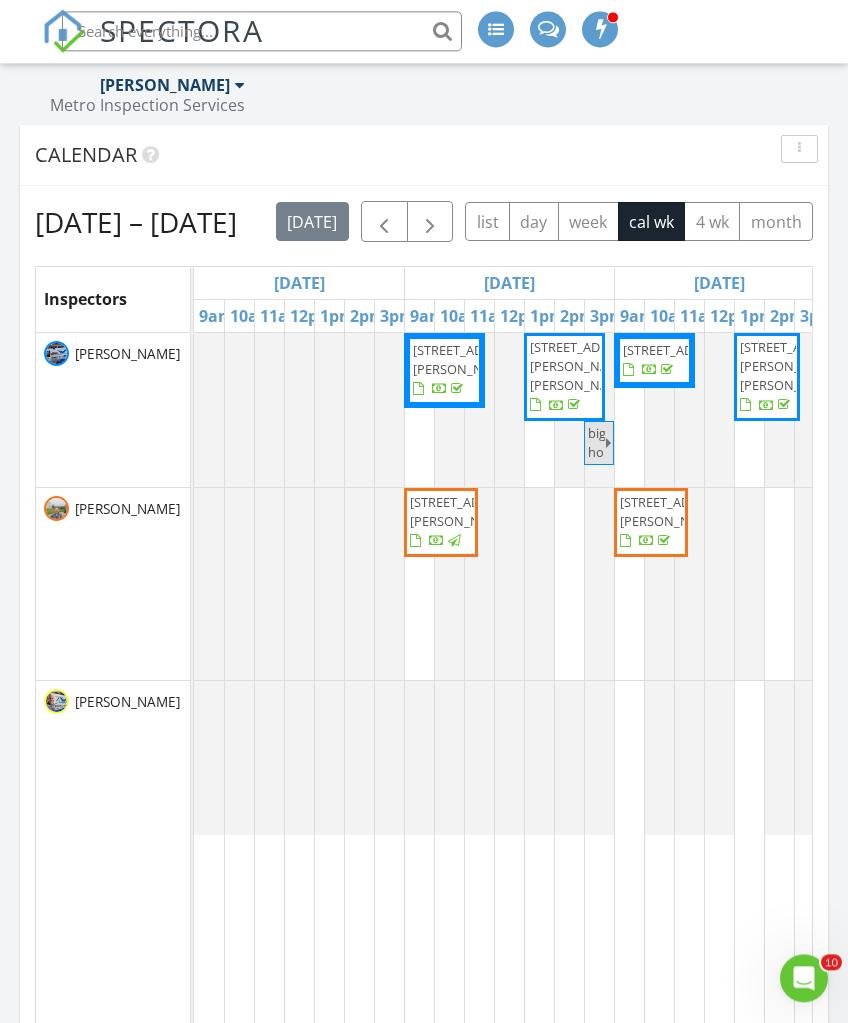 scroll, scrollTop: 3059, scrollLeft: 0, axis: vertical 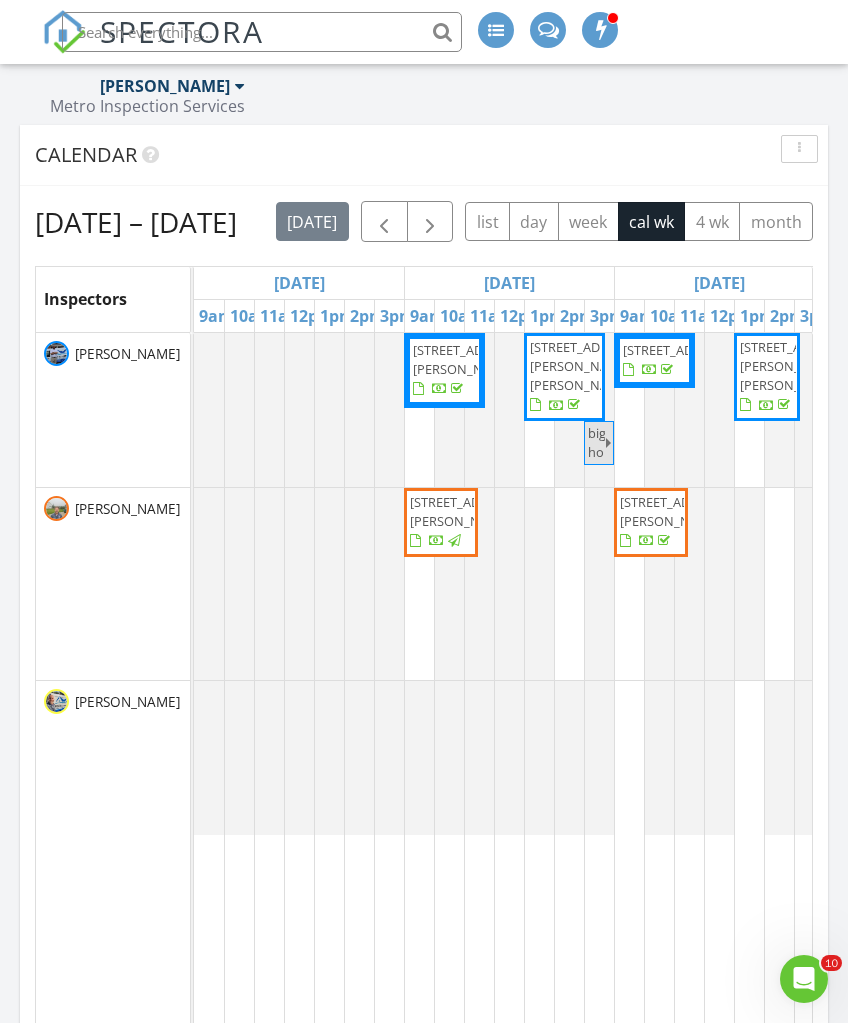 click on "4 wk" at bounding box center (712, 221) 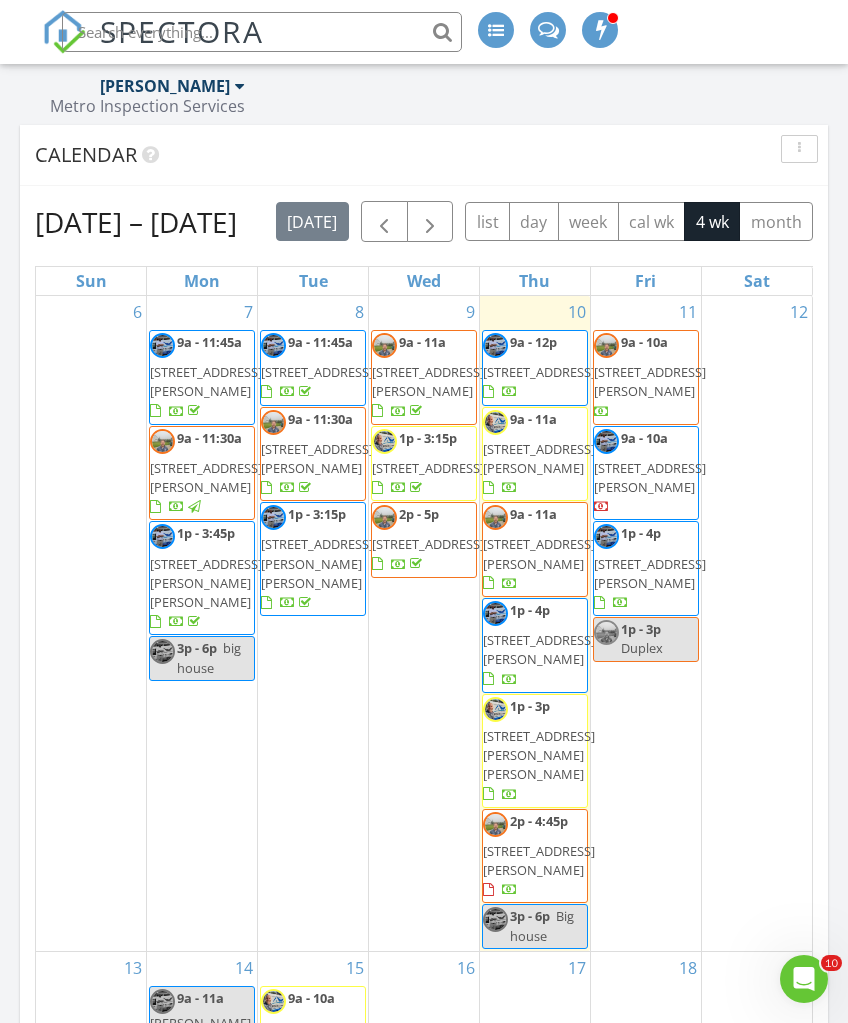 scroll, scrollTop: 0, scrollLeft: 0, axis: both 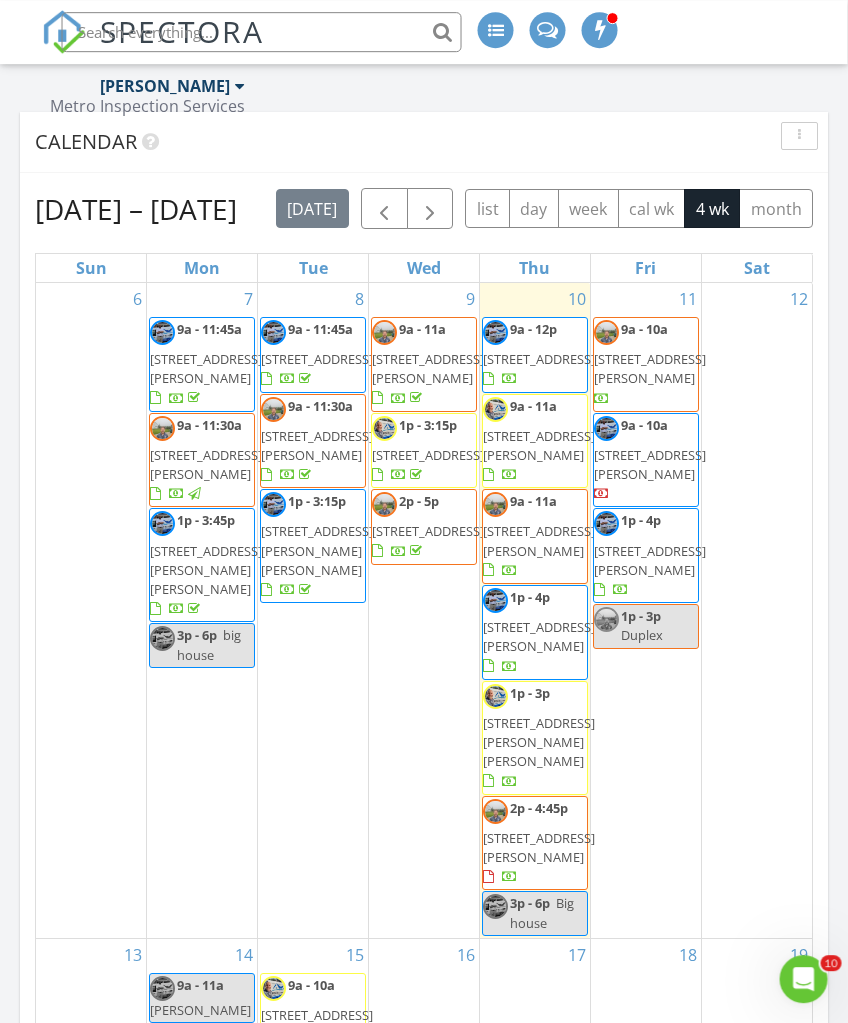 click at bounding box center [799, 136] 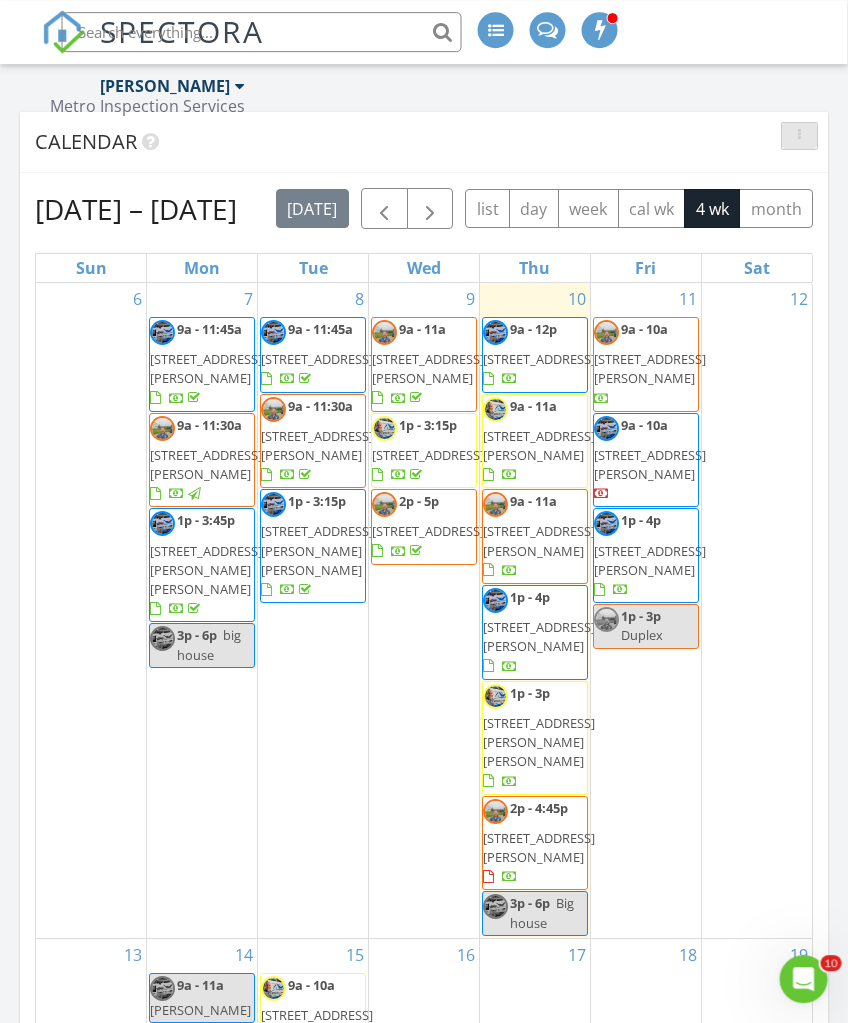scroll, scrollTop: 3072, scrollLeft: 1, axis: both 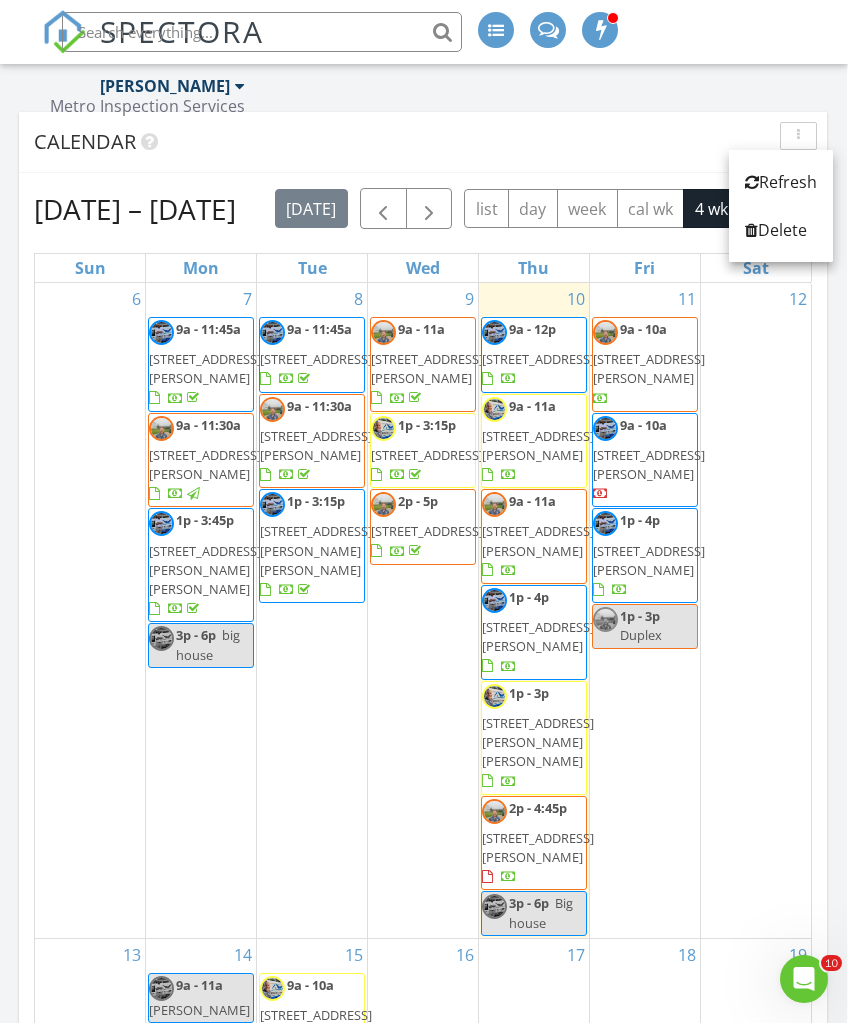click on "Refresh" at bounding box center (781, 182) 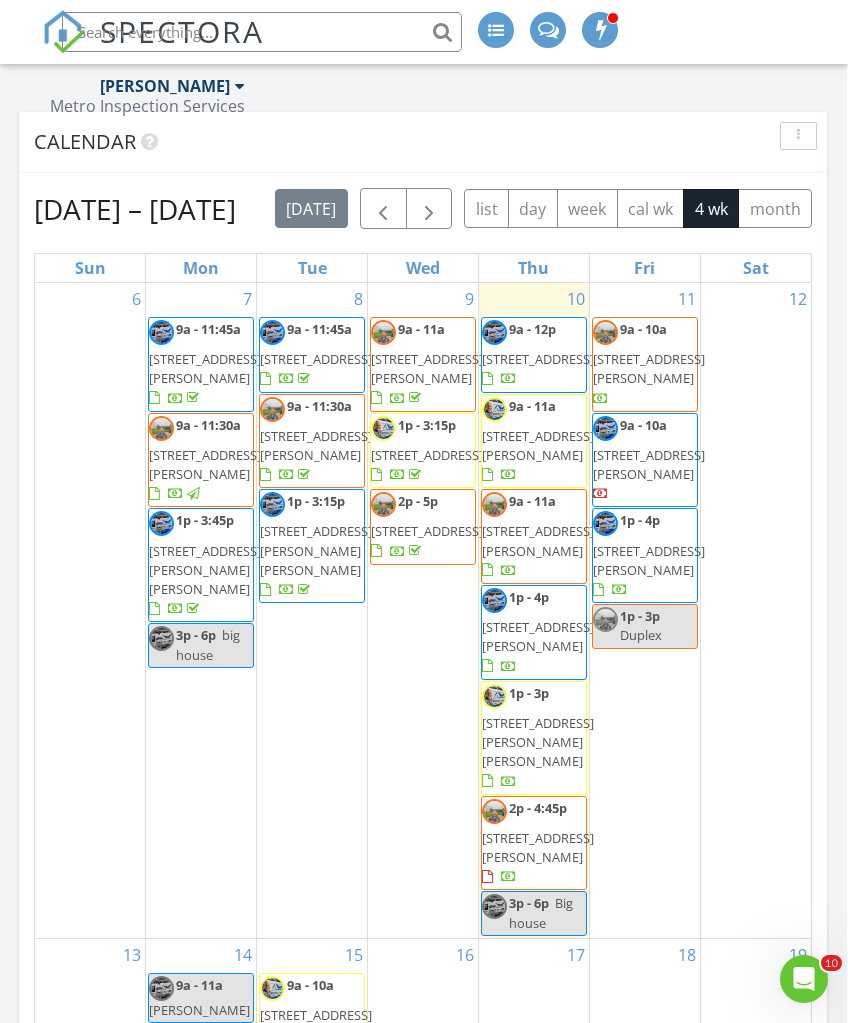 scroll, scrollTop: 0, scrollLeft: 0, axis: both 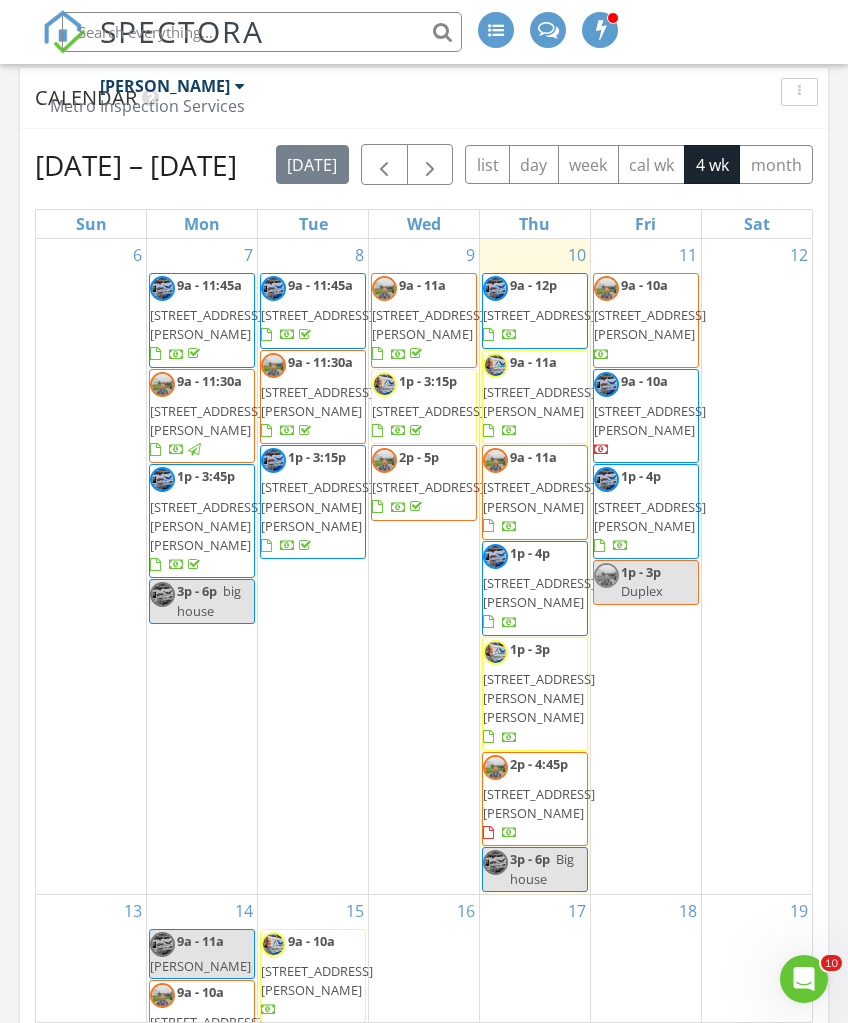 click at bounding box center (799, 92) 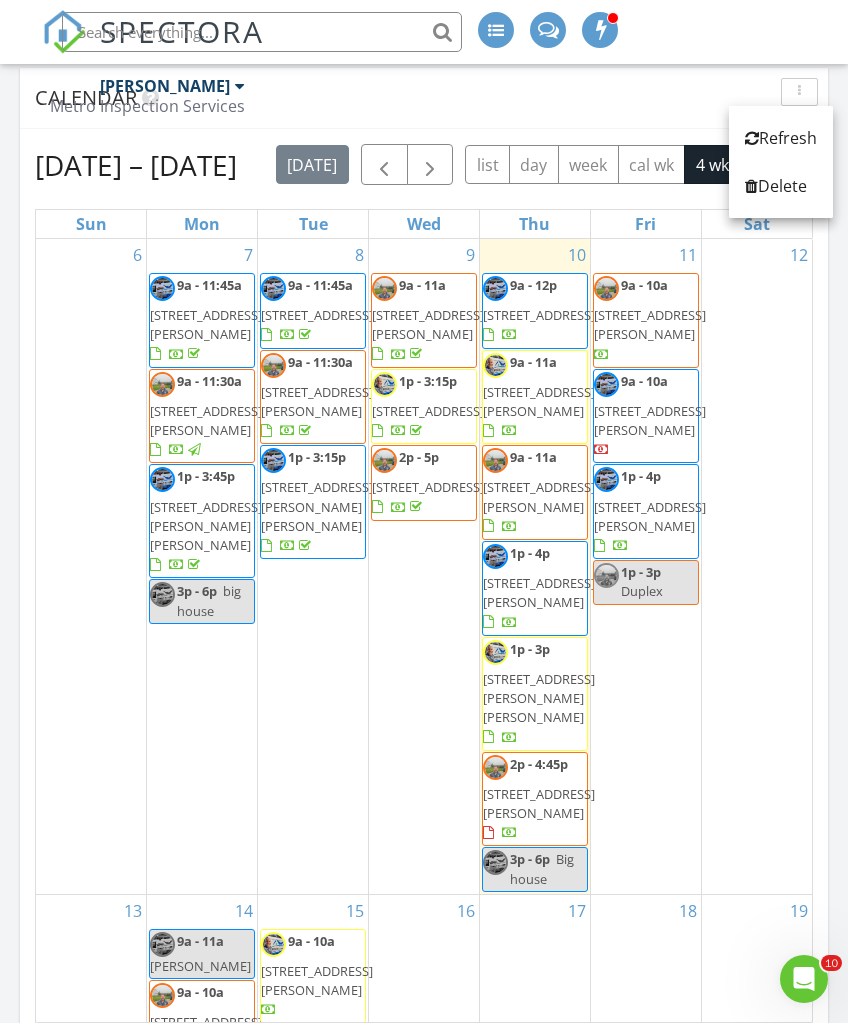 click on "Refresh" at bounding box center (781, 138) 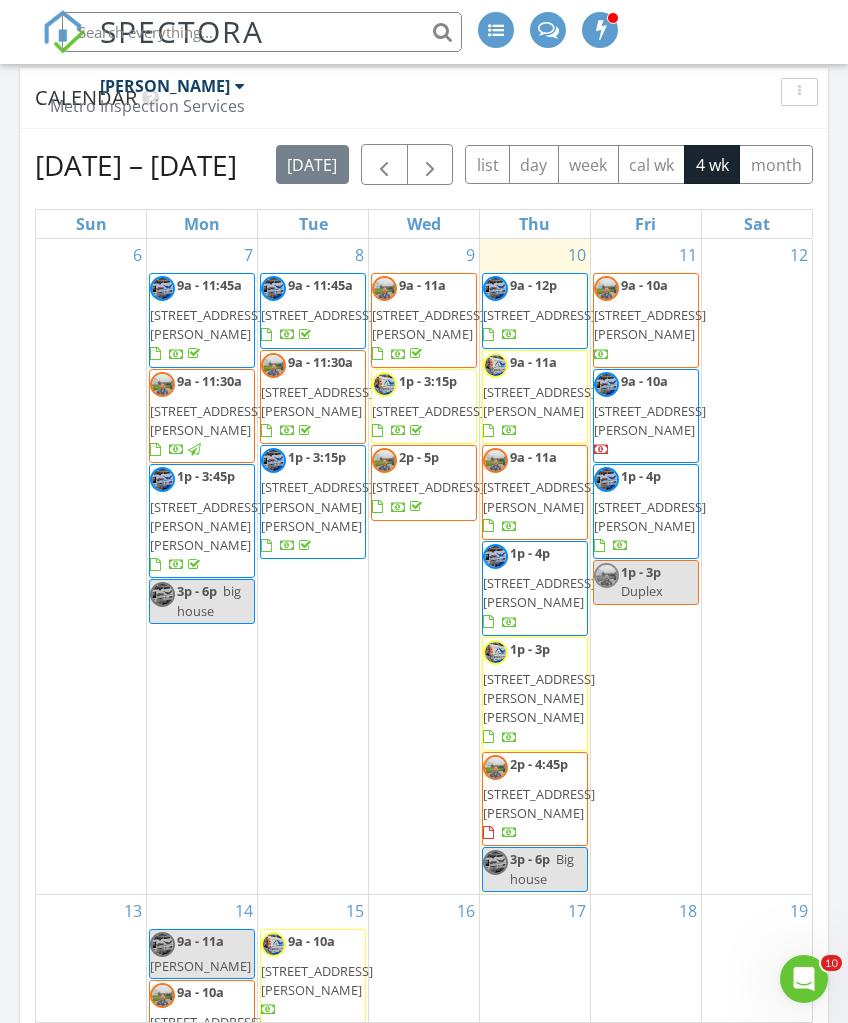 scroll, scrollTop: -1, scrollLeft: 0, axis: vertical 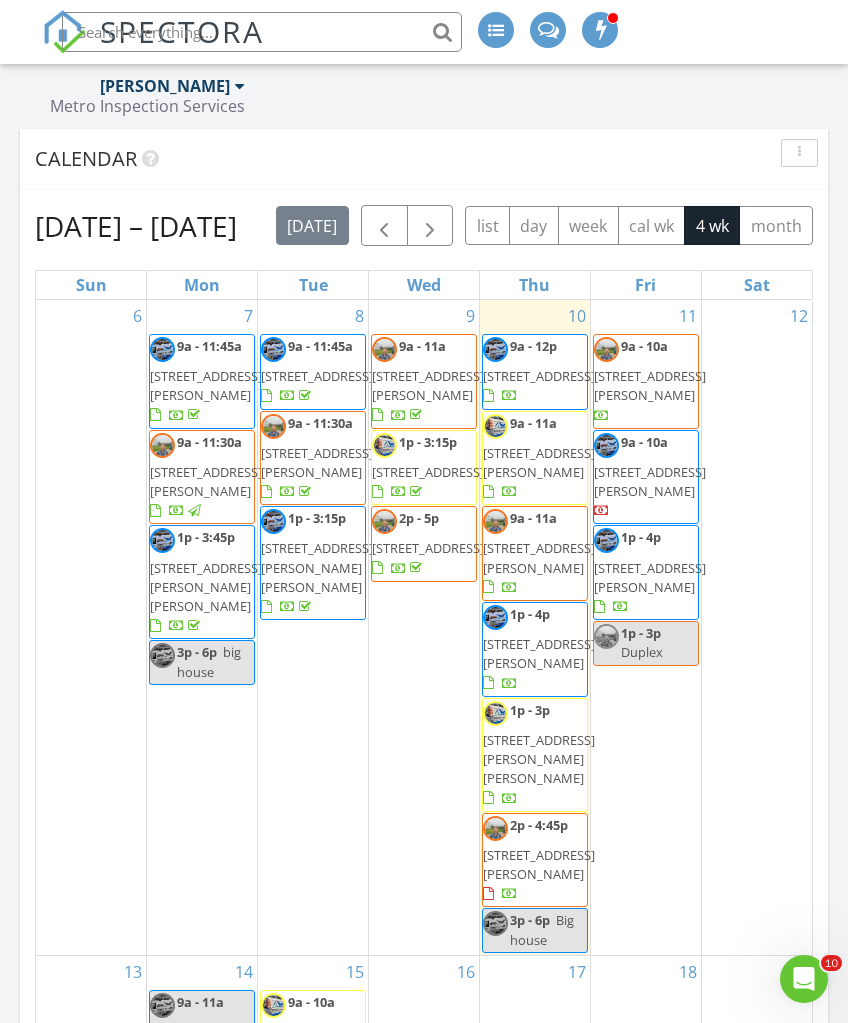 click at bounding box center [799, 153] 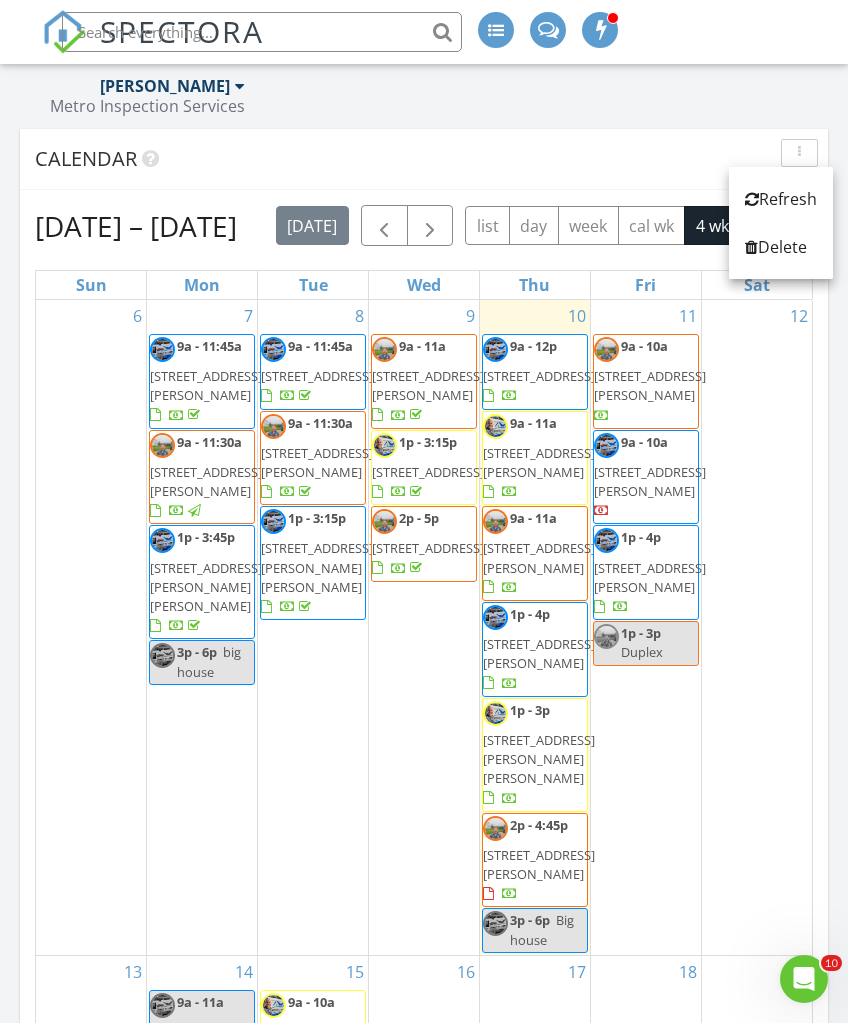 click on "Refresh" at bounding box center [781, 199] 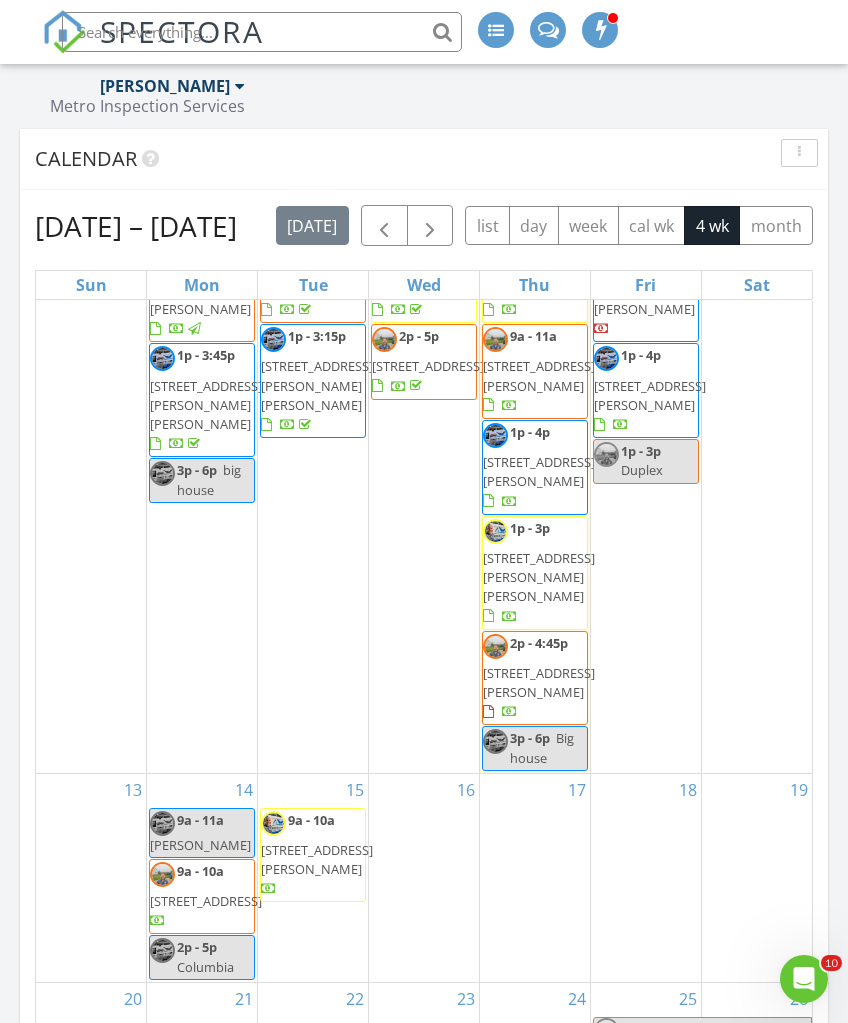 scroll, scrollTop: 181, scrollLeft: 0, axis: vertical 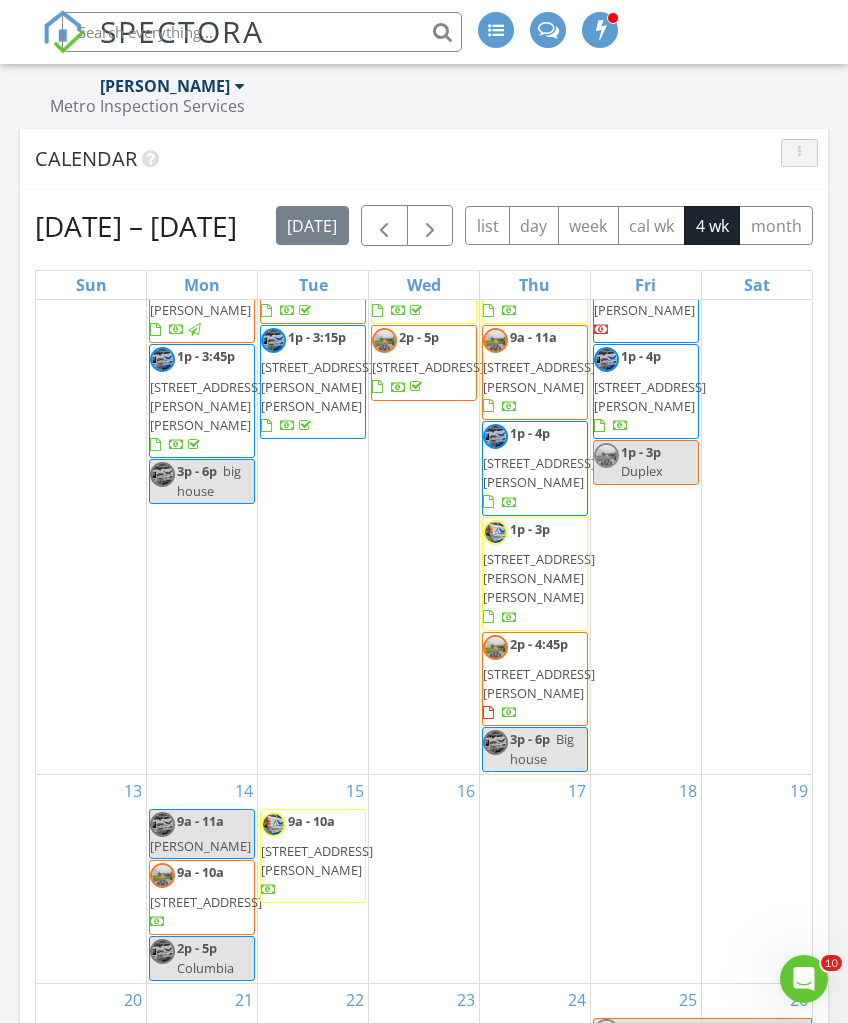 click at bounding box center [799, 153] 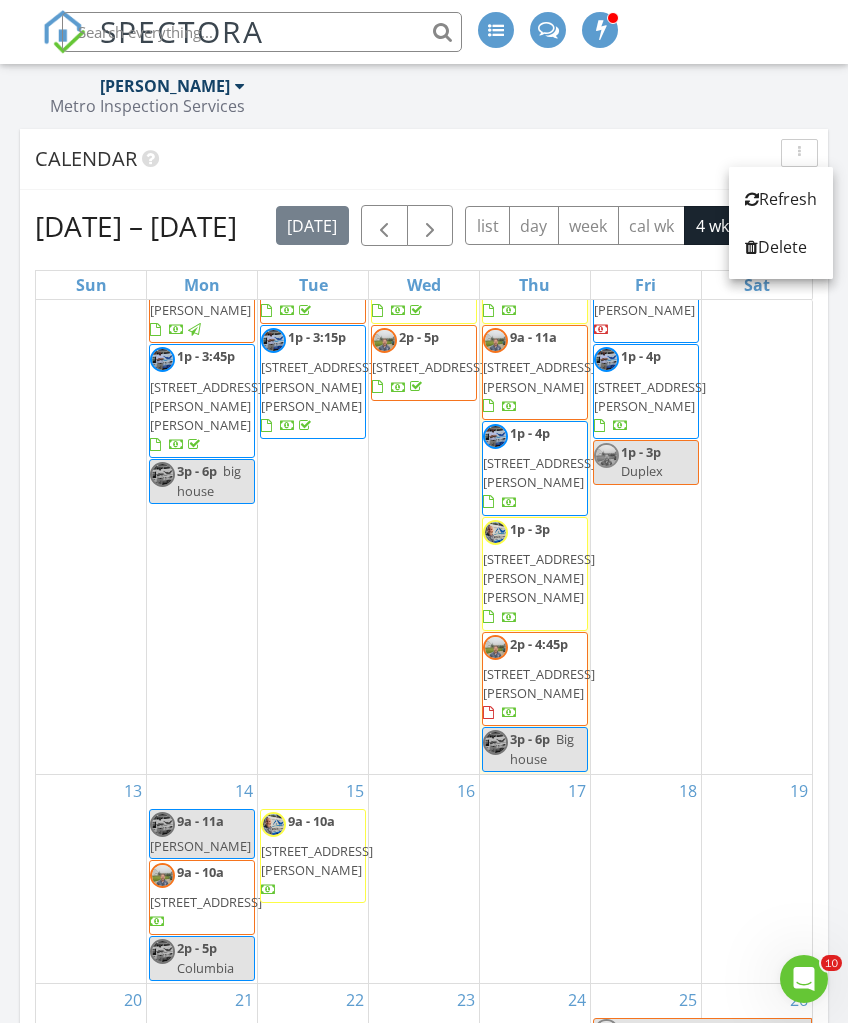 click on "Refresh" at bounding box center (781, 199) 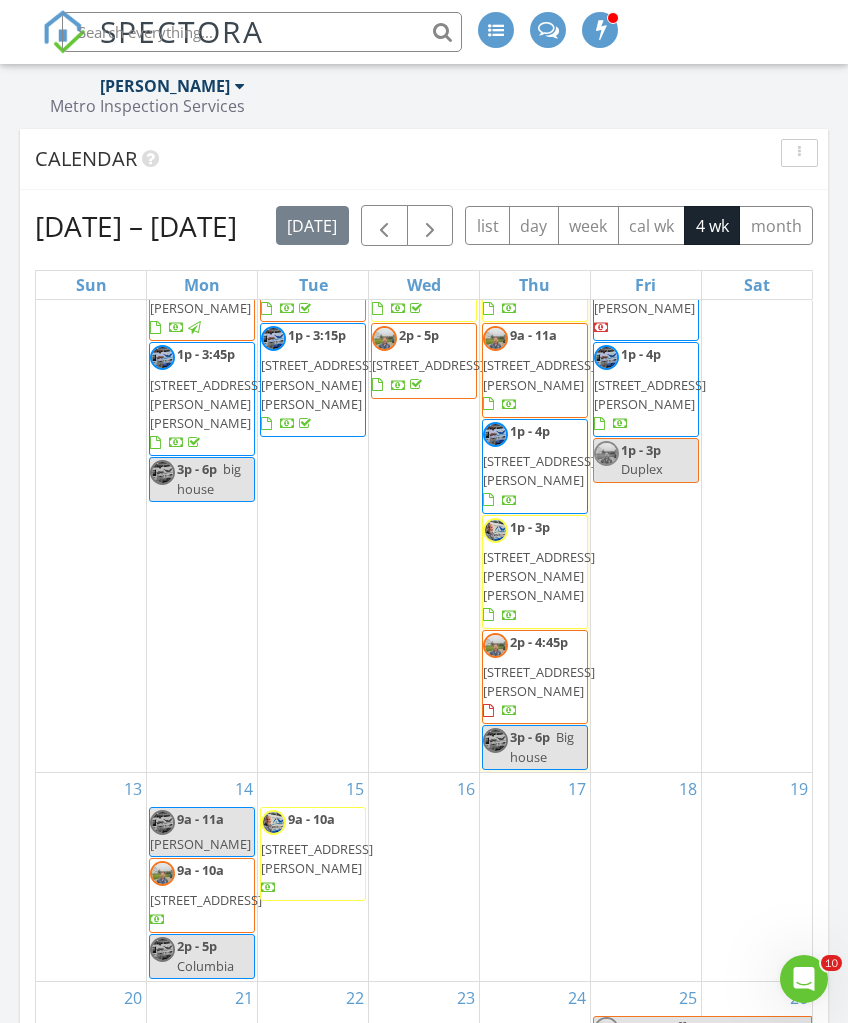 scroll, scrollTop: 181, scrollLeft: 0, axis: vertical 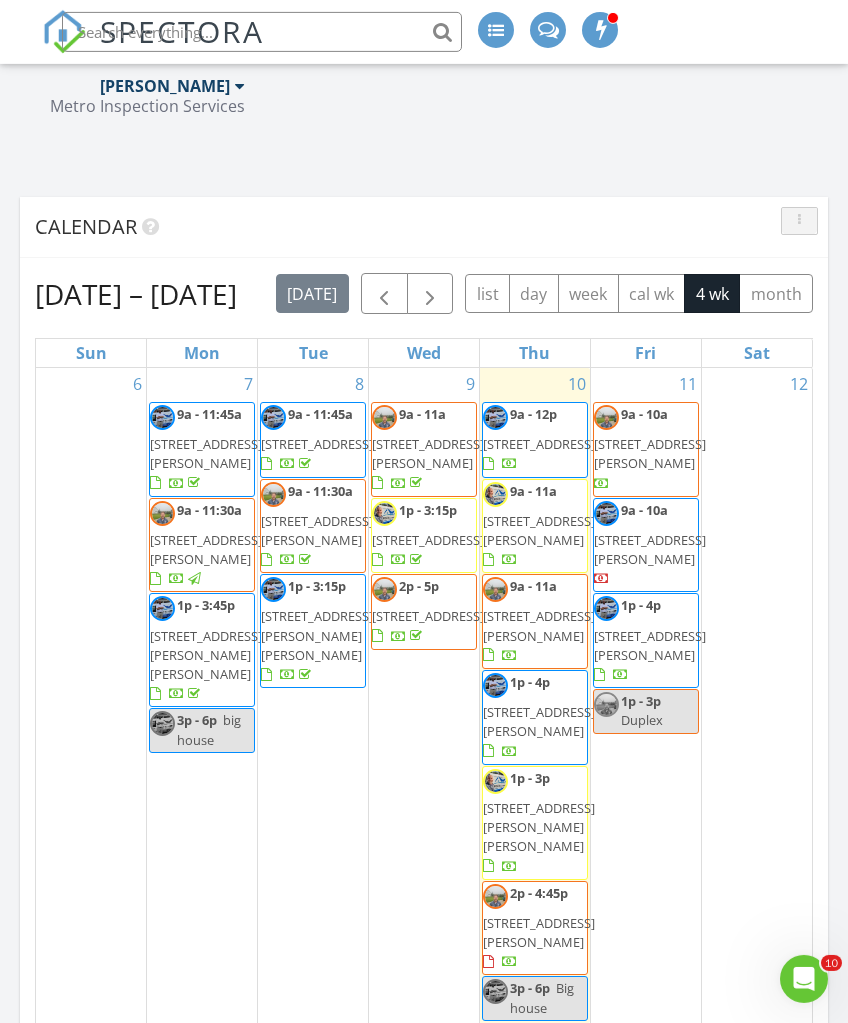 click at bounding box center (799, 221) 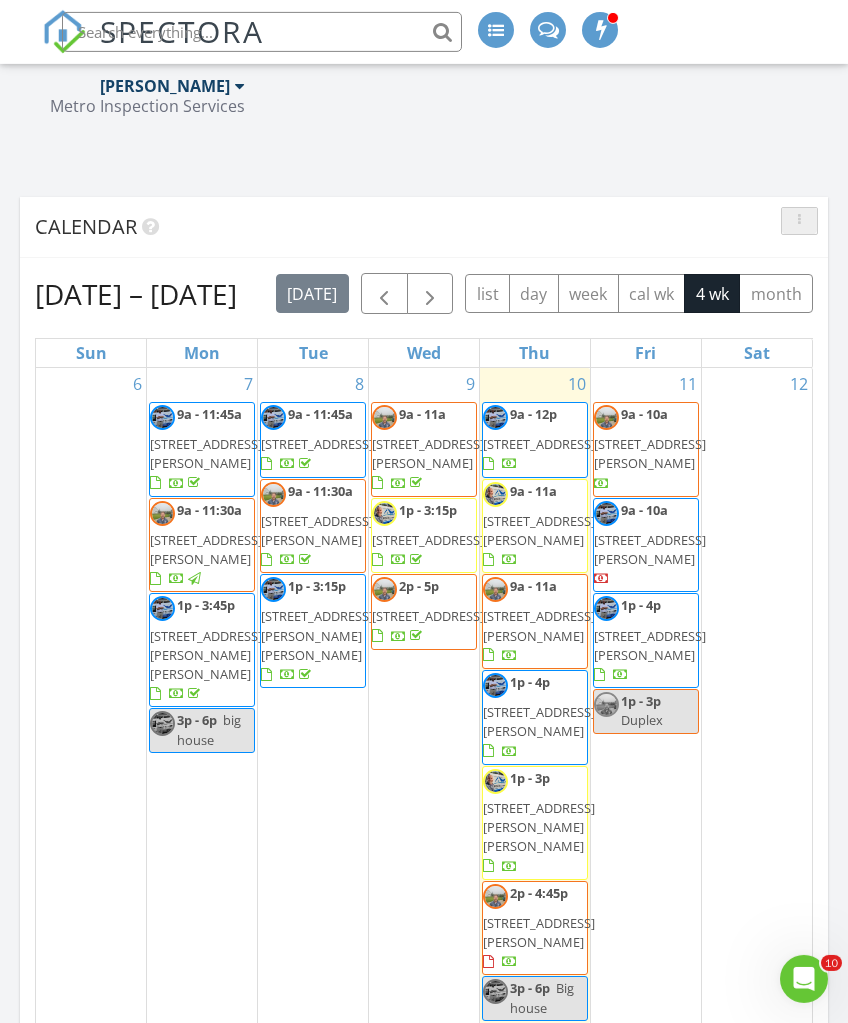 scroll, scrollTop: 2988, scrollLeft: 0, axis: vertical 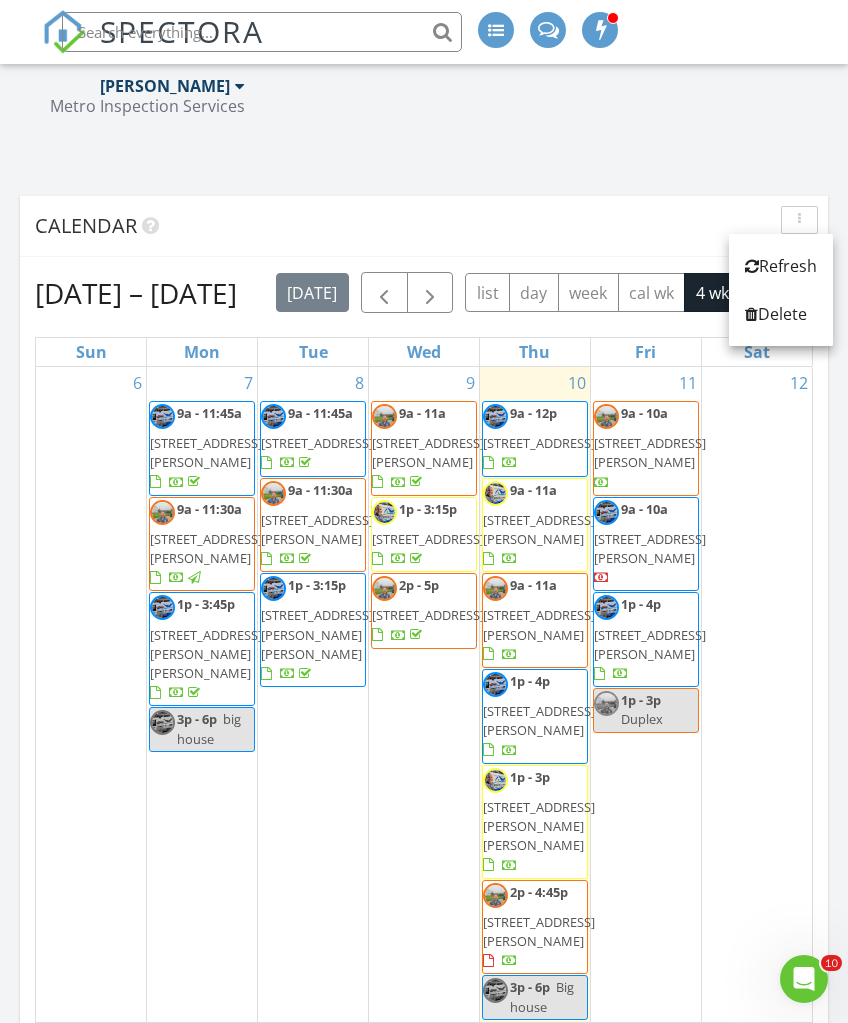 click on "Refresh" at bounding box center (781, 266) 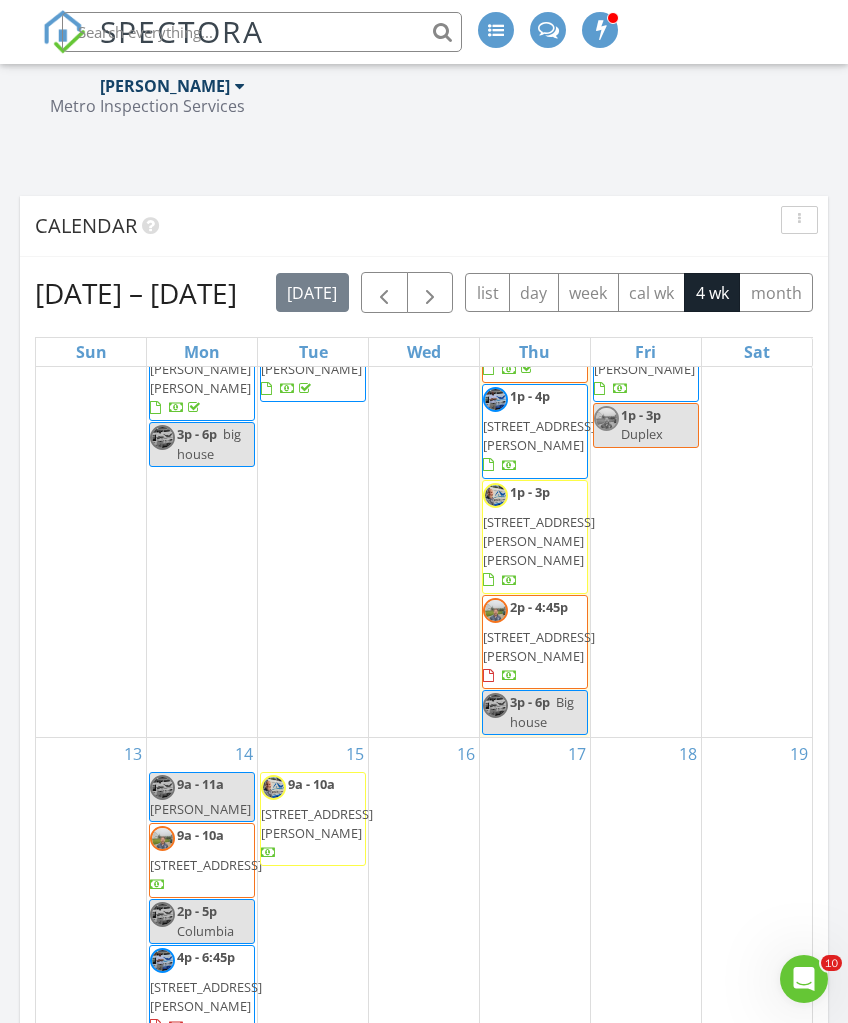 scroll, scrollTop: 285, scrollLeft: 0, axis: vertical 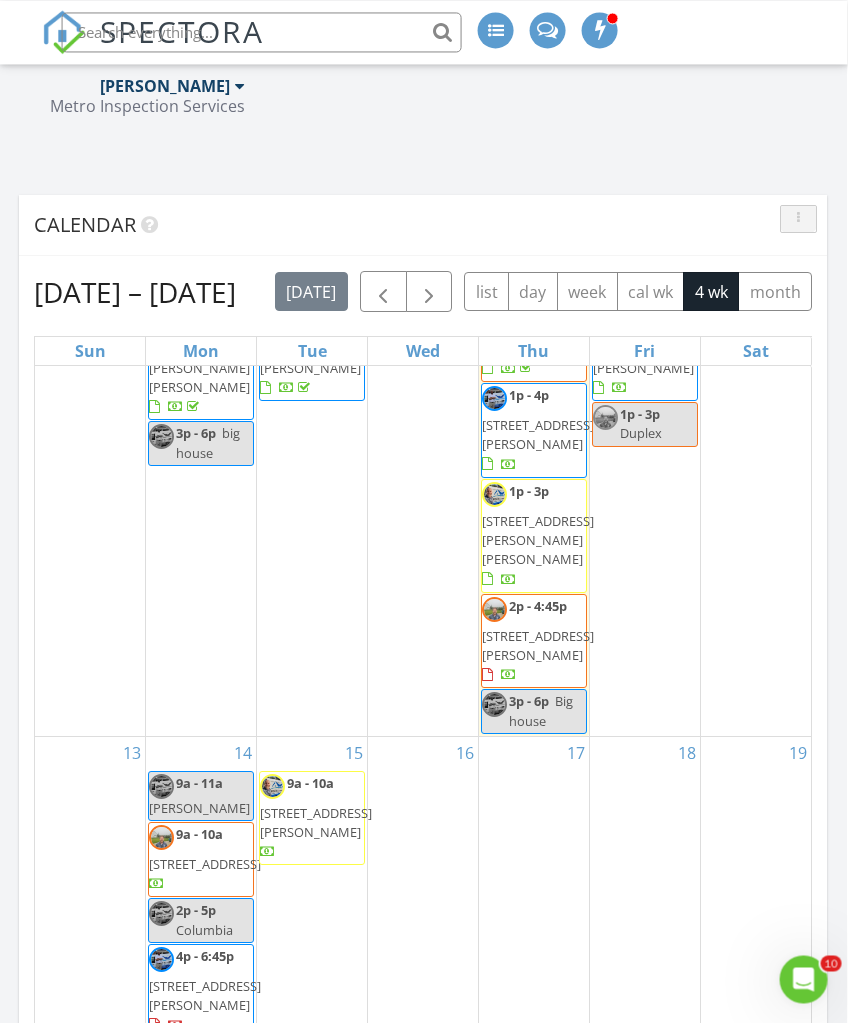 click at bounding box center [798, 219] 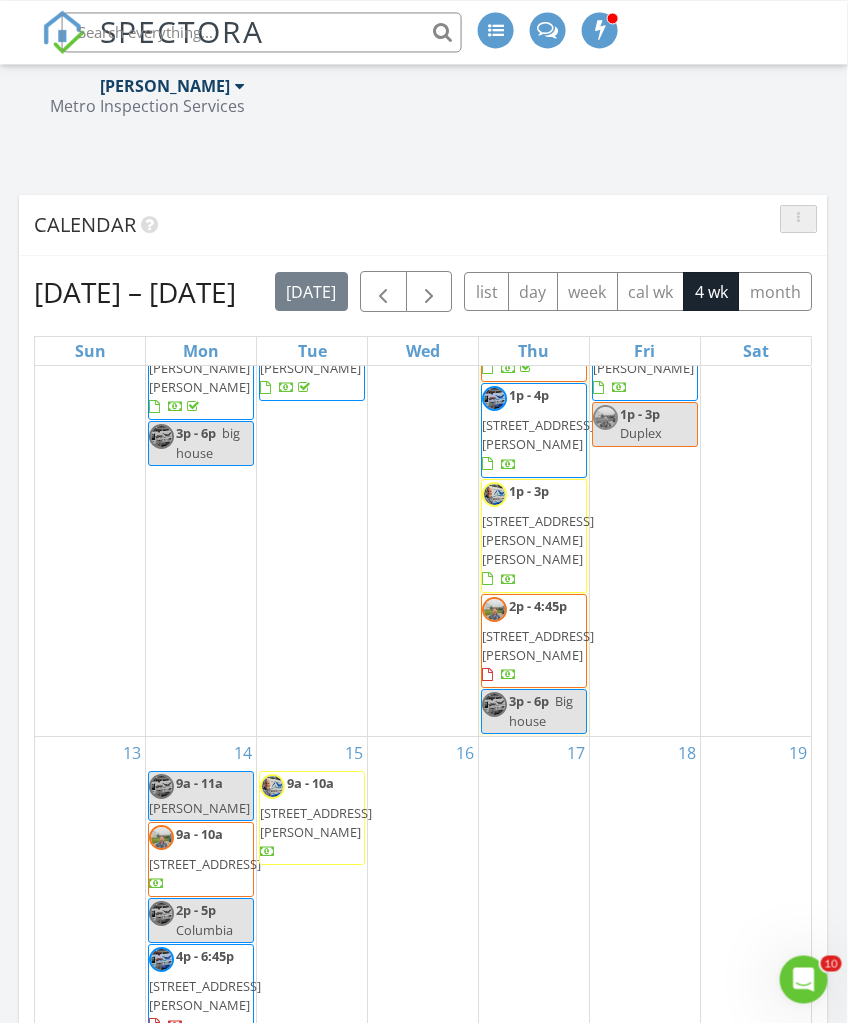 scroll, scrollTop: 2989, scrollLeft: 2, axis: both 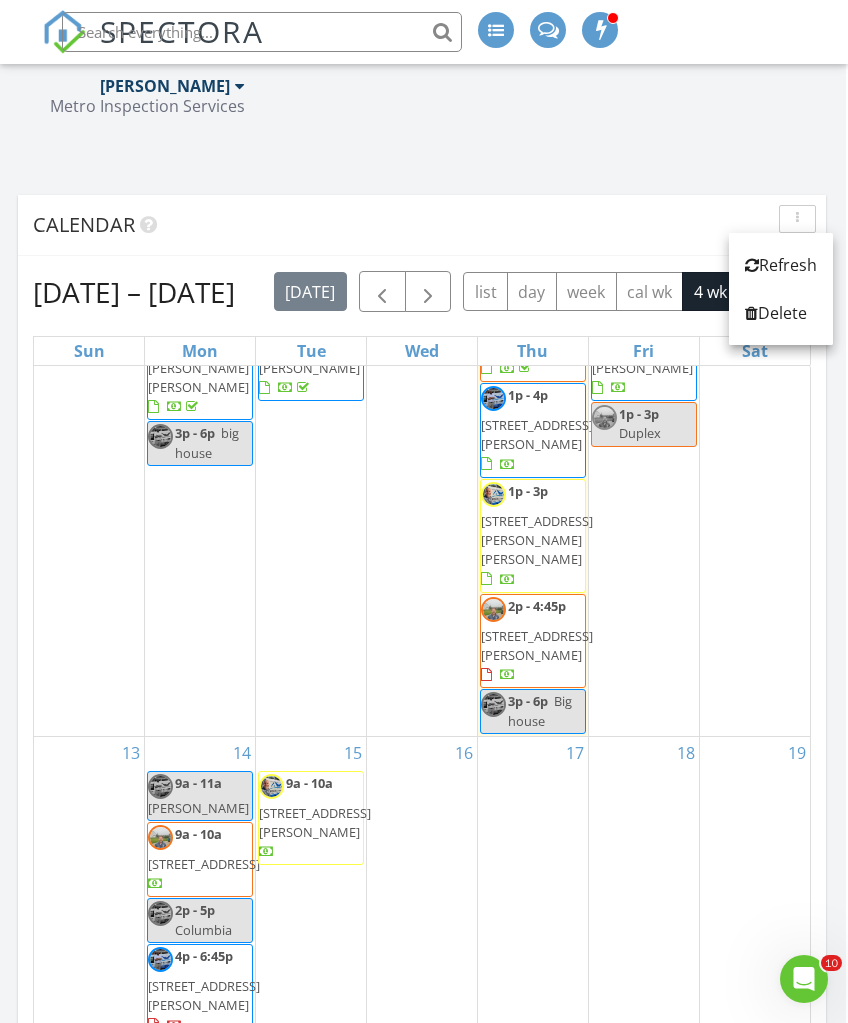 click on "Refresh" at bounding box center (781, 265) 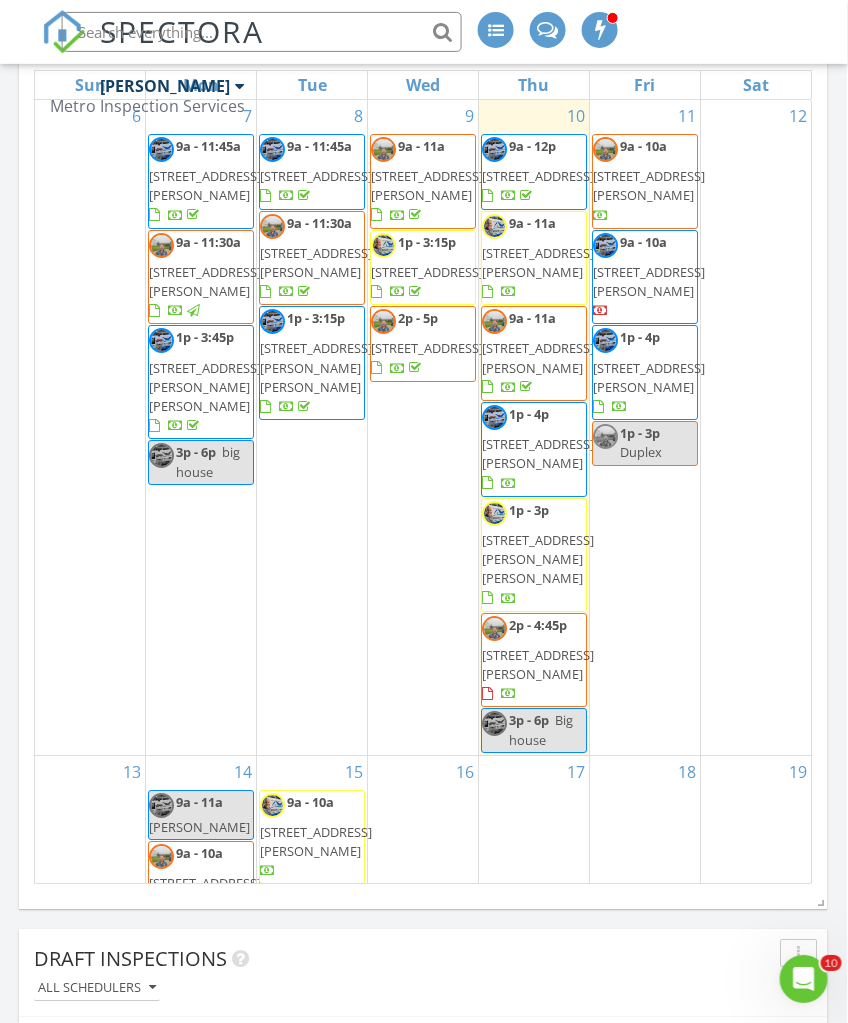 scroll, scrollTop: 3256, scrollLeft: 2, axis: both 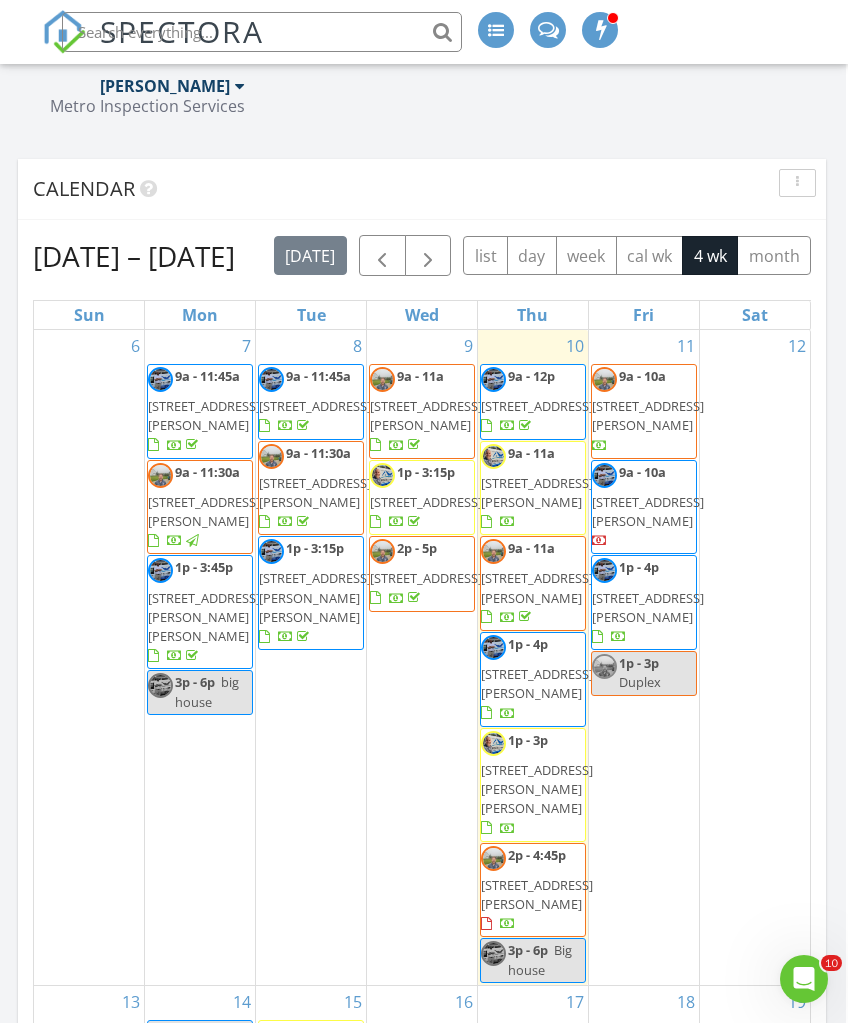 click at bounding box center (797, 183) 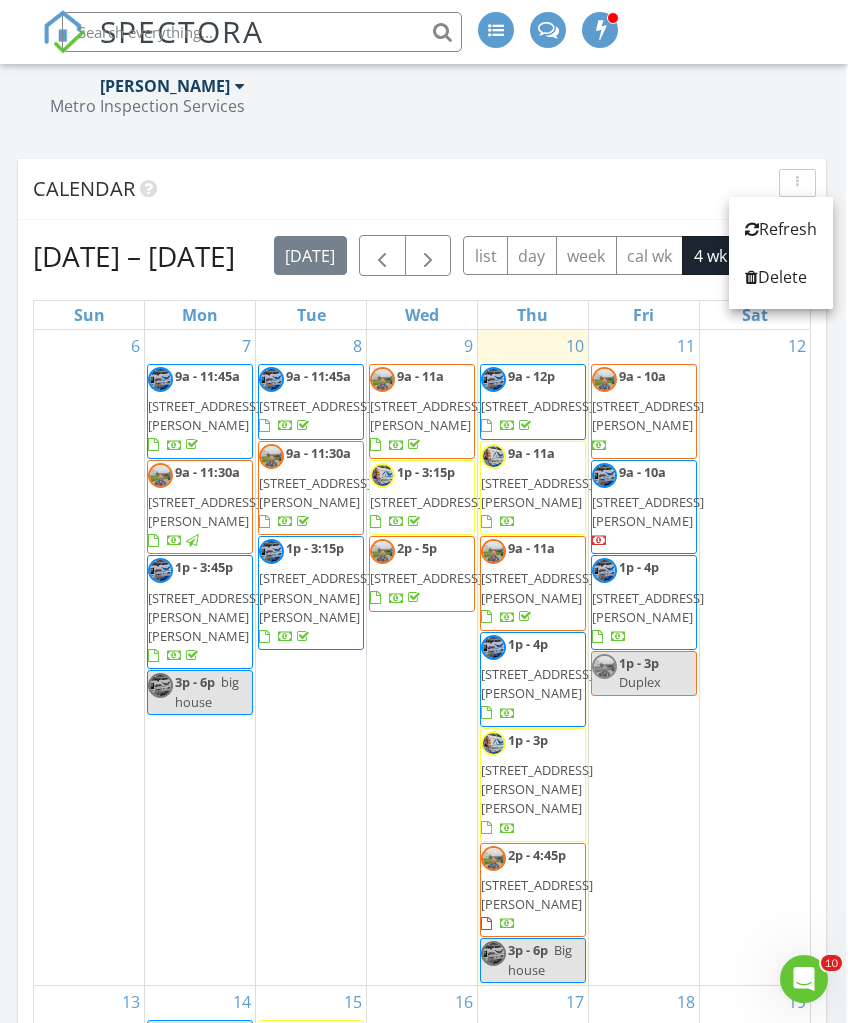 click on "Refresh" at bounding box center (781, 229) 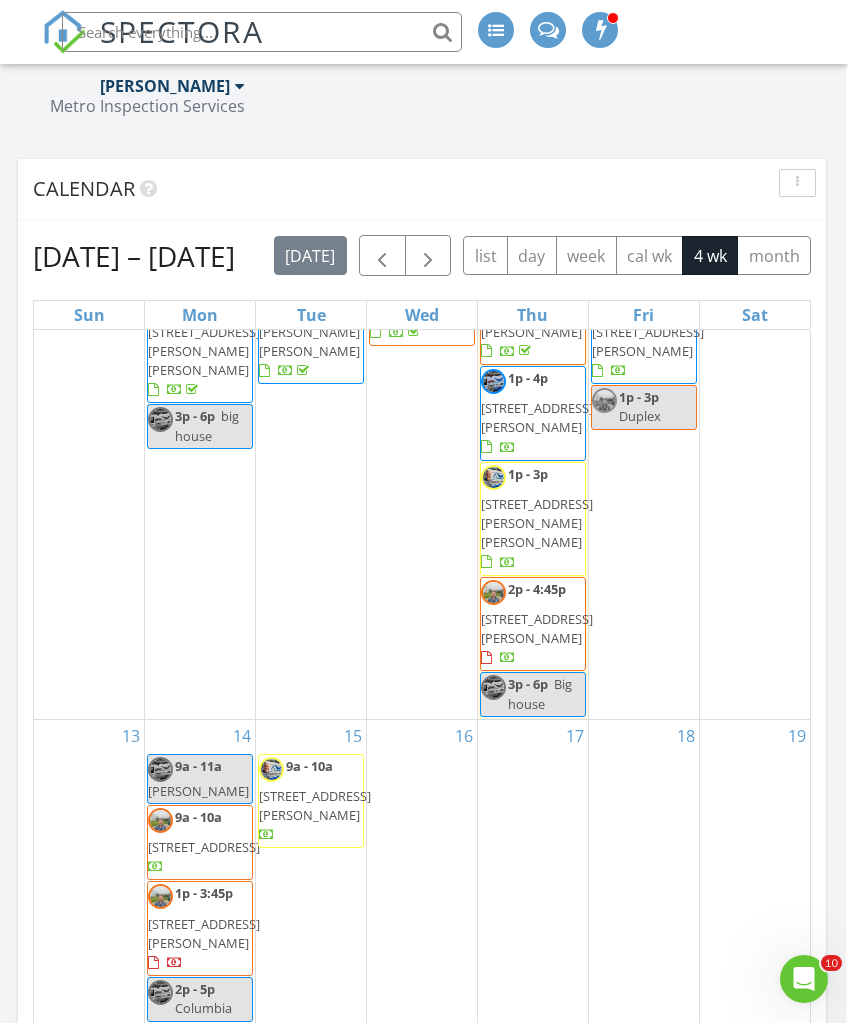 scroll, scrollTop: 300, scrollLeft: 0, axis: vertical 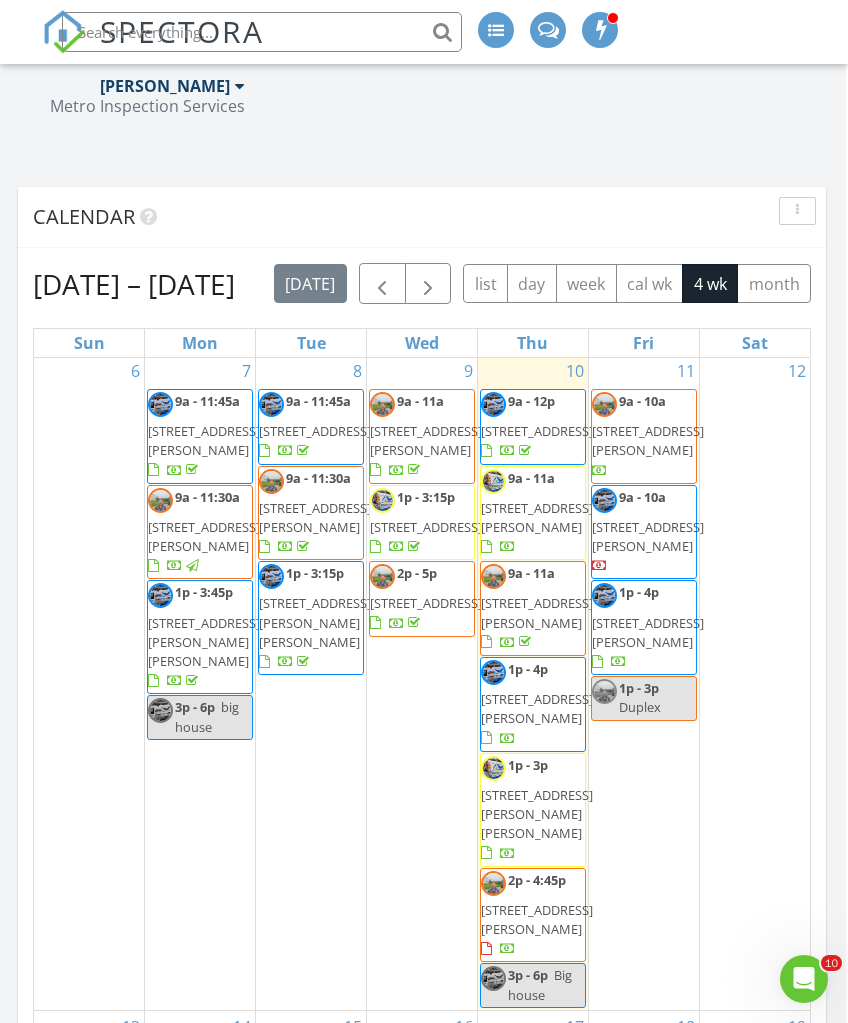 click on "12" at bounding box center [755, 682] 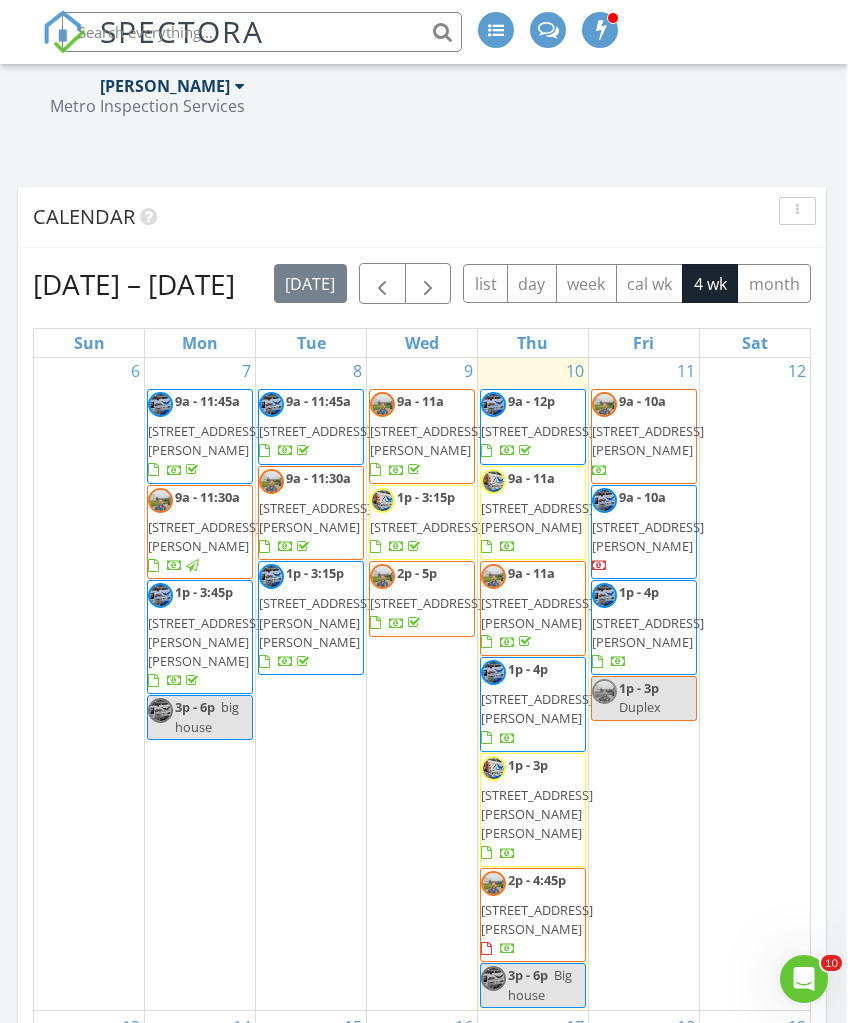 scroll, scrollTop: 3064, scrollLeft: 2, axis: both 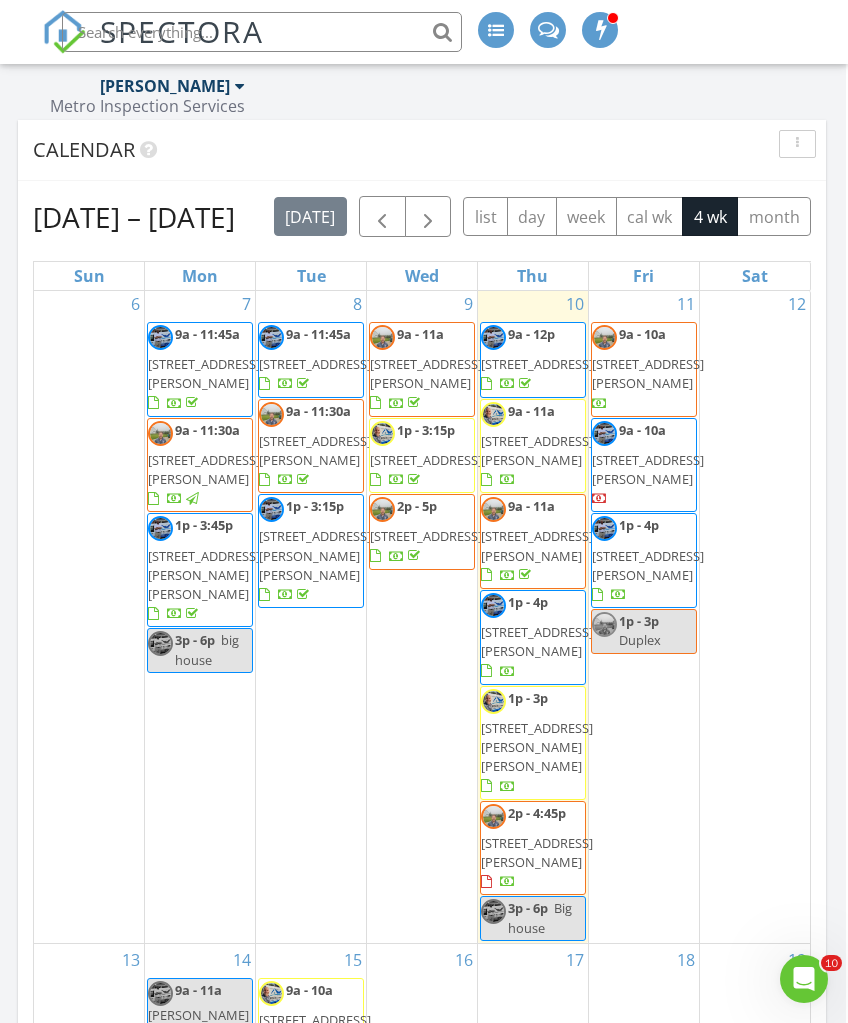 click at bounding box center [797, 144] 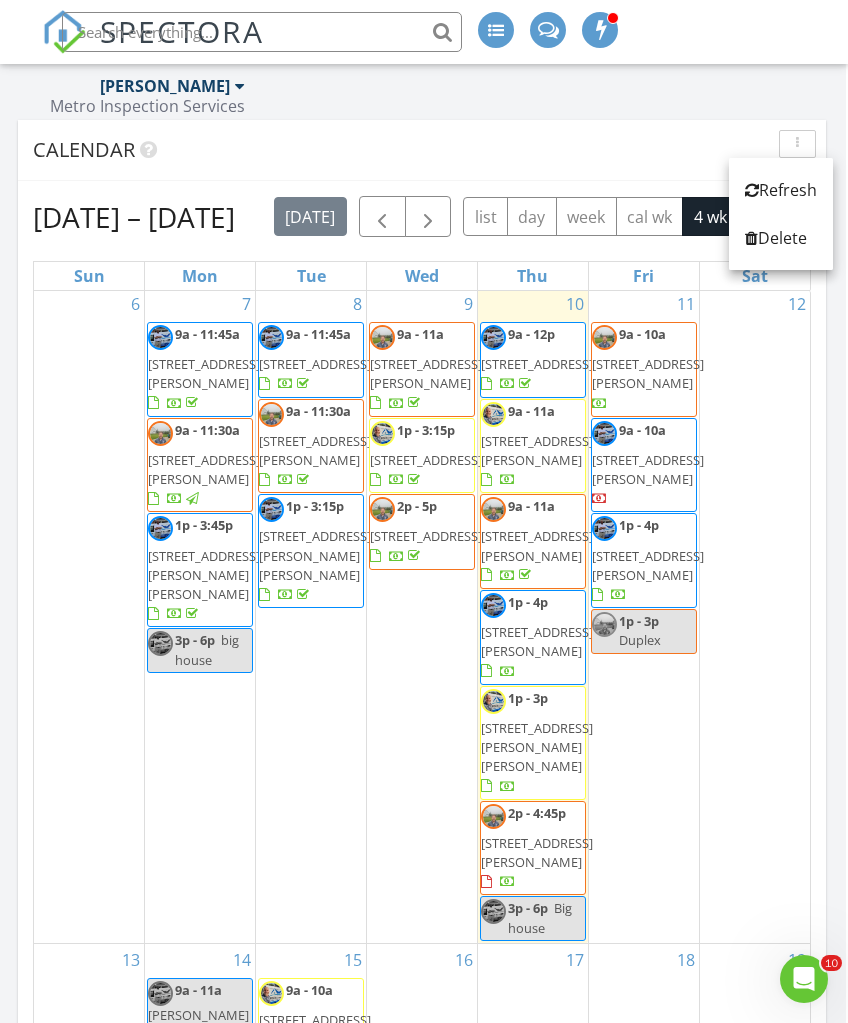 click on "Refresh" at bounding box center (781, 190) 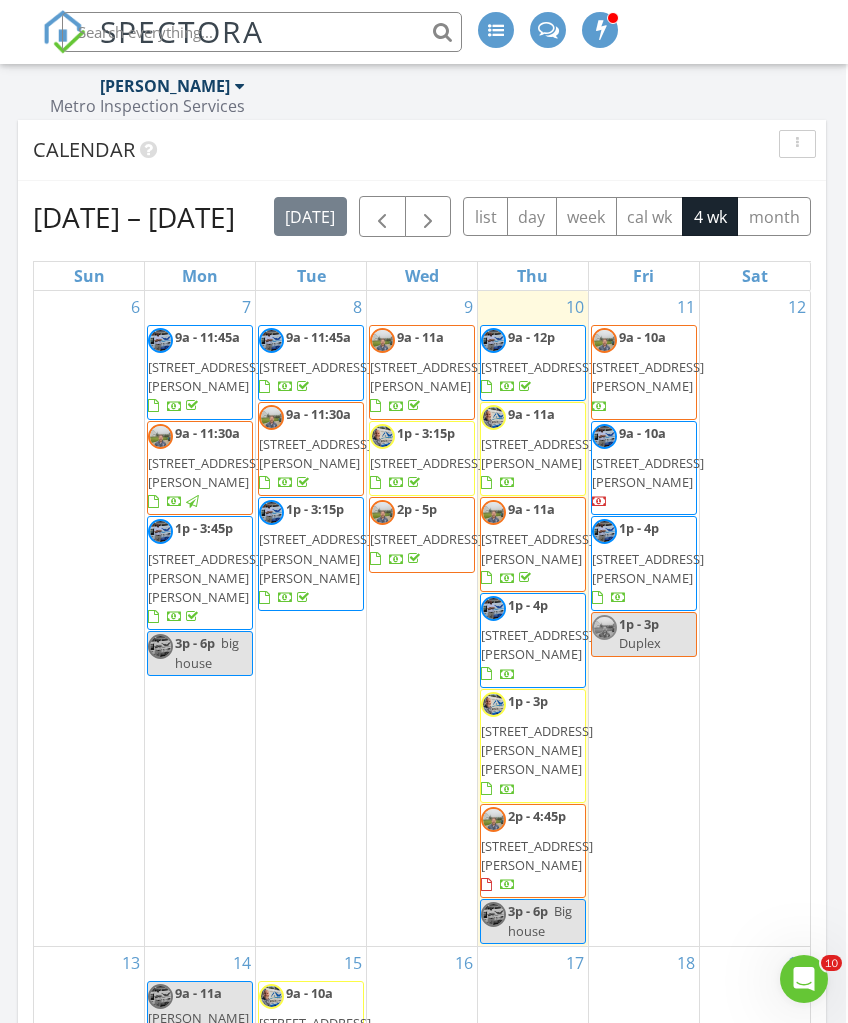 scroll, scrollTop: 0, scrollLeft: 0, axis: both 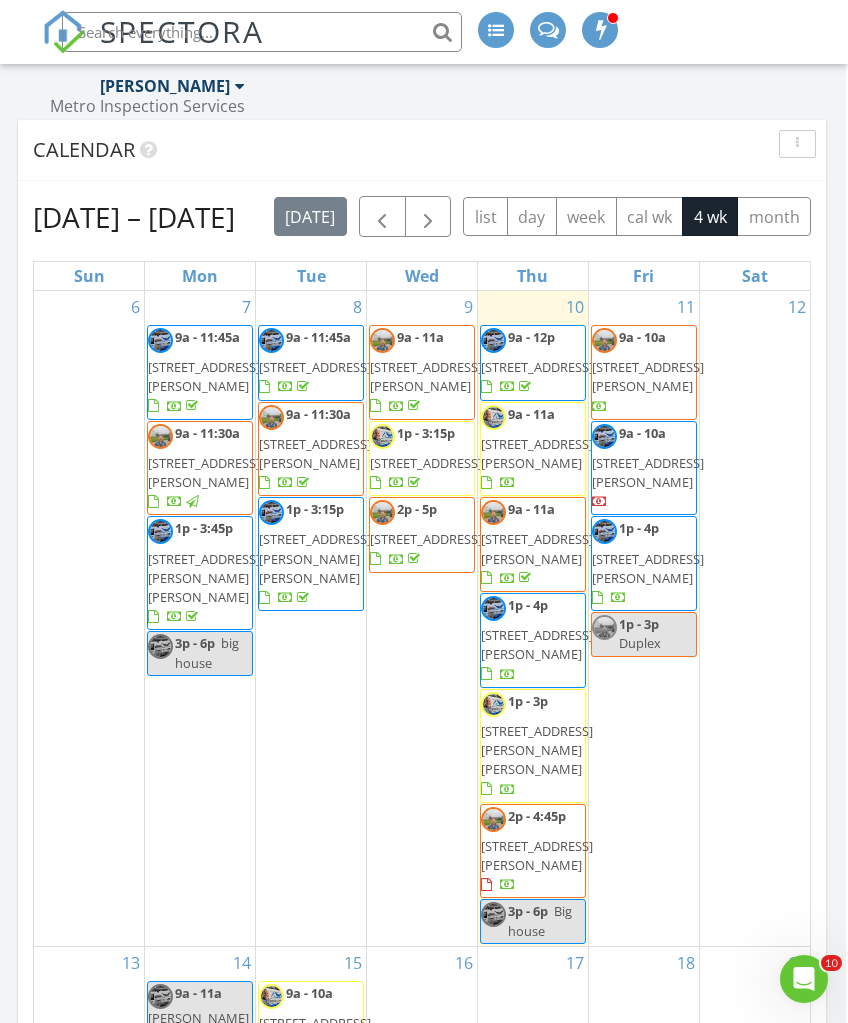 click at bounding box center (797, 144) 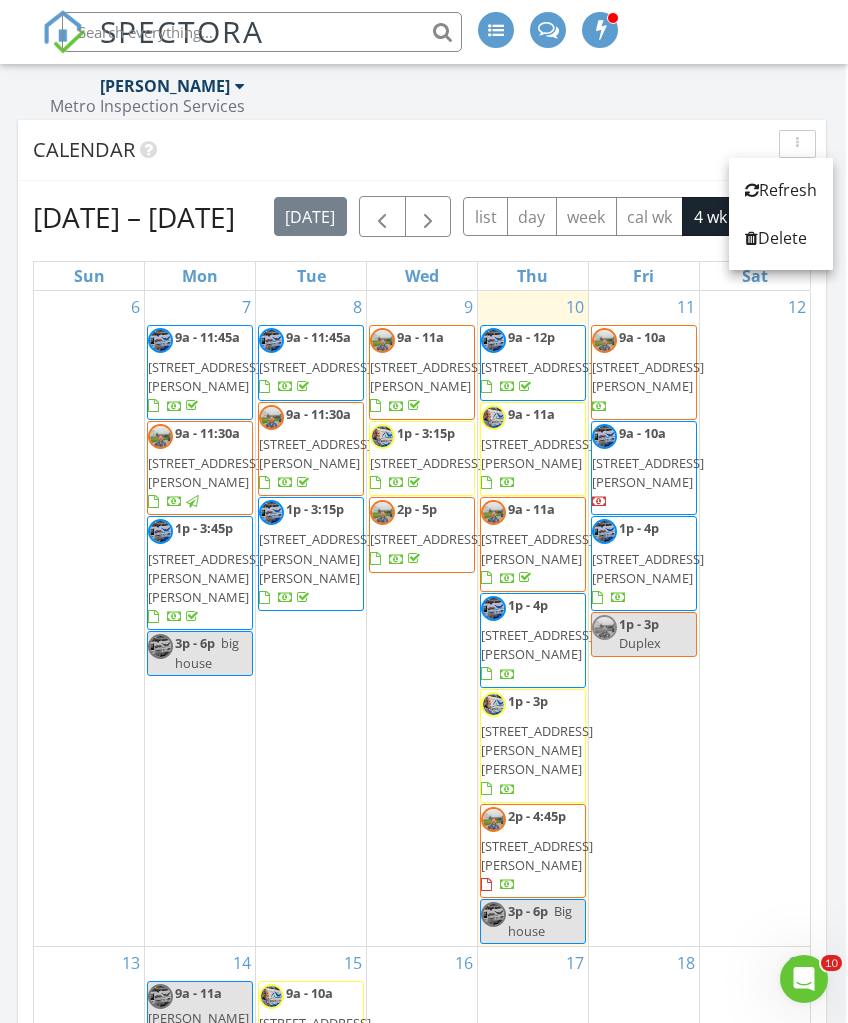 click on "Refresh" at bounding box center (781, 190) 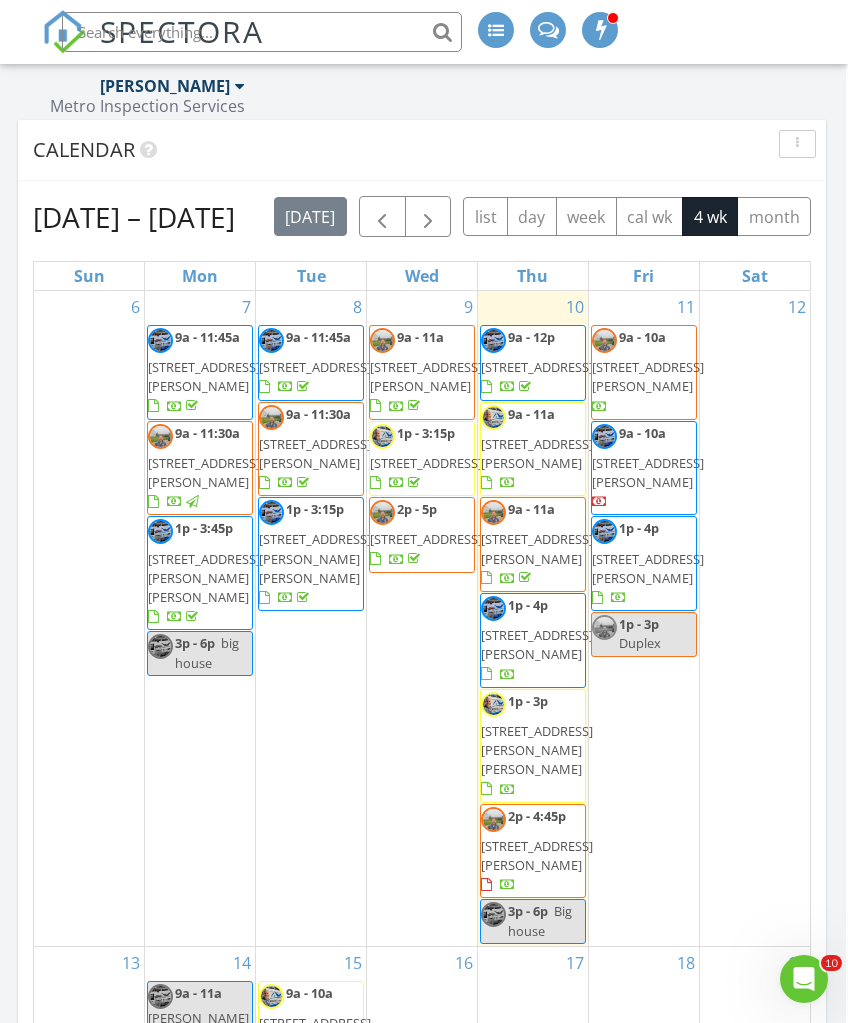 click at bounding box center [797, 144] 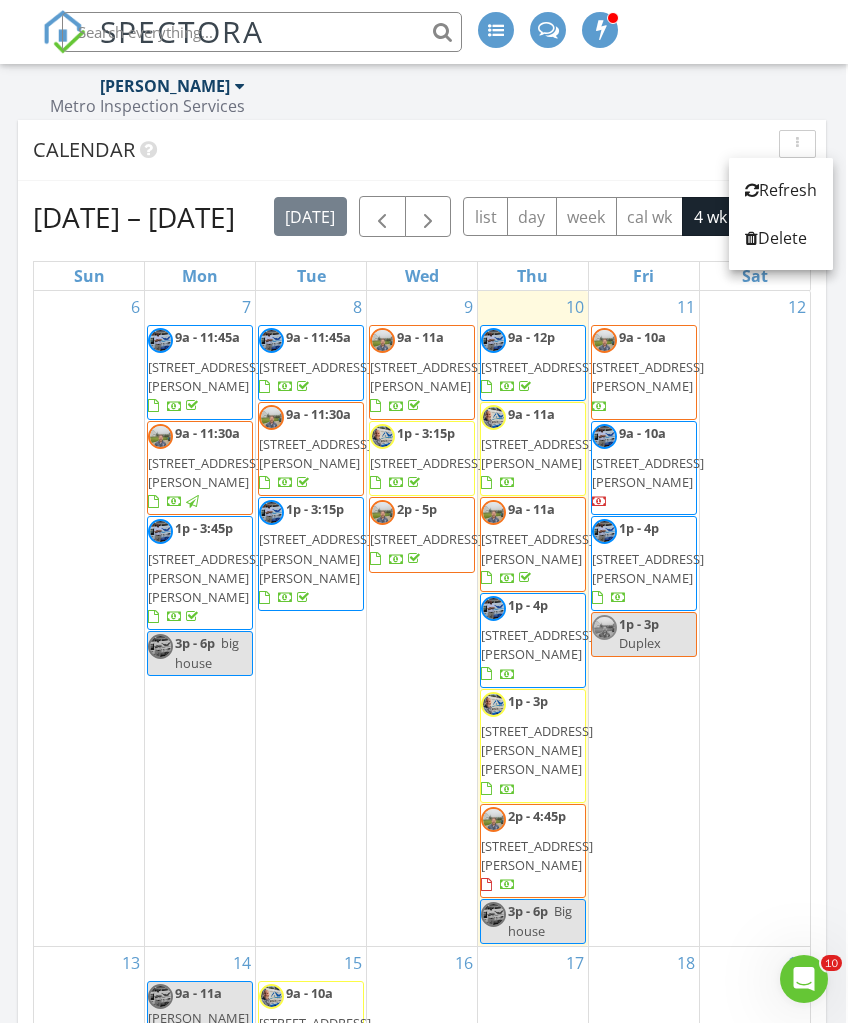 click on "Refresh" at bounding box center (781, 190) 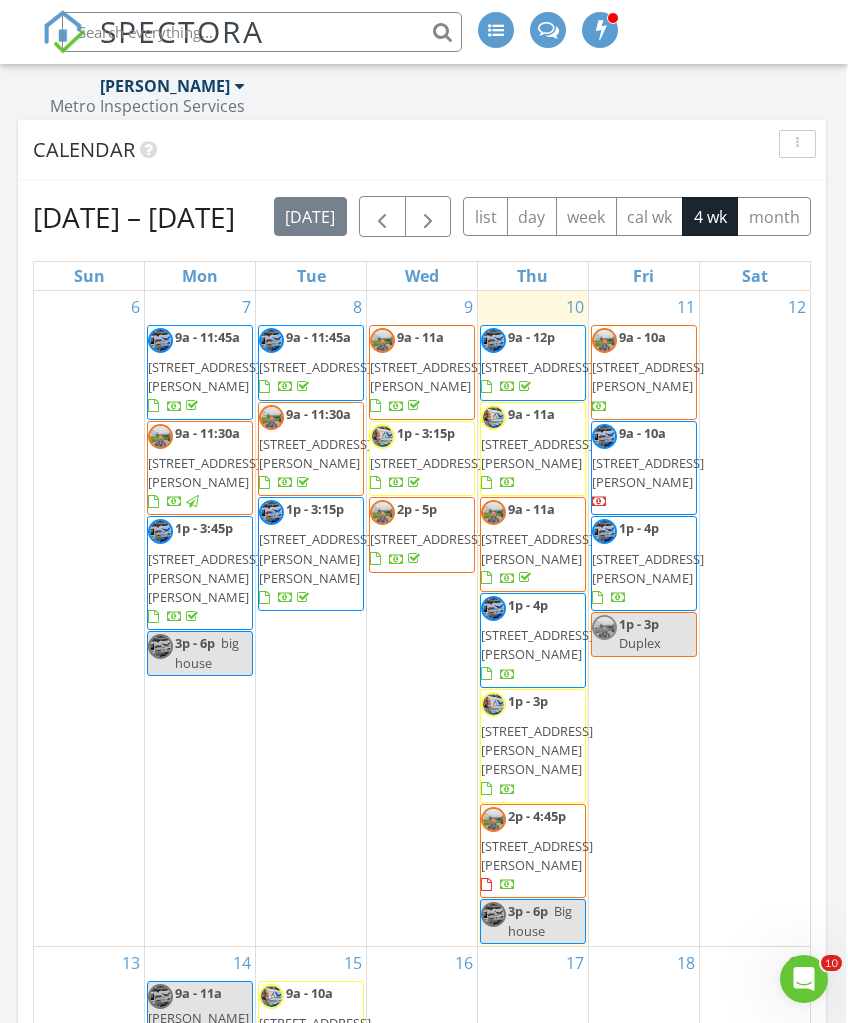 scroll, scrollTop: 0, scrollLeft: 0, axis: both 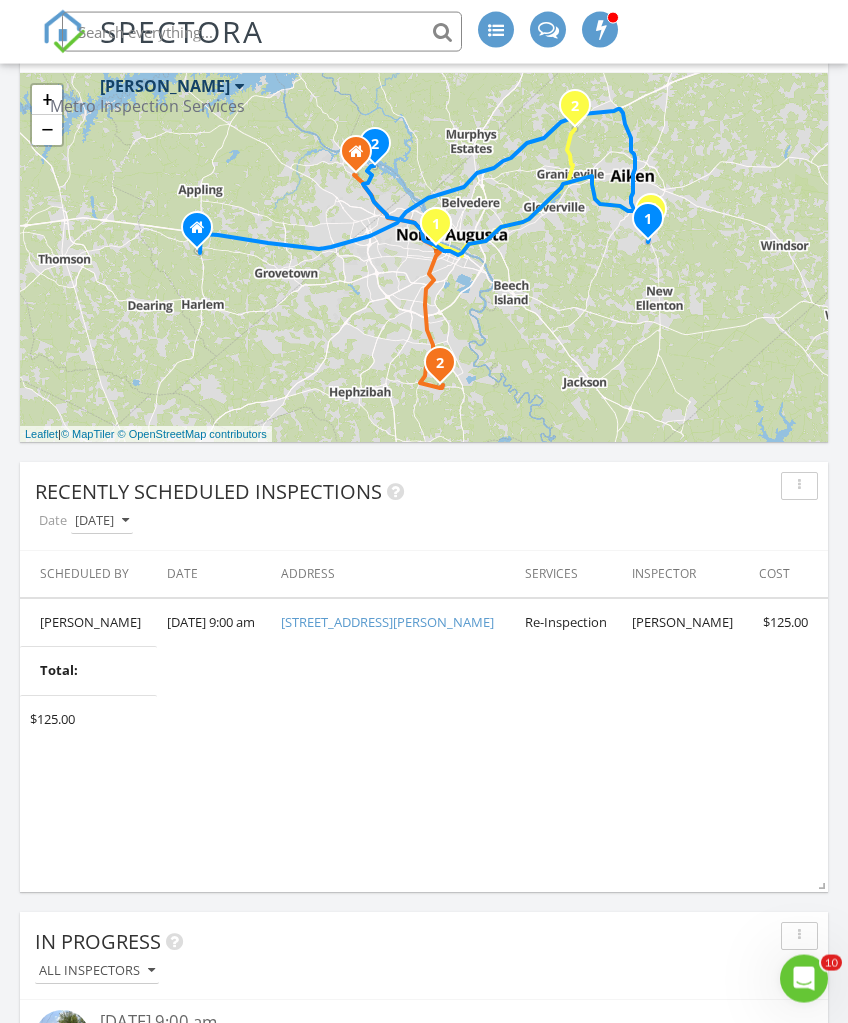 click at bounding box center [799, 486] 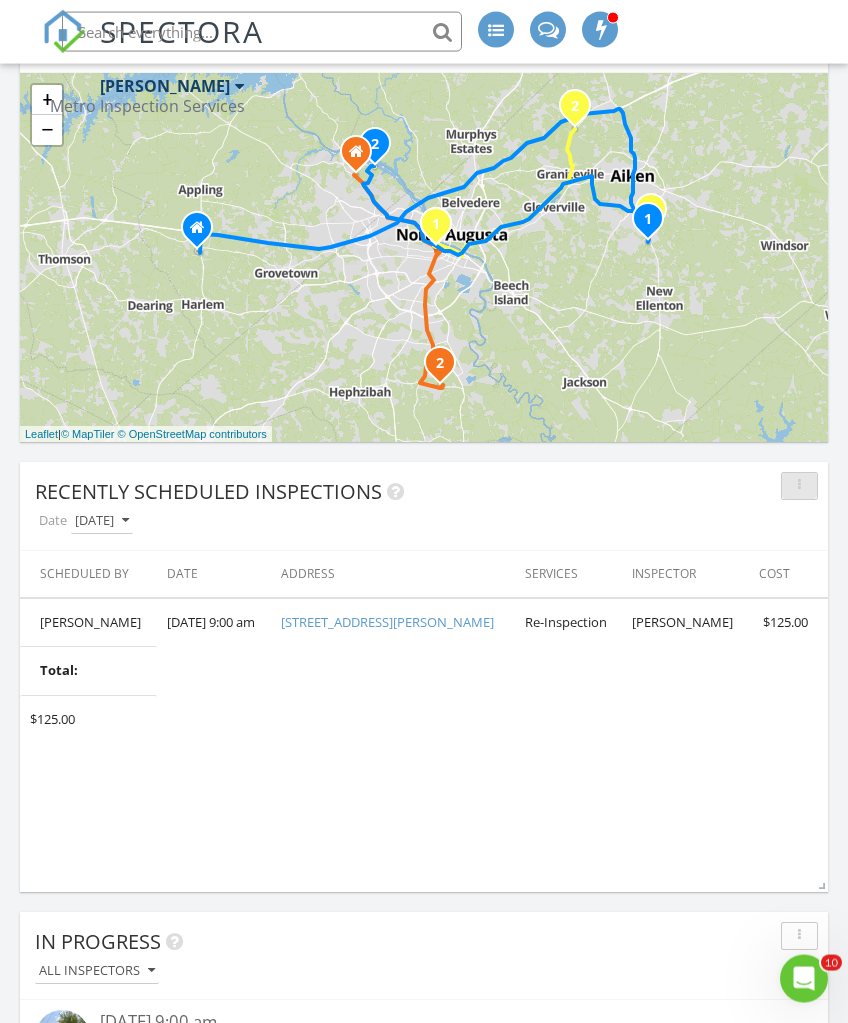 scroll, scrollTop: 1073, scrollLeft: 0, axis: vertical 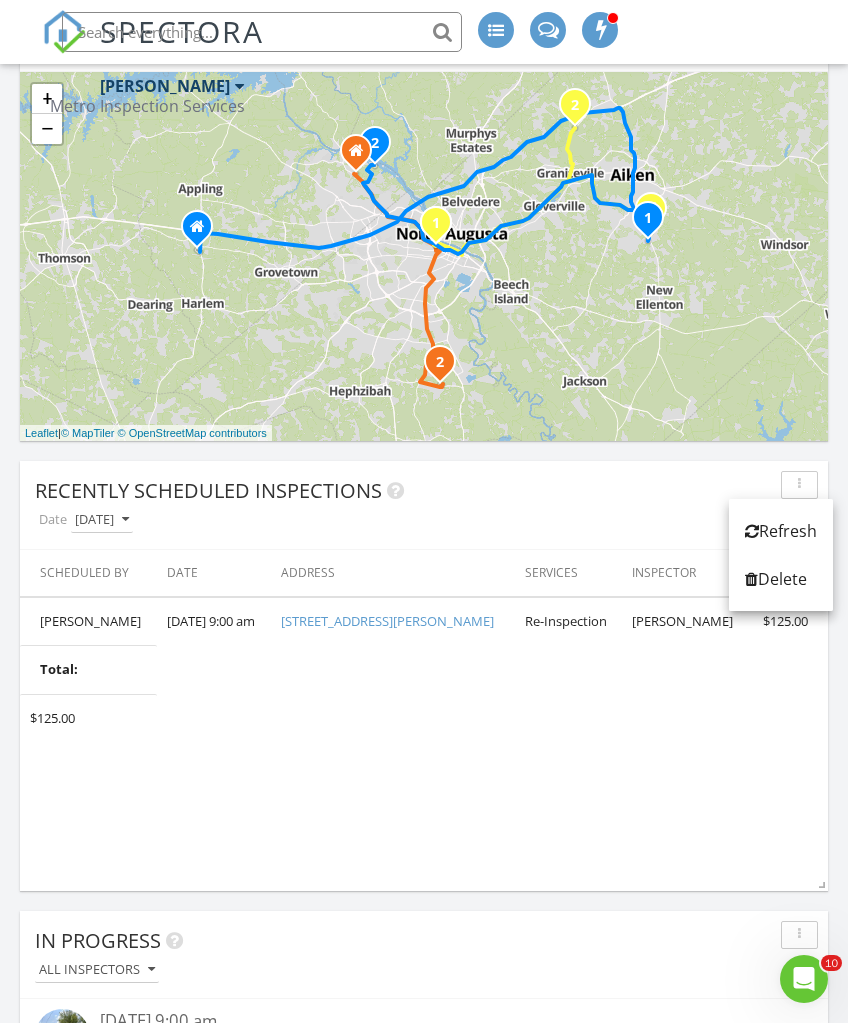 click on "Refresh" at bounding box center (781, 531) 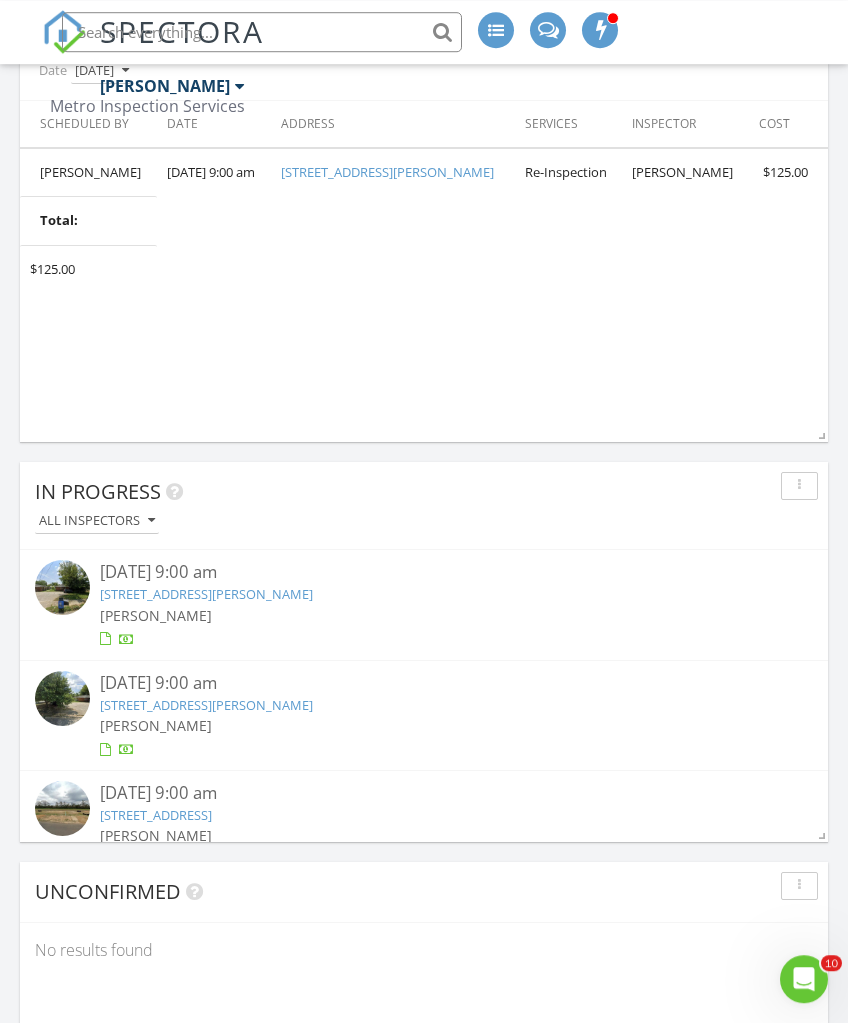 scroll, scrollTop: 1522, scrollLeft: 0, axis: vertical 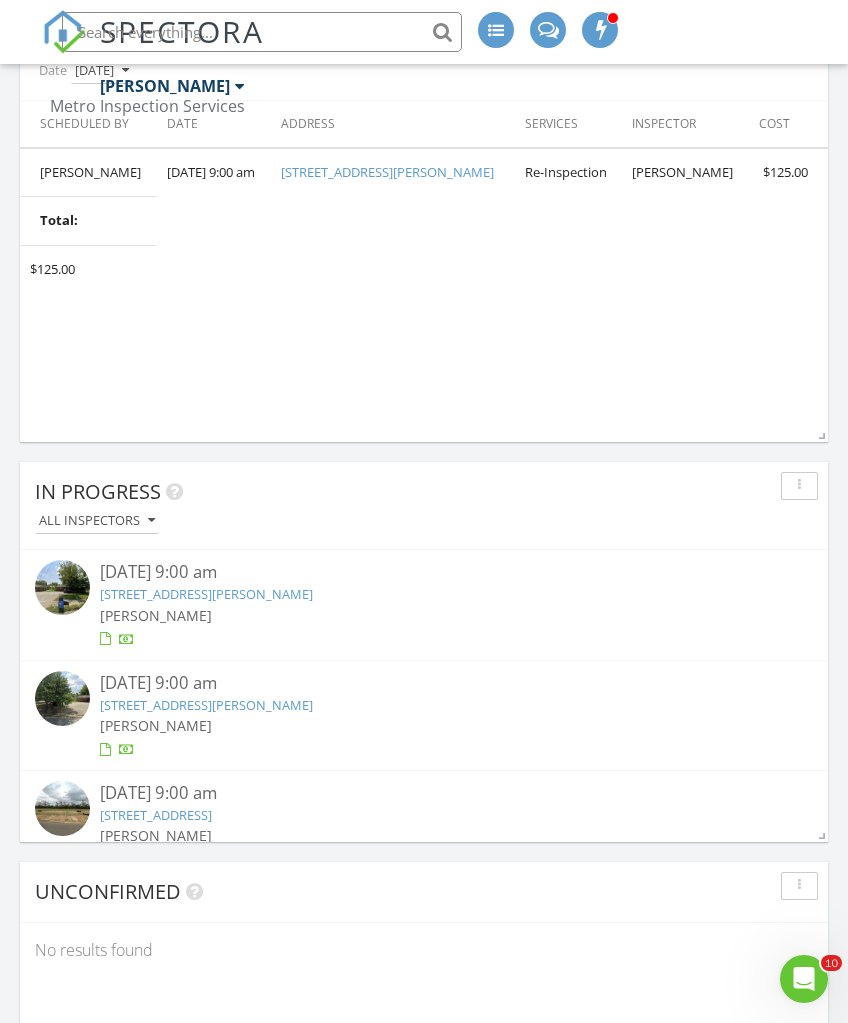 click at bounding box center [799, 886] 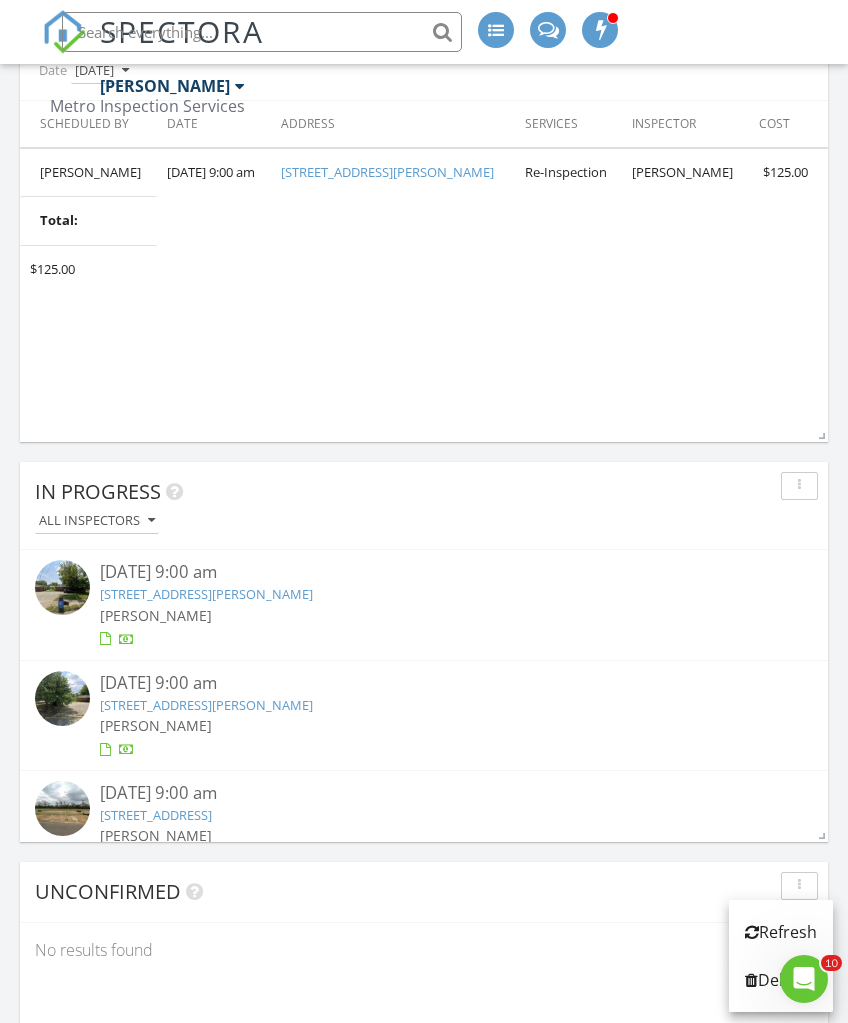 click on "Refresh" at bounding box center (781, 932) 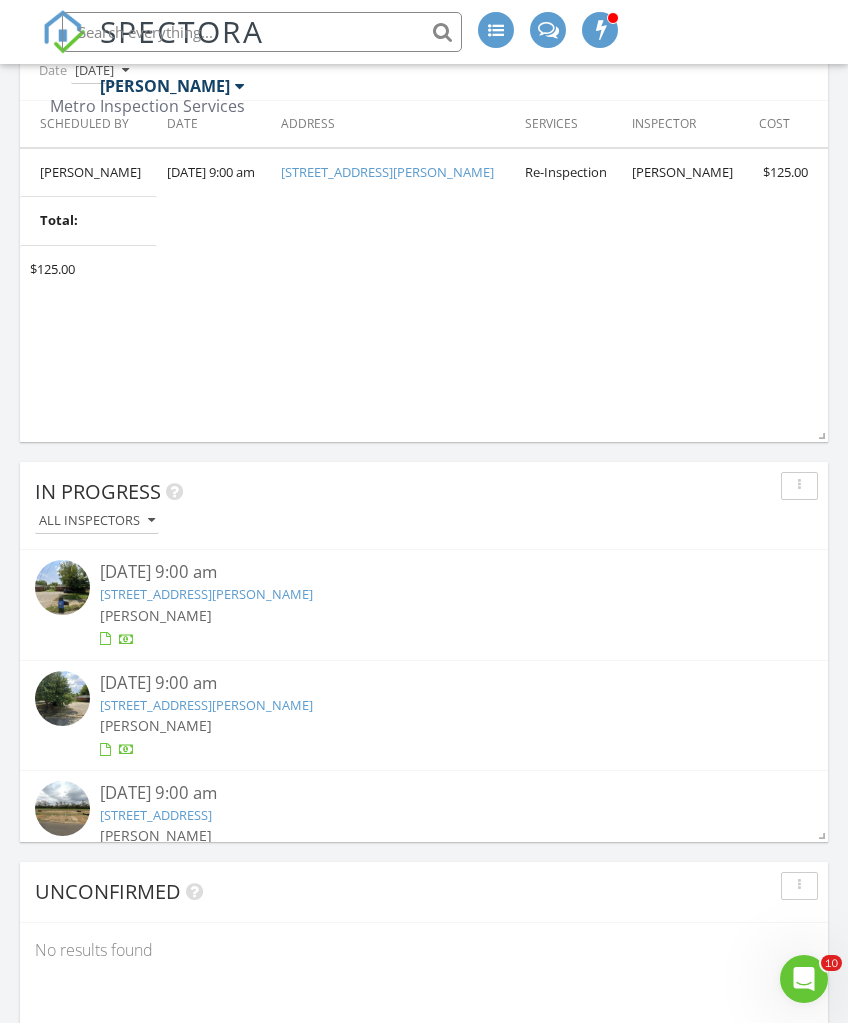 scroll, scrollTop: -10, scrollLeft: 0, axis: vertical 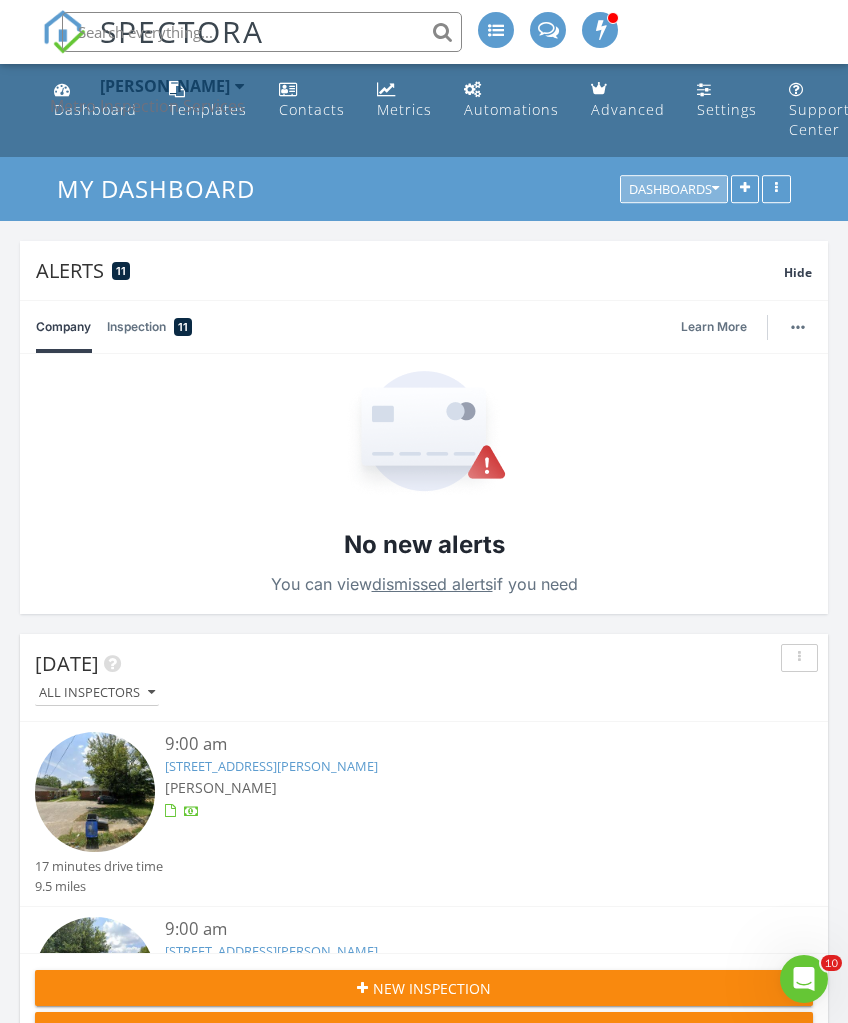 click on "Dashboards" at bounding box center [674, 190] 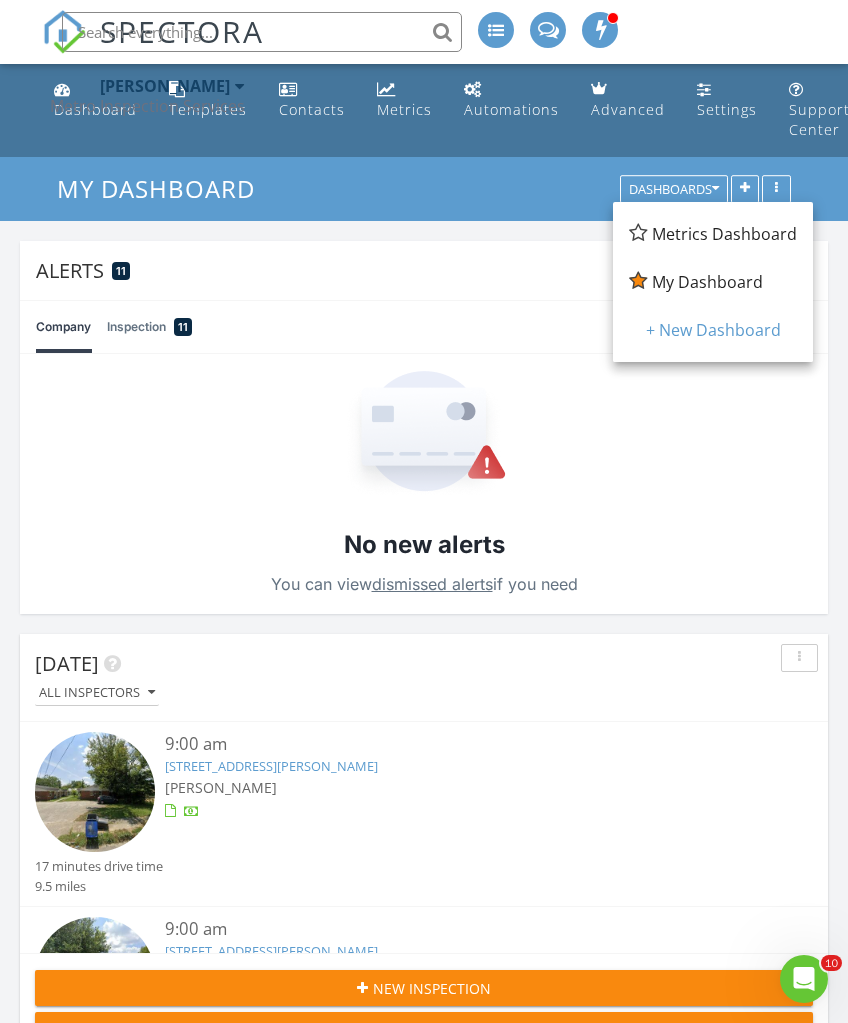 click on "Metrics Dashboard" at bounding box center (724, 234) 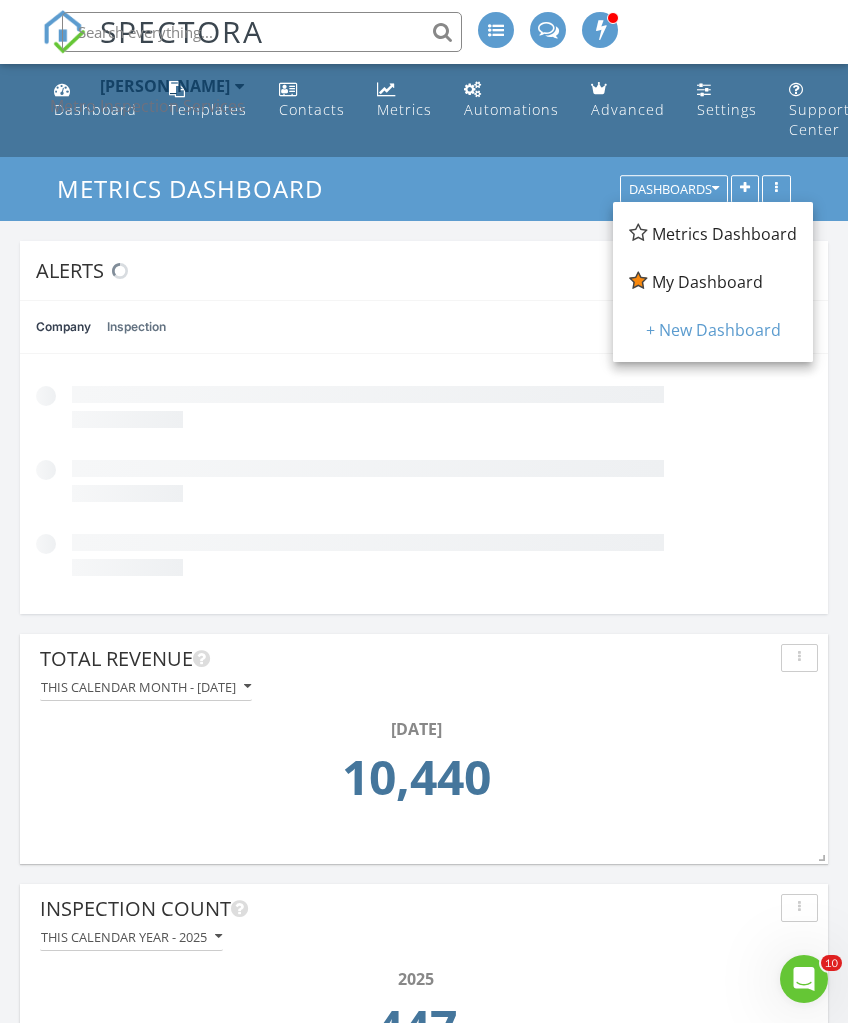 scroll, scrollTop: 999570, scrollLeft: 999192, axis: both 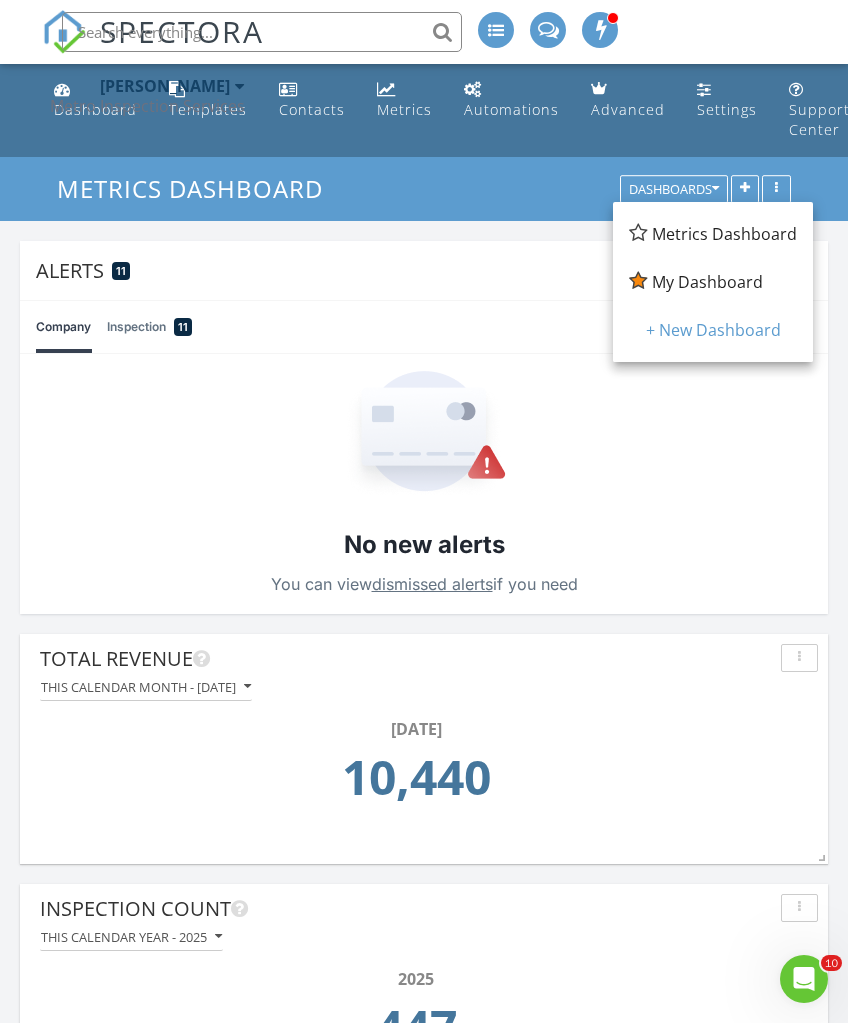 click on "Shane Johnson
Metro Inspection Services" at bounding box center [147, 96] 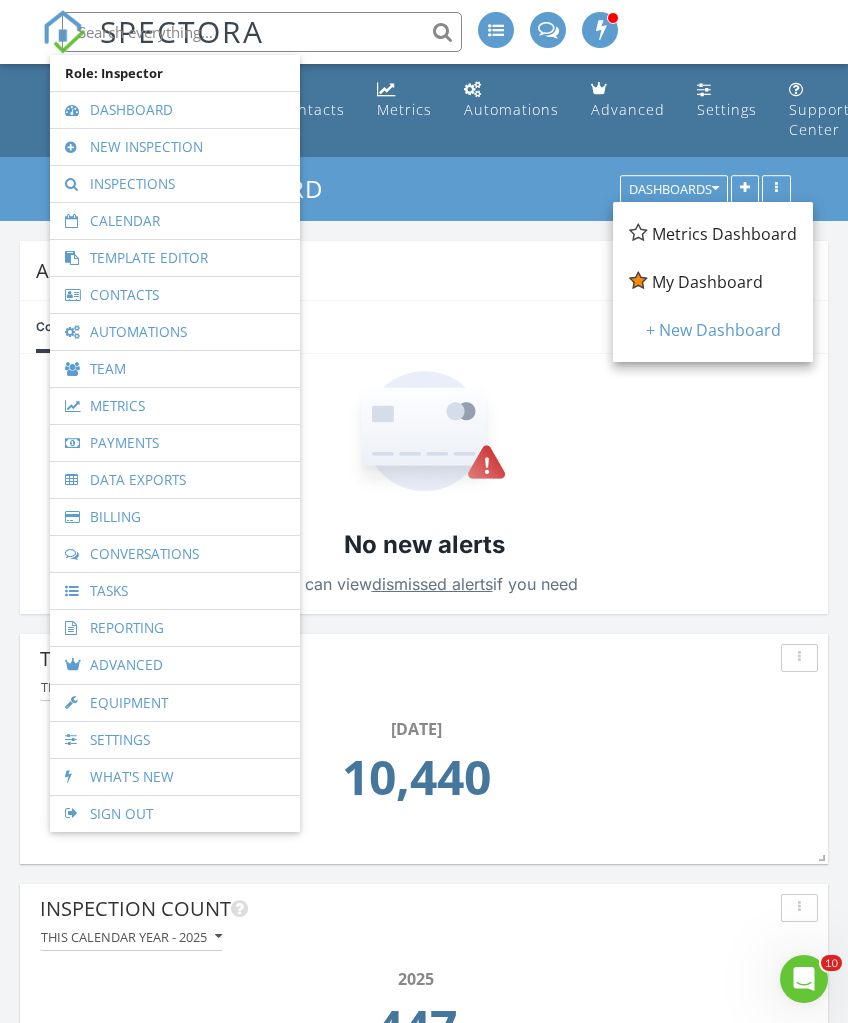 click on "Dashboard" at bounding box center [175, 110] 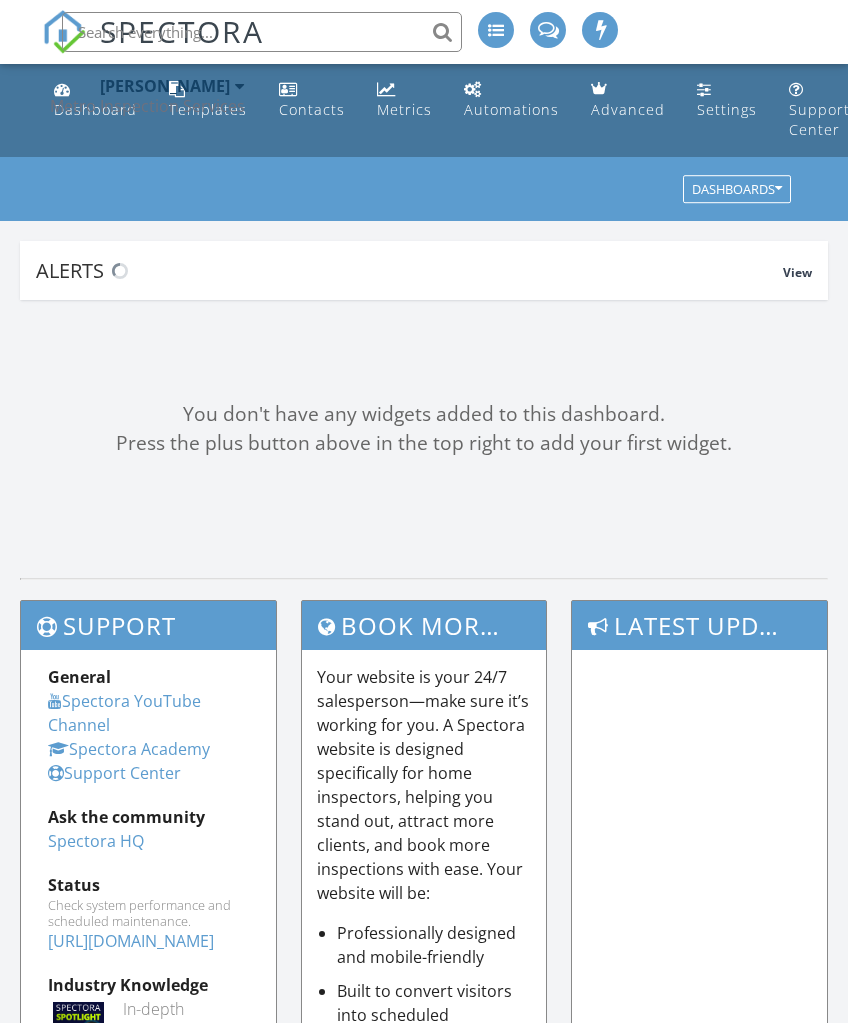 scroll, scrollTop: 0, scrollLeft: 0, axis: both 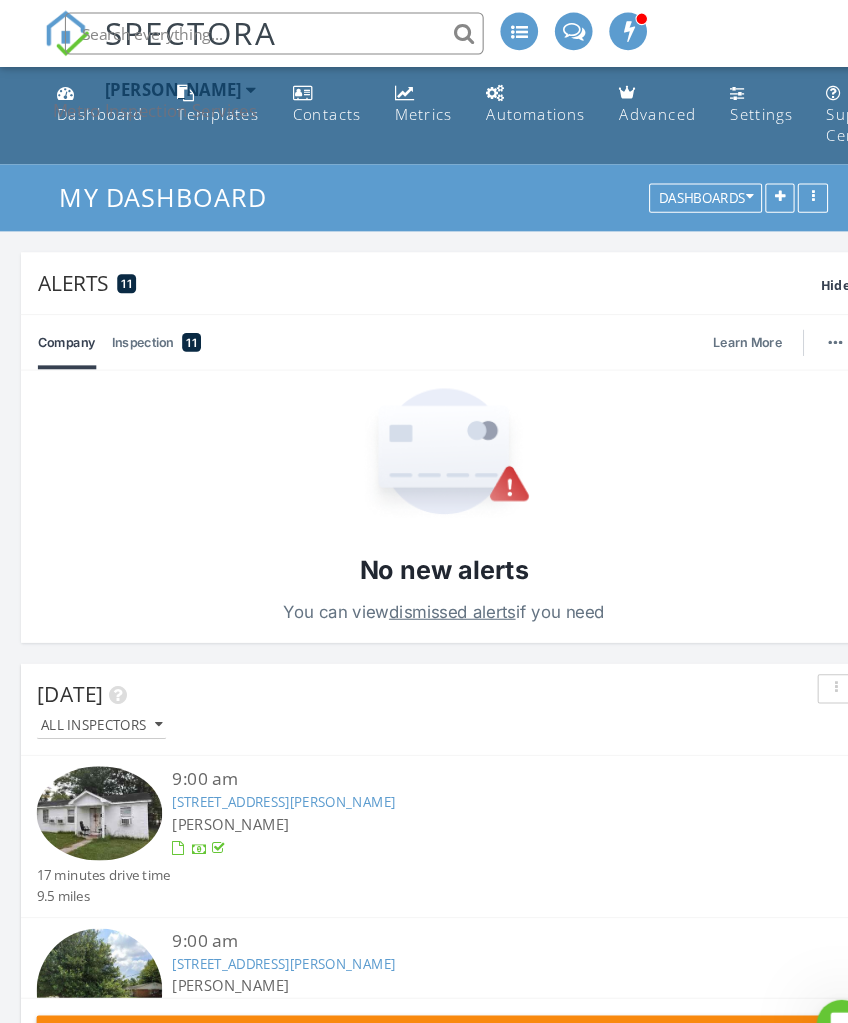 click on "[PERSON_NAME]
Metro Inspection Services" at bounding box center [147, 96] 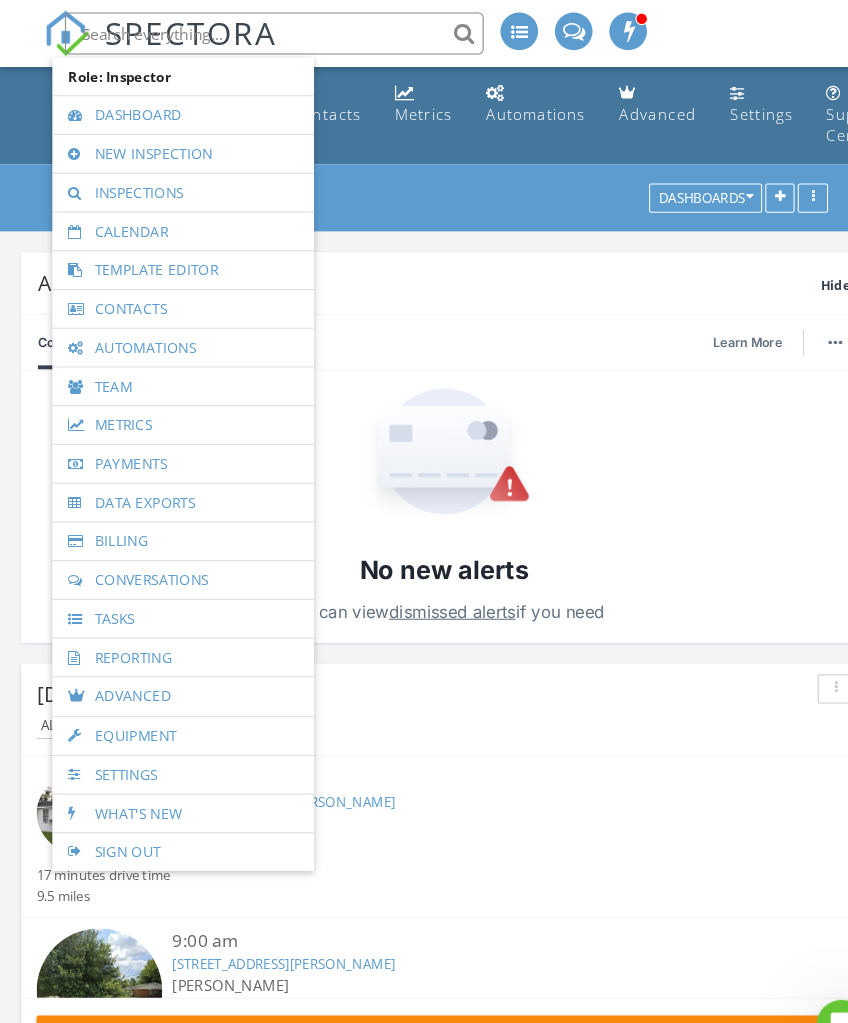click on "Dashboard" at bounding box center (175, 110) 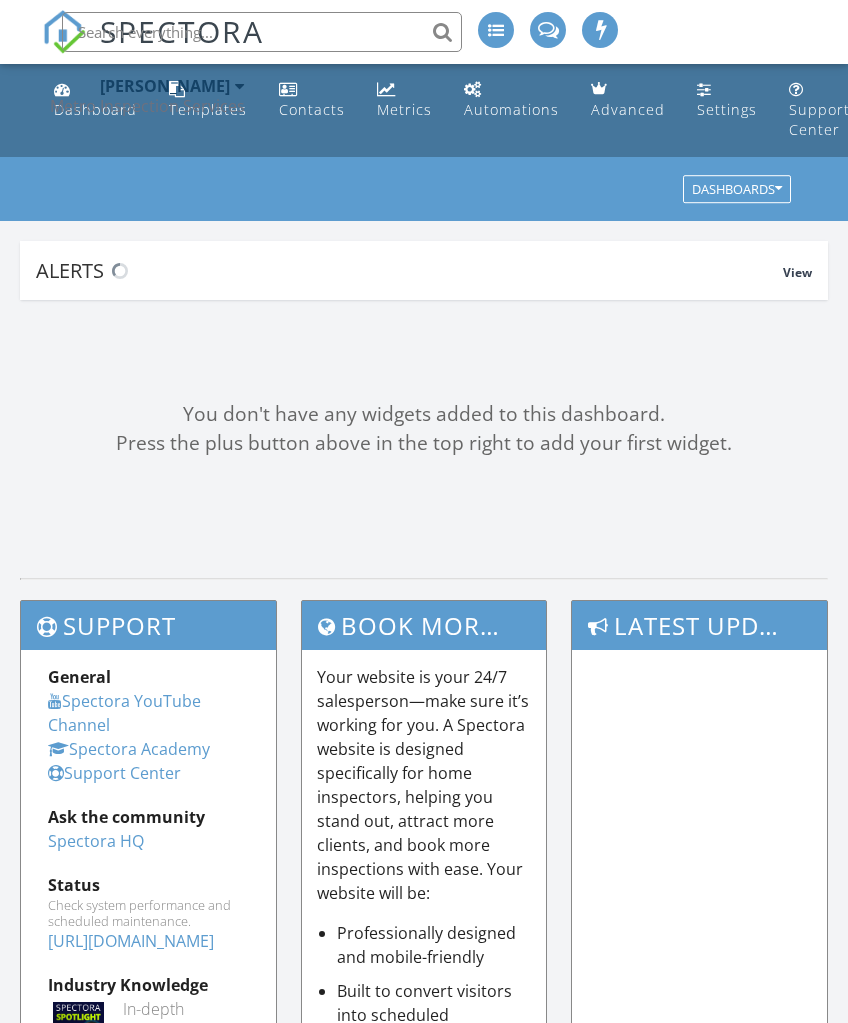 scroll, scrollTop: 0, scrollLeft: 0, axis: both 